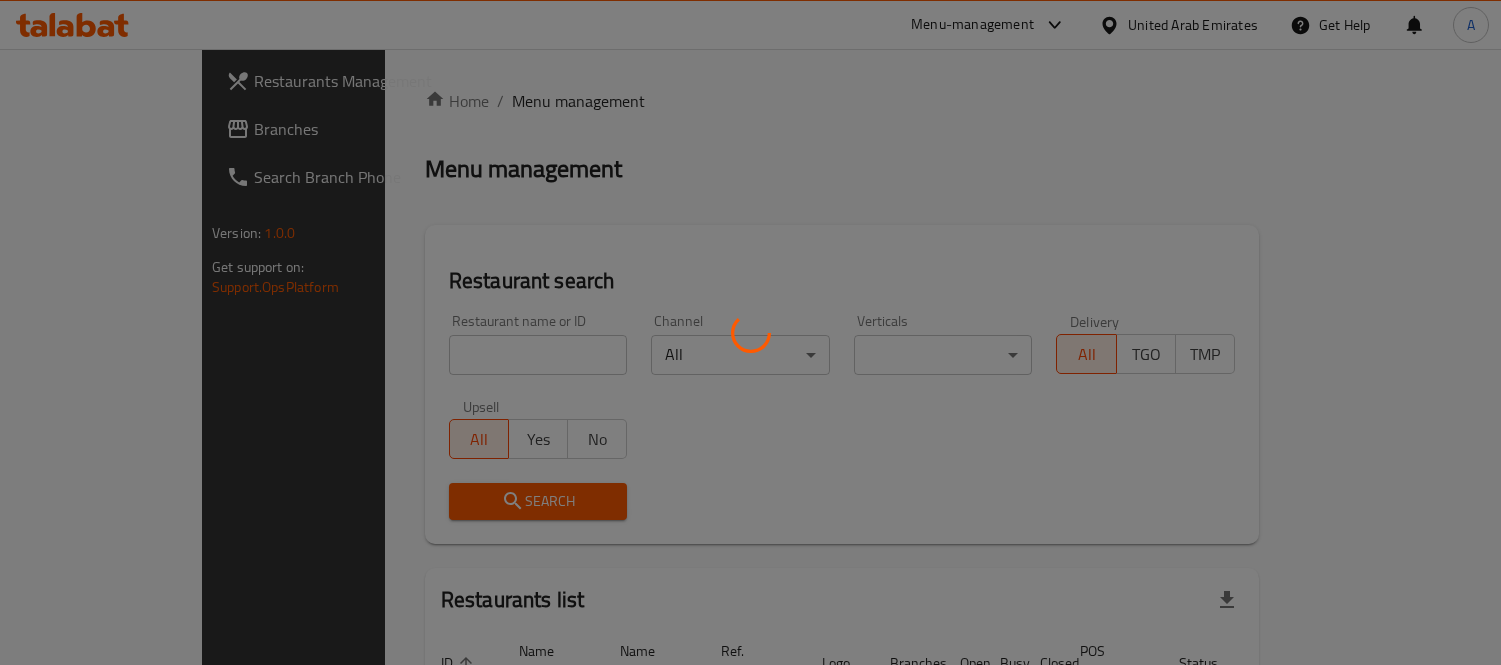 scroll, scrollTop: 0, scrollLeft: 0, axis: both 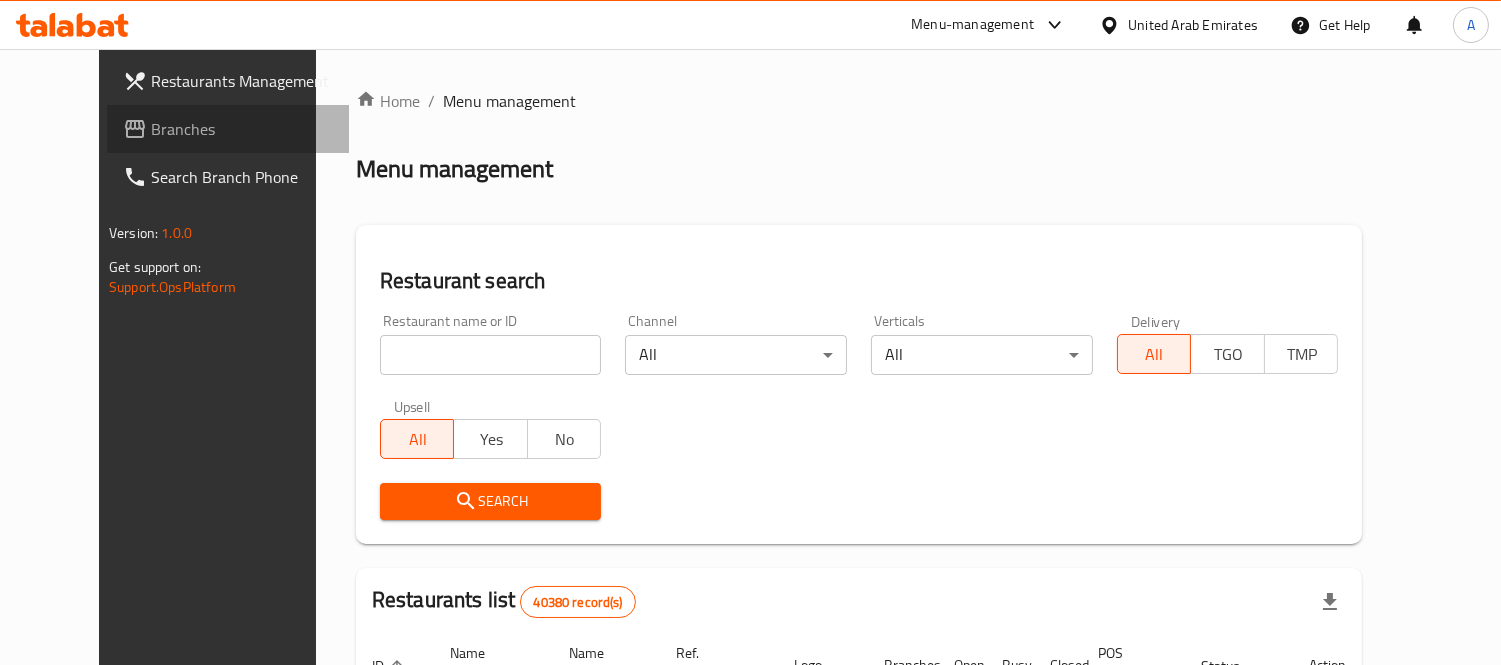 click on "Branches" at bounding box center (242, 129) 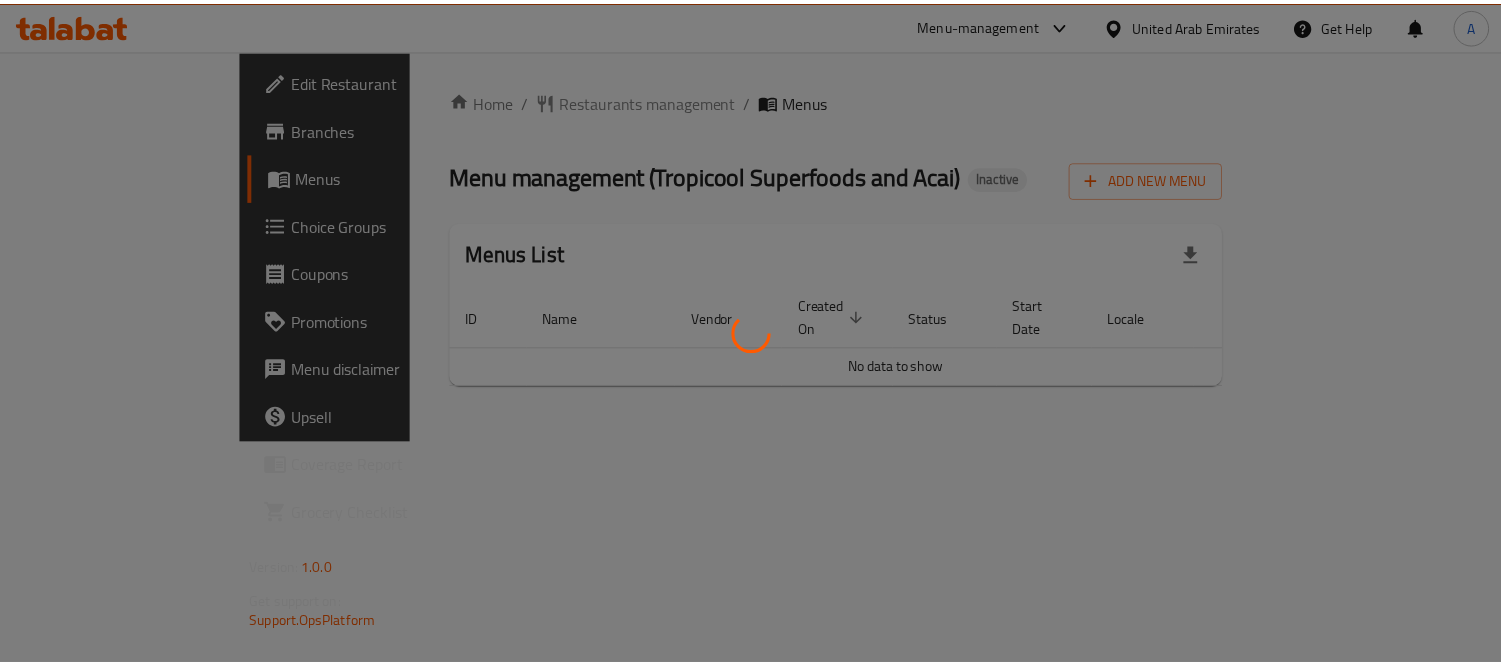 scroll, scrollTop: 0, scrollLeft: 0, axis: both 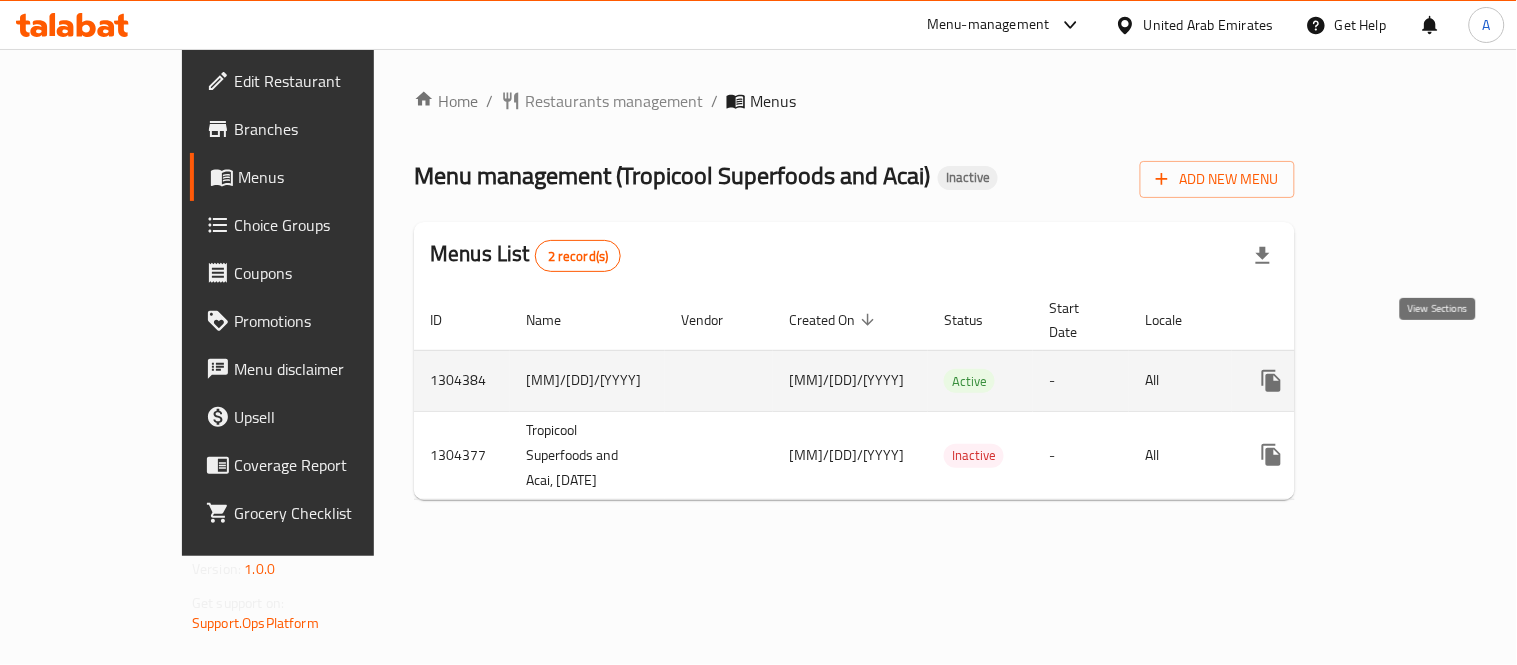 click 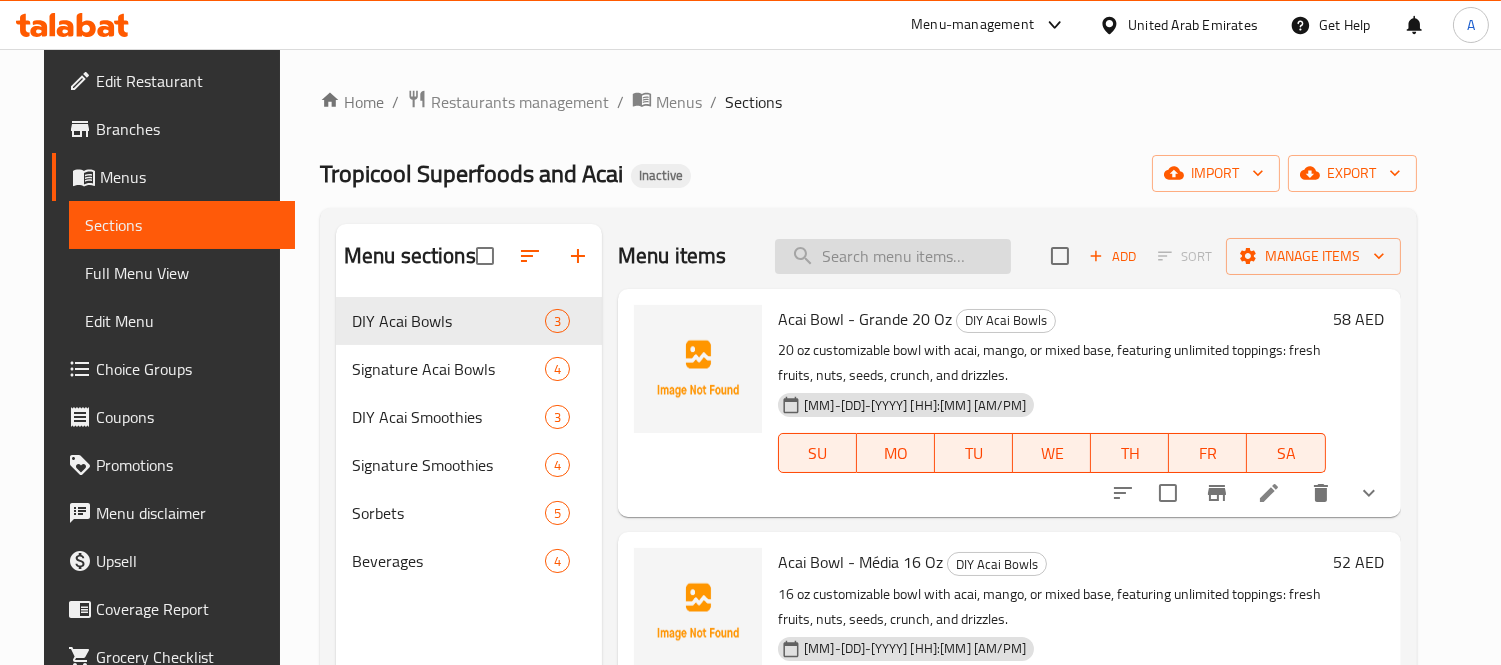 click at bounding box center [893, 256] 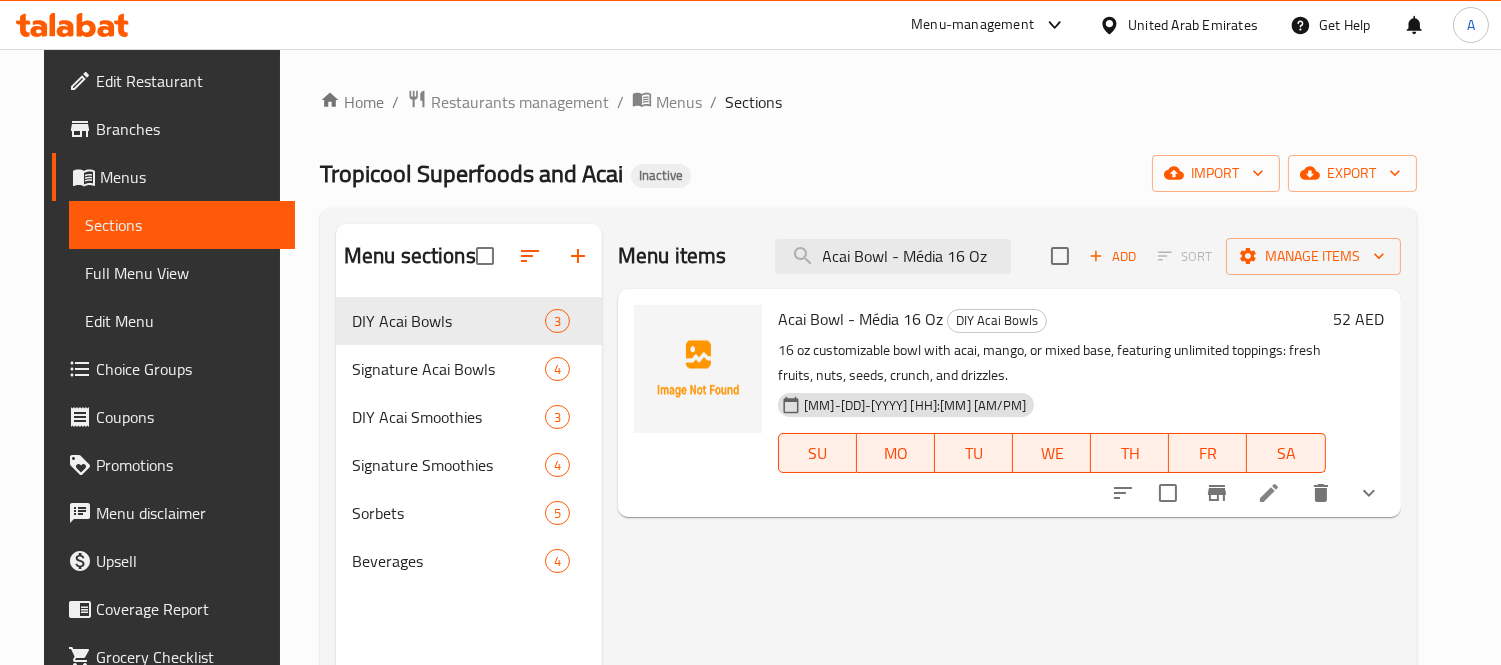 type on "Acai Bowl - Média 16 Oz" 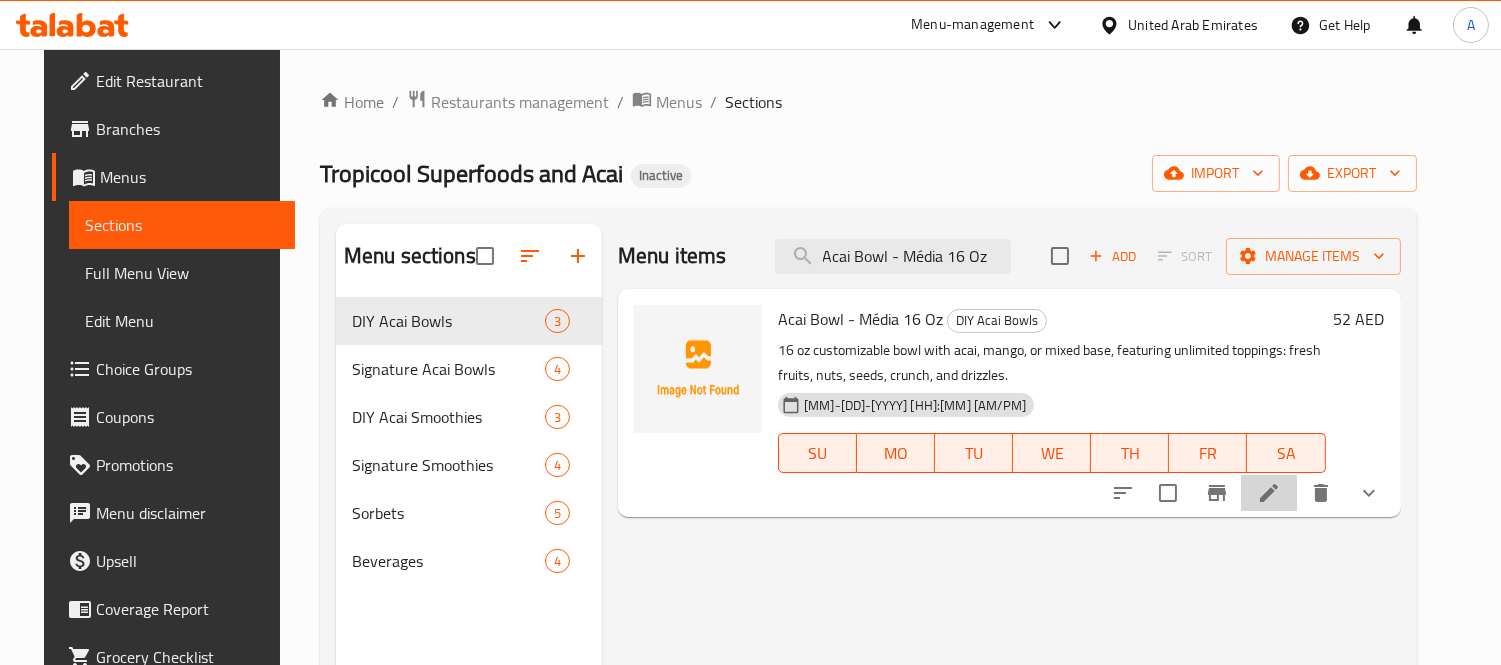 click at bounding box center (1269, 493) 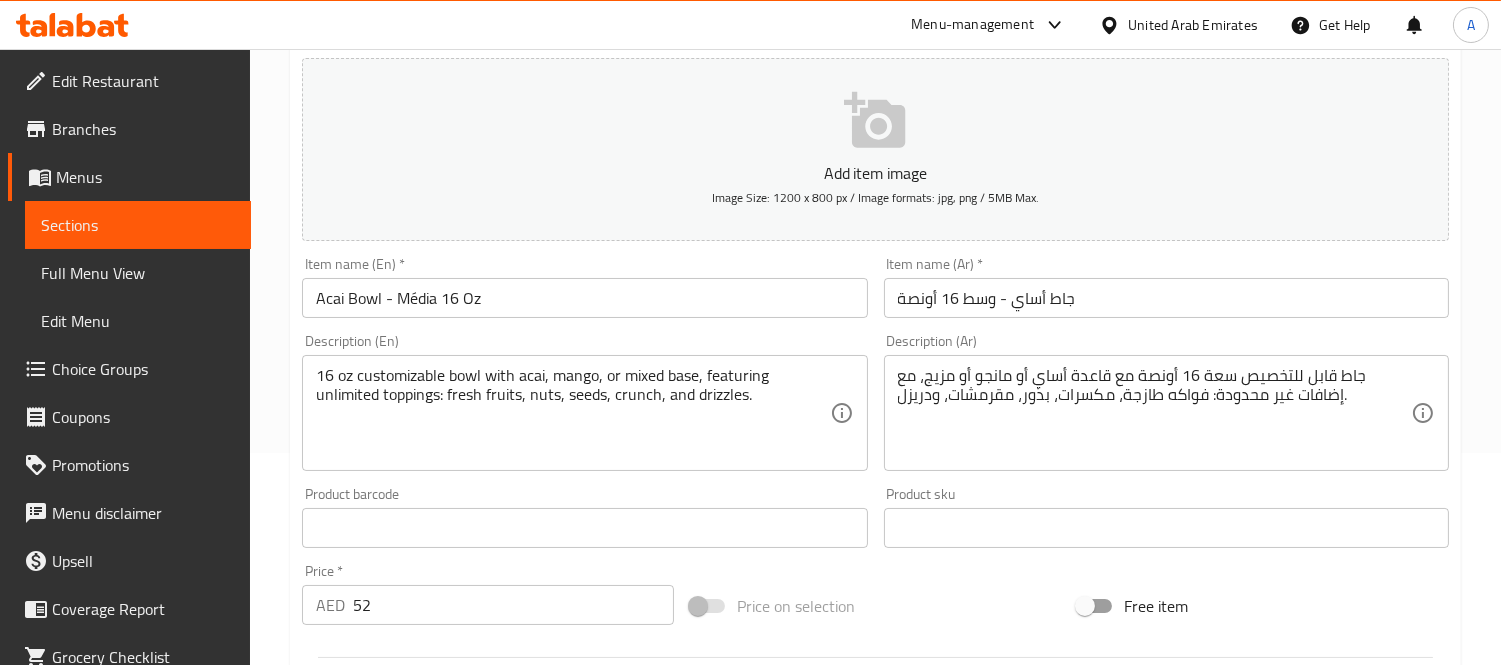 scroll, scrollTop: 222, scrollLeft: 0, axis: vertical 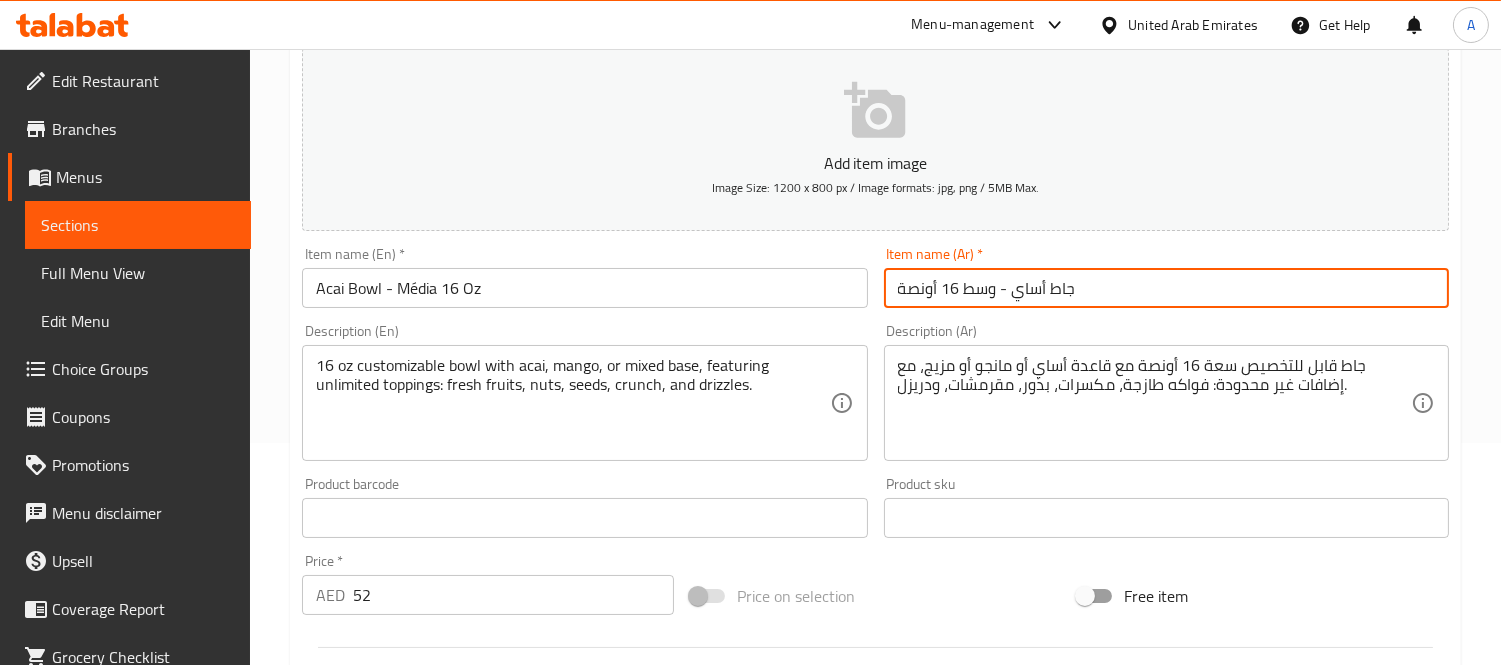 click on "جاط أساي - وسط 16 أونصة" at bounding box center [1166, 288] 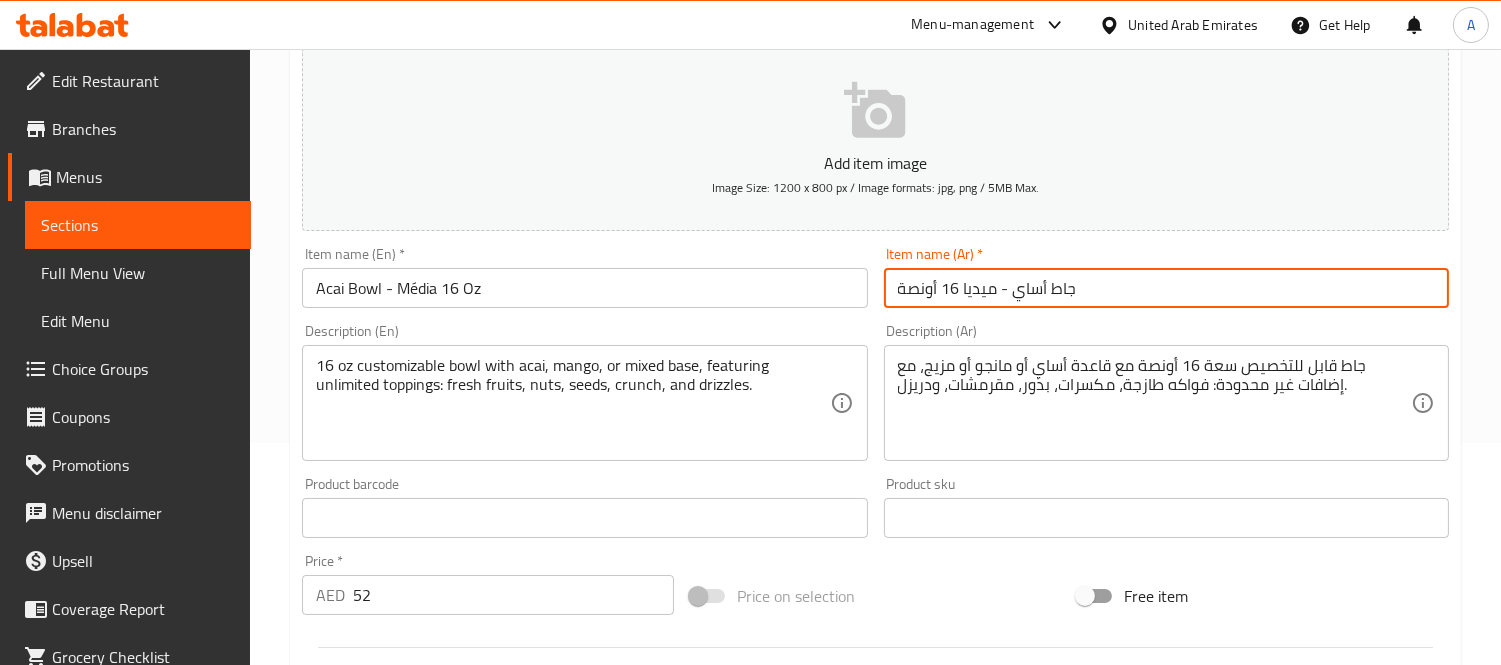 type on "جاط أساي - ميديا 16 أونصة" 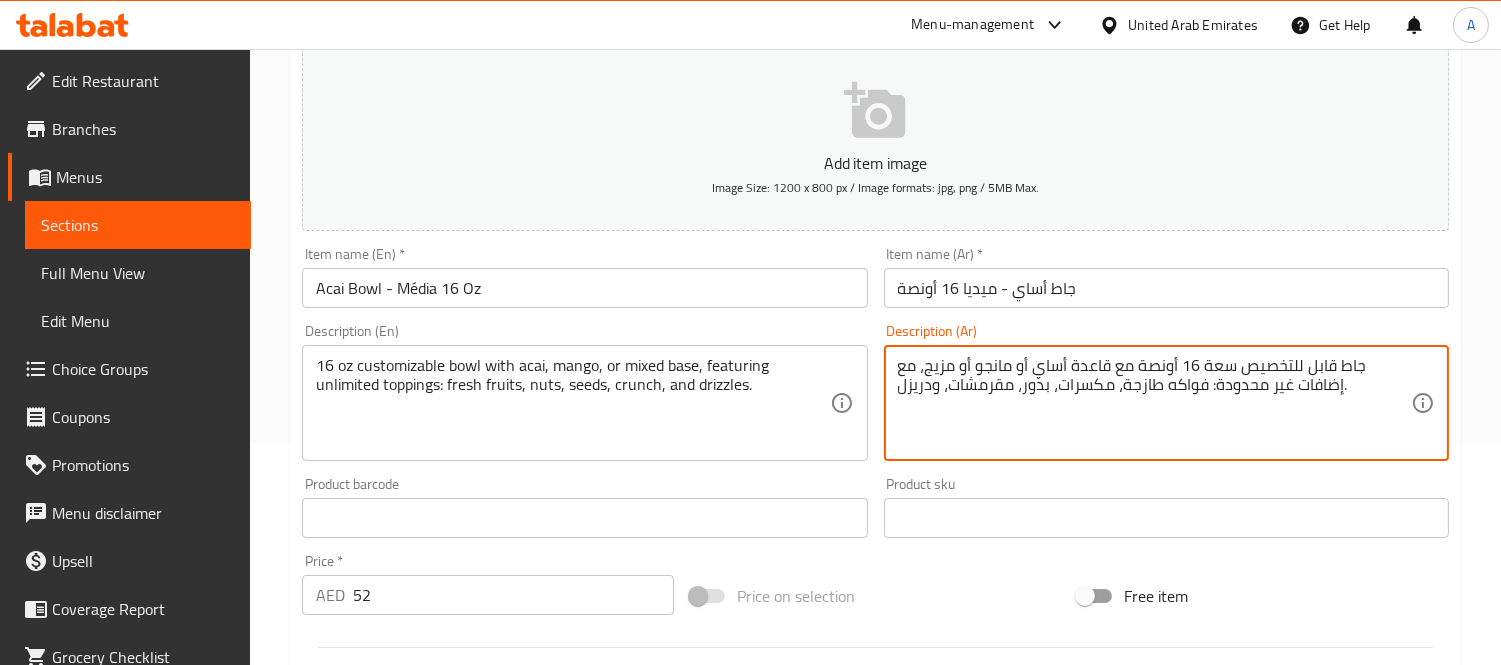click on "جاط قابل للتخصيص سعة 16 أونصة مع قاعدة أساي أو مانجو أو مزيج، مع إضافات غير محدودة: فواكه طازجة، مكسرات، بذور، مقرمشات، ودريزل." at bounding box center [1154, 403] 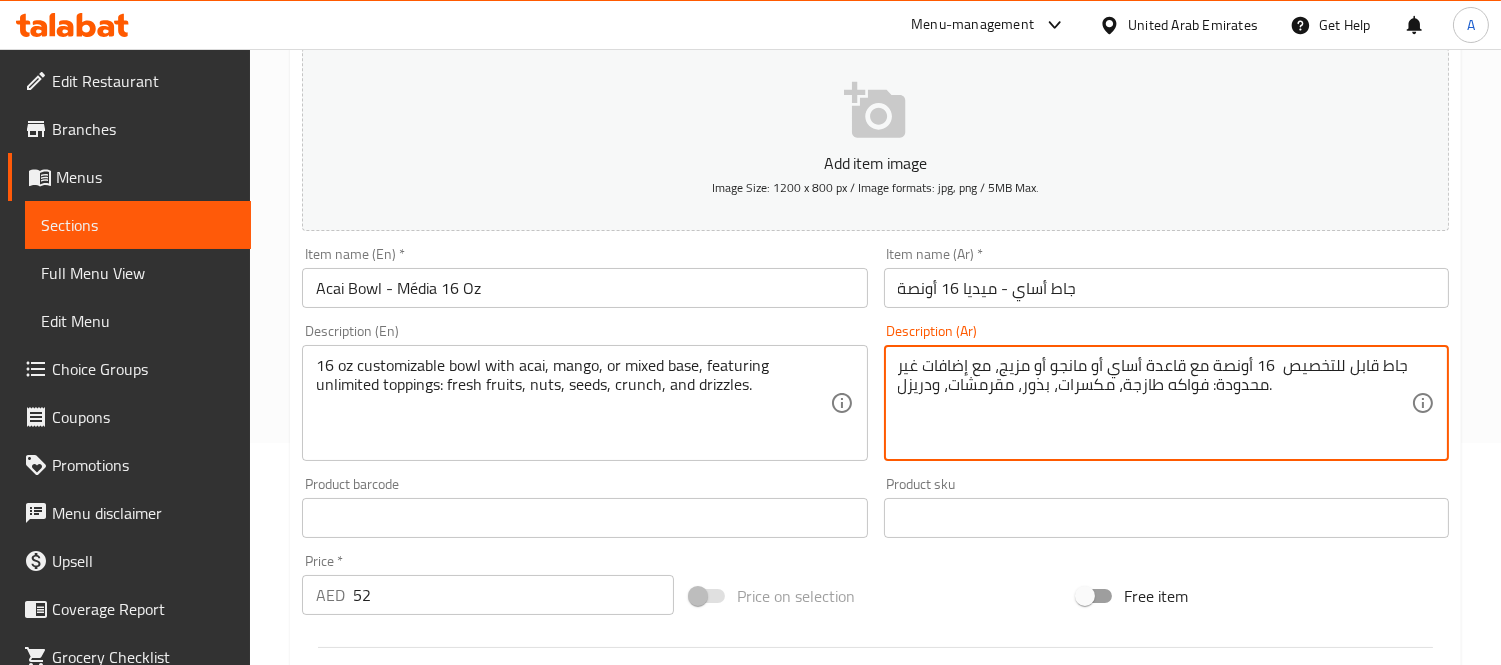 type on "جاط قابل للتخصيص  16 أونصة مع قاعدة أساي أو مانجو أو مزيج، مع إضافات غير محدودة: فواكه طازجة، مكسرات، بذور، مقرمشات، ودريزل." 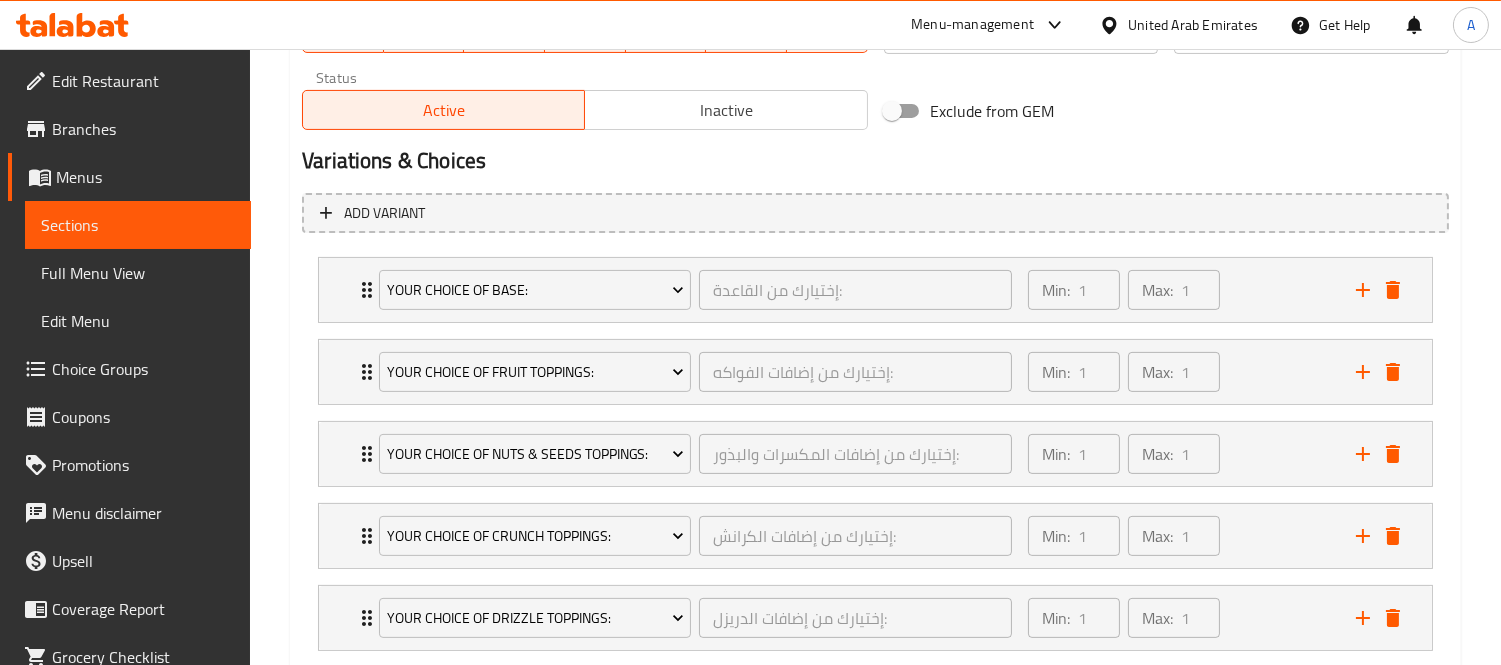 scroll, scrollTop: 1107, scrollLeft: 0, axis: vertical 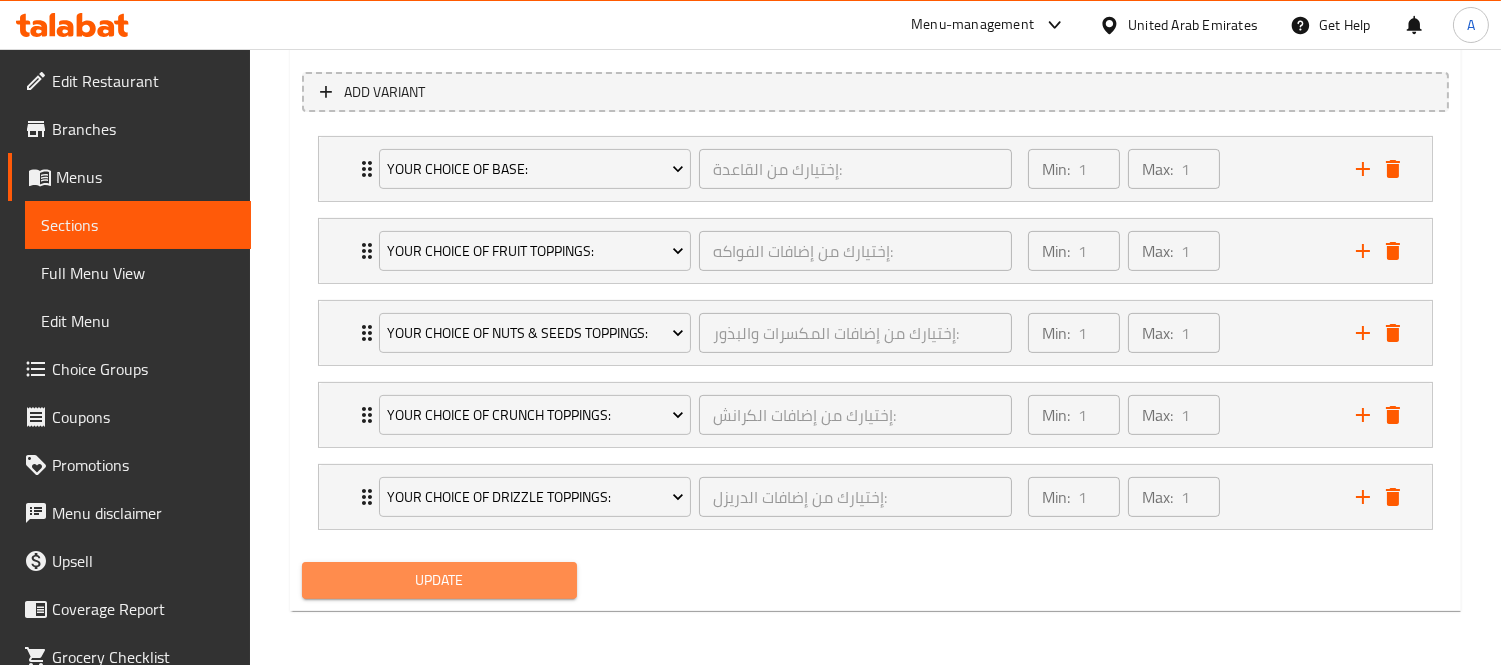 click on "Update" at bounding box center (439, 580) 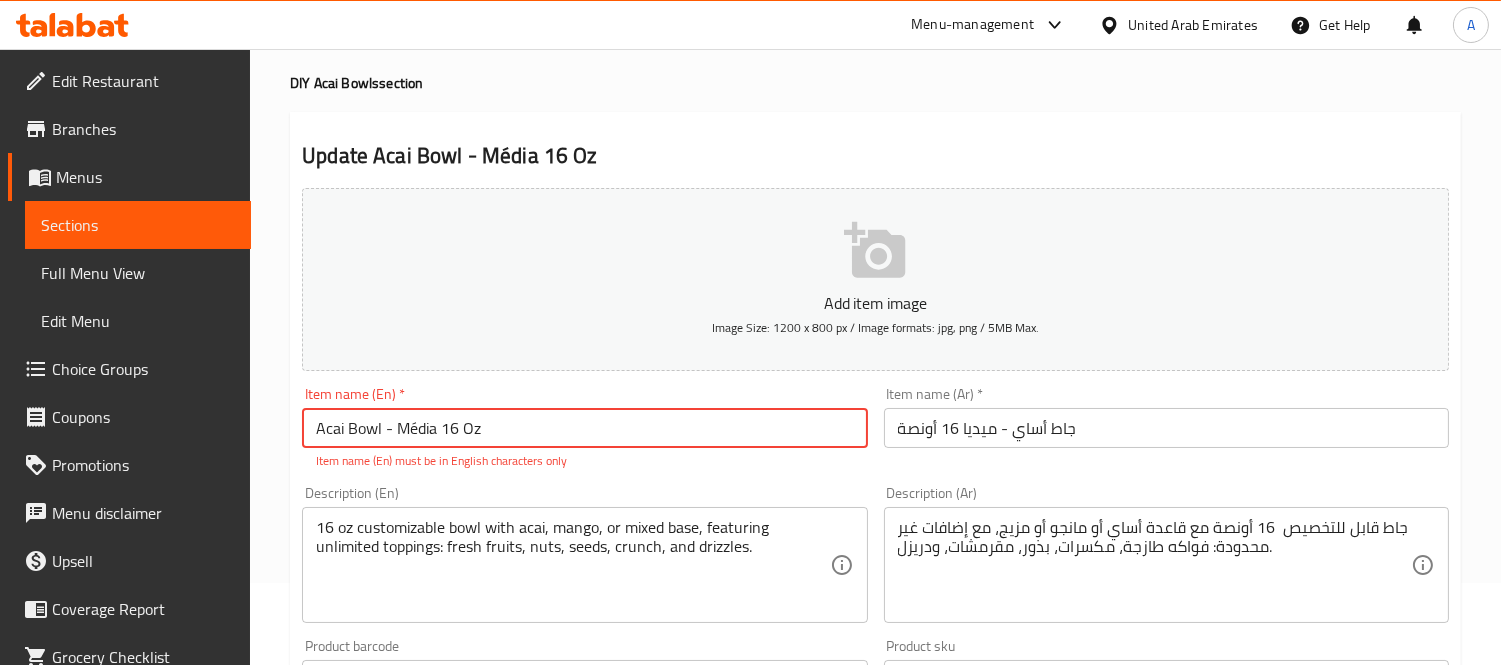 scroll, scrollTop: 0, scrollLeft: 0, axis: both 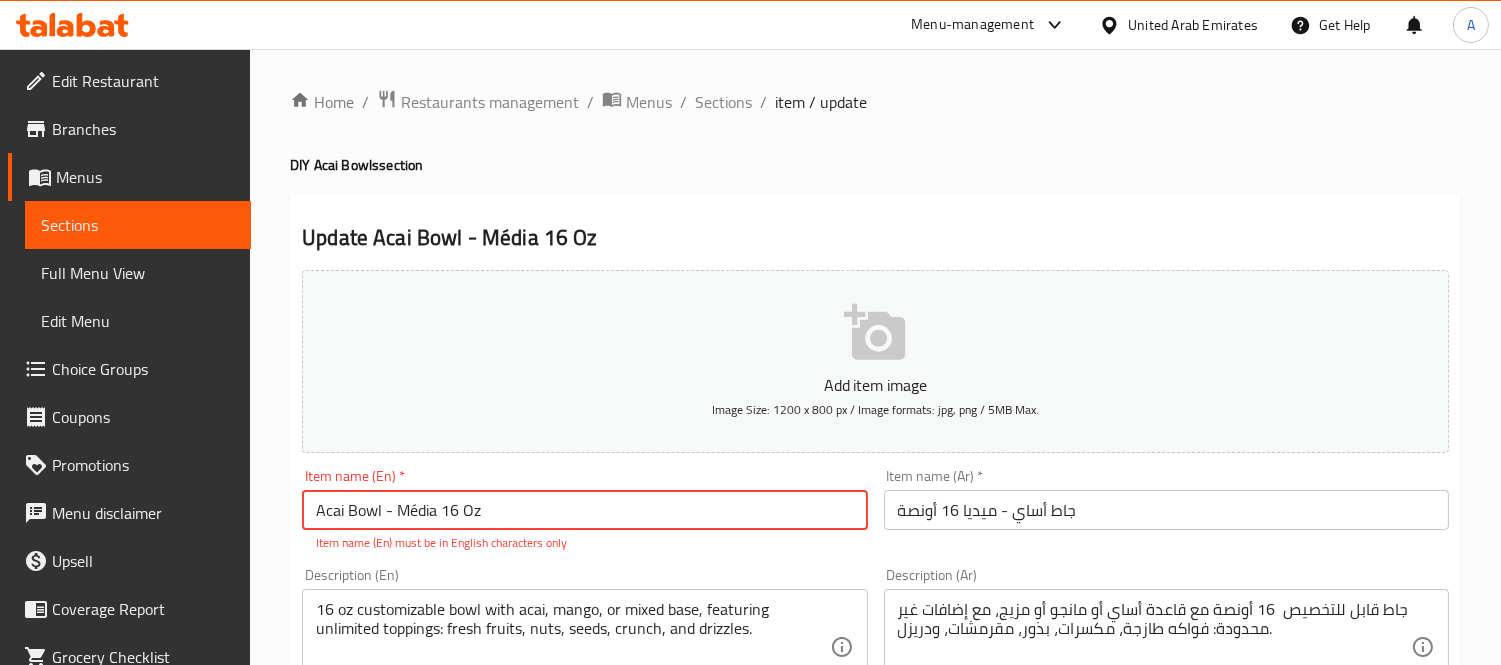 click on "Acai Bowl - Média 16 Oz" at bounding box center [584, 510] 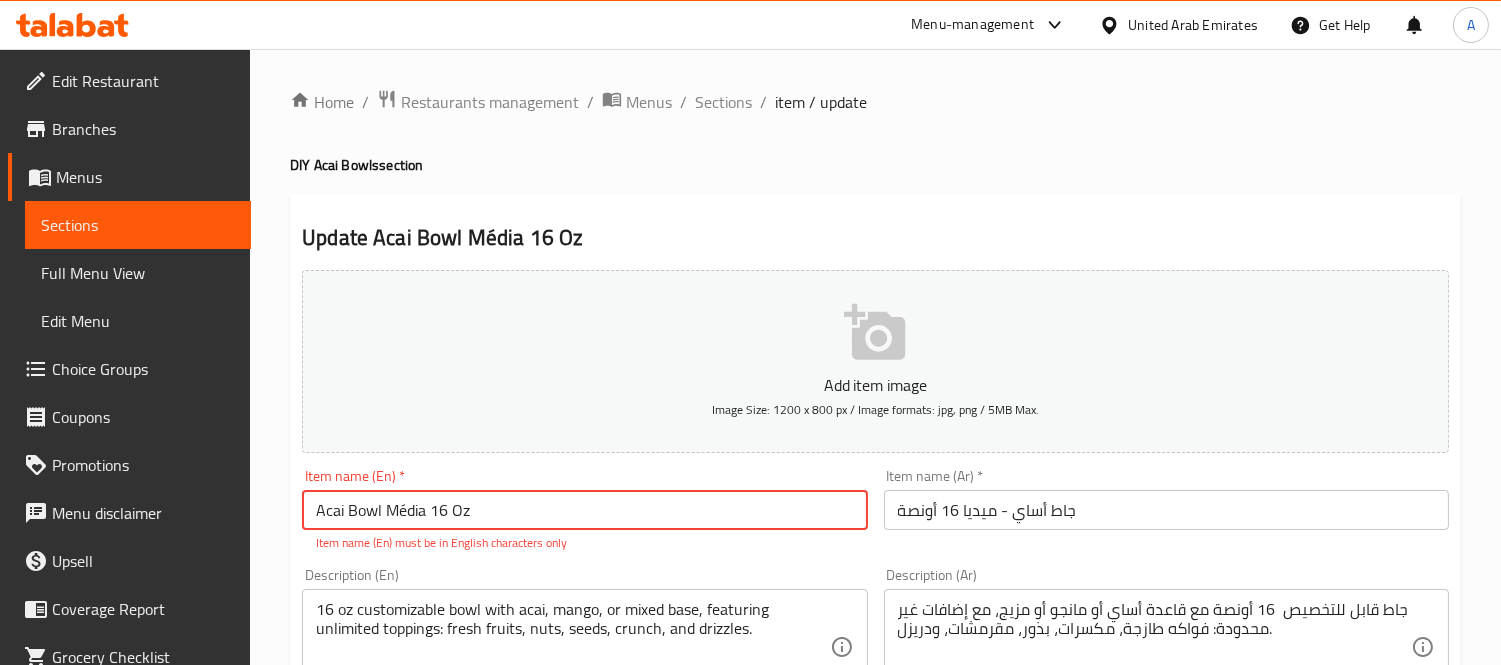 click on "DIY Acai Bowls  section" at bounding box center (875, 165) 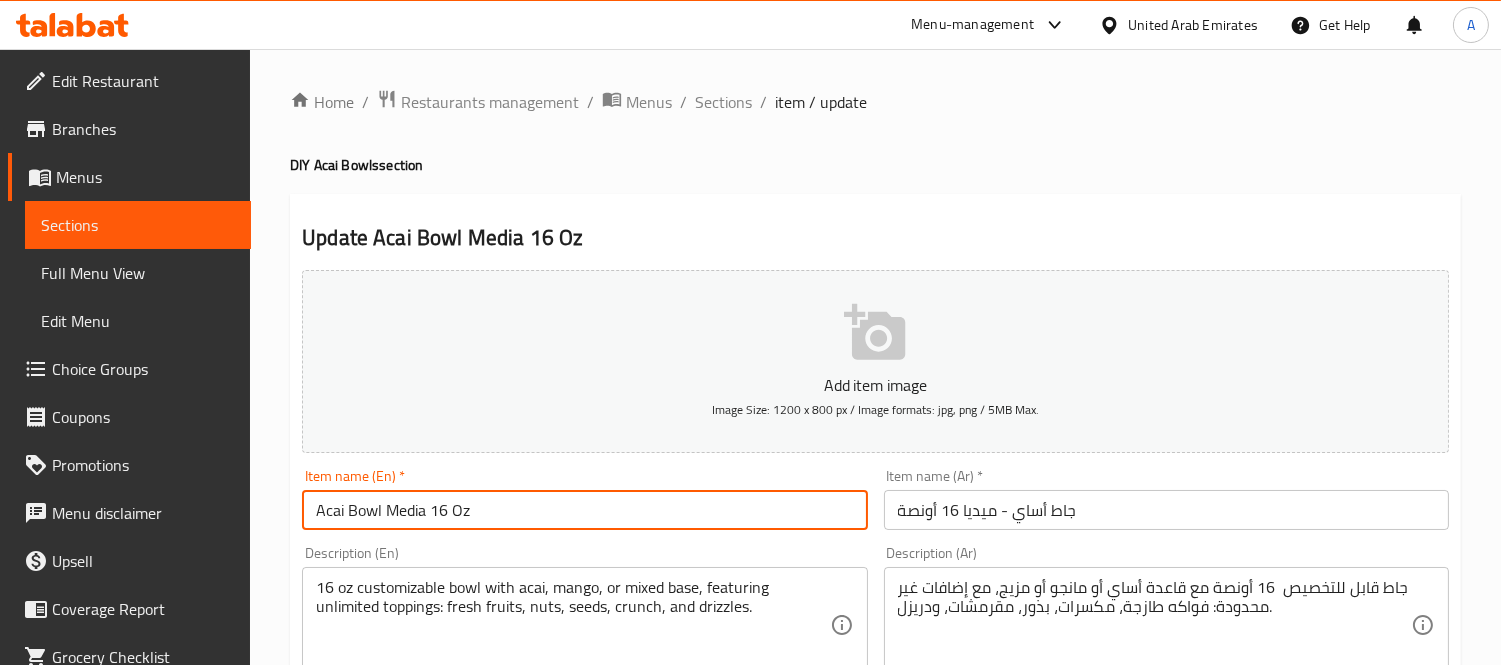 type on "Acai Bowl Media 16 Oz" 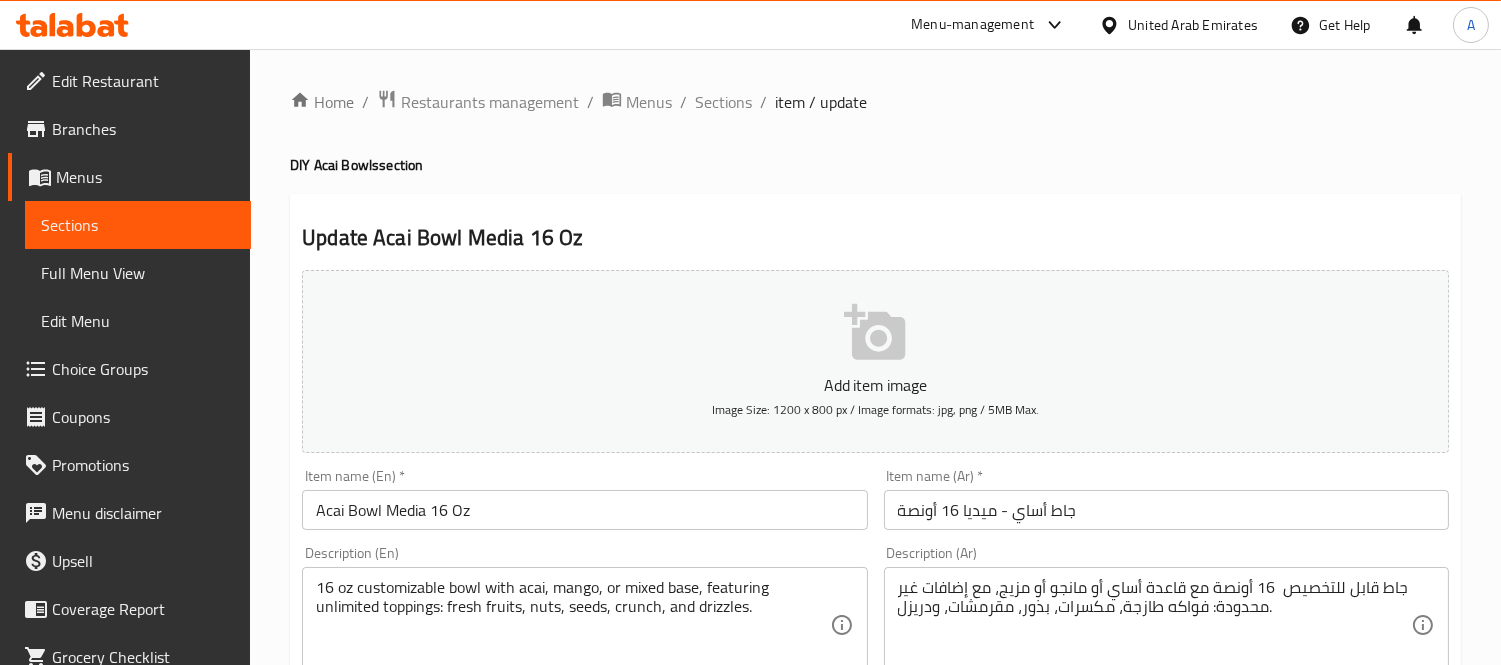 click on "Home / Restaurants management / Menus / Sections / item / update DIY Acai Bowls  section Update Acai Bowl Media 16 Oz Add item image Image Size: 1200 x 800 px / Image formats: jpg, png / 5MB Max. Item name (En)   * Acai Bowl Media 16 Oz Item name (En)  * Item name (Ar)   * جاط أساي - ميديا 16 أونصة Item name (Ar)  * Description (En) 16 oz customizable bowl with acai, mango, or mixed base, featuring unlimited toppings: fresh fruits, nuts, seeds, crunch, and drizzles. Description (En) Description (Ar) جاط قابل للتخصيص  16 أونصة مع قاعدة أساي أو مانجو أو مزيج، مع إضافات غير محدودة: فواكه طازجة، مكسرات، بذور، مقرمشات، ودريزل. Description (Ar) Product barcode Product barcode Product sku Product sku Price   * AED 52 Price  * Price on selection Free item Start Date Start Date End Date End Date Available Days SU MO TU WE TH FR SA Available from ​ ​ Available to ​ ​ Status Active Inactive" at bounding box center [875, 911] 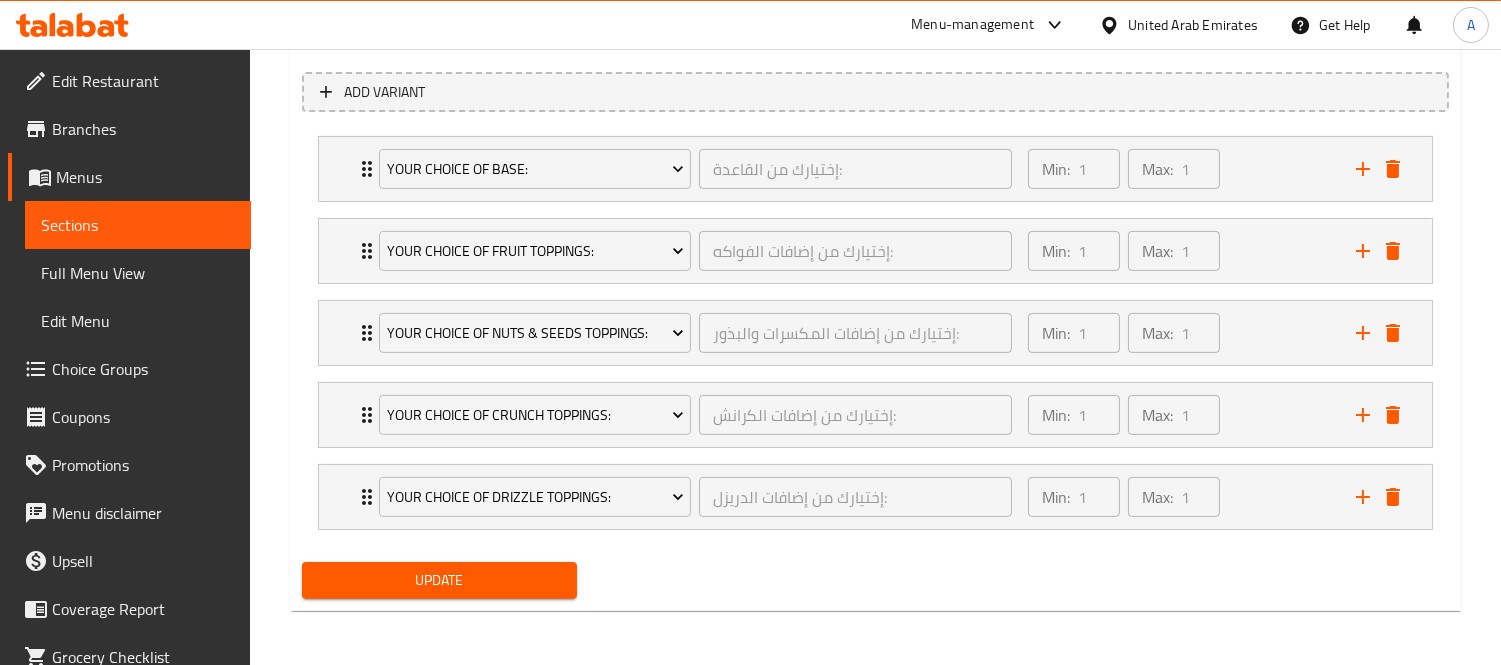 click on "Update" at bounding box center [439, 580] 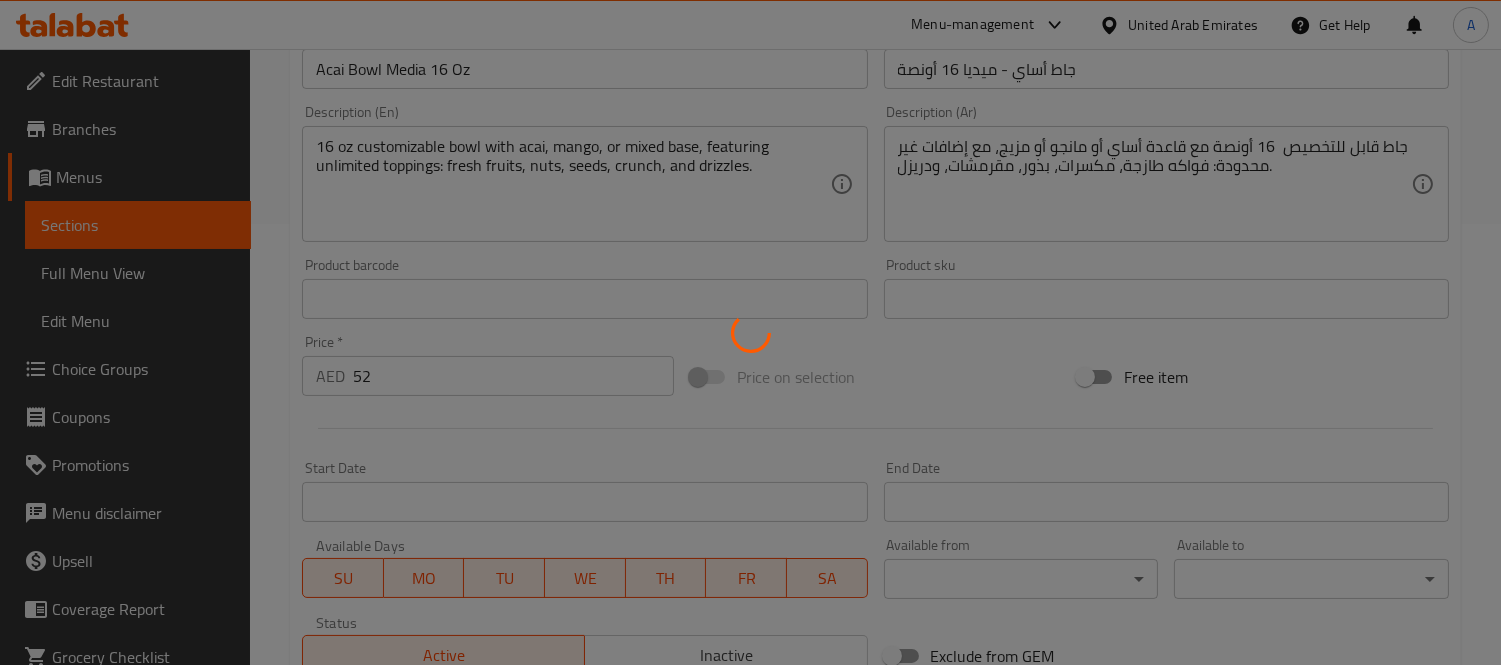 scroll, scrollTop: 0, scrollLeft: 0, axis: both 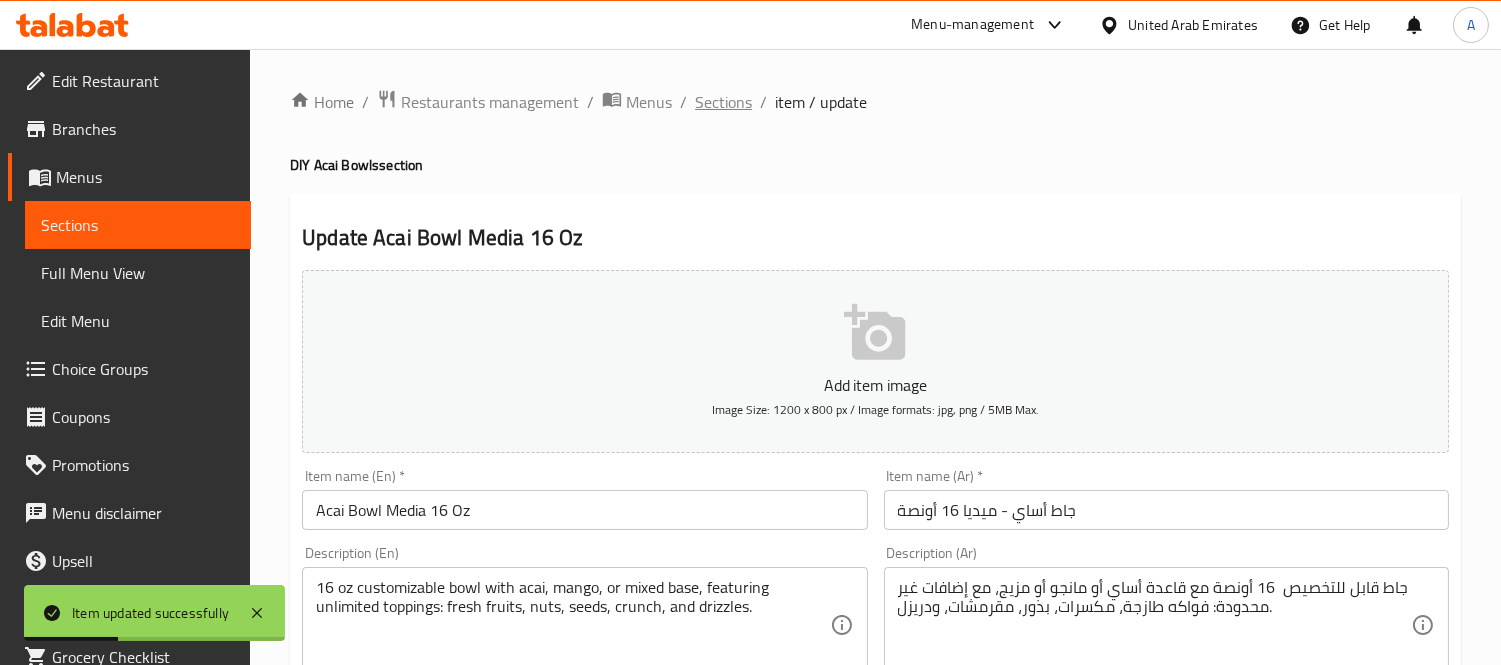 click on "Sections" at bounding box center (723, 102) 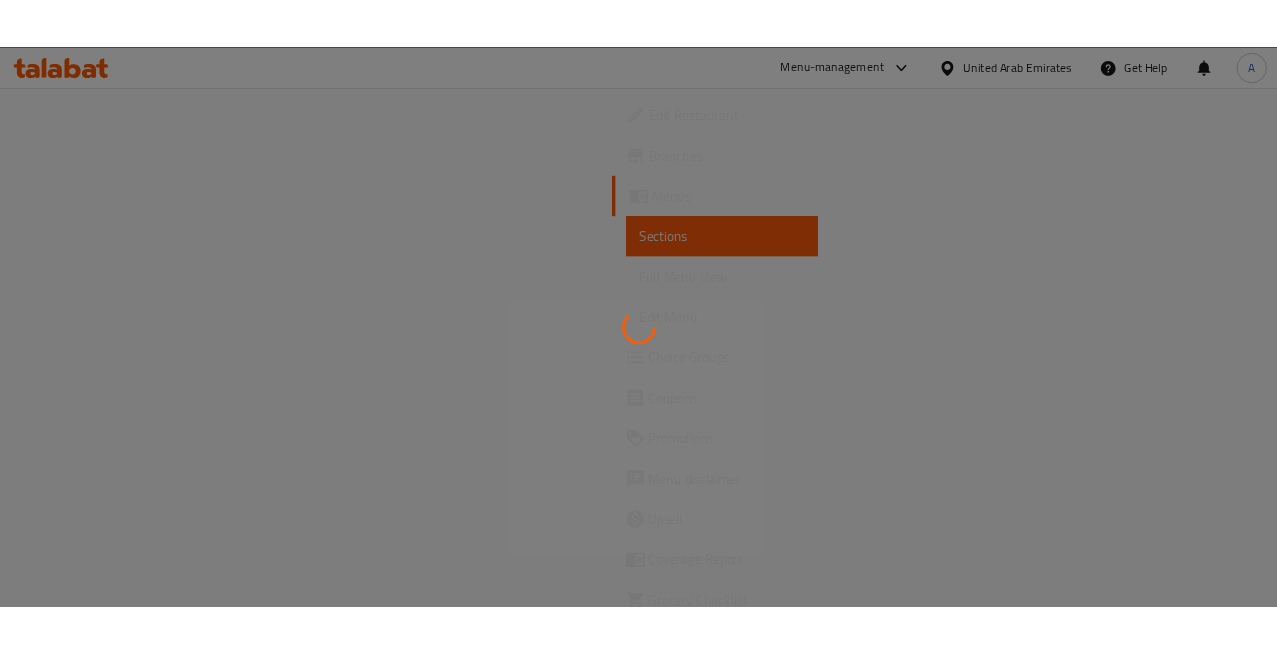 scroll, scrollTop: 0, scrollLeft: 0, axis: both 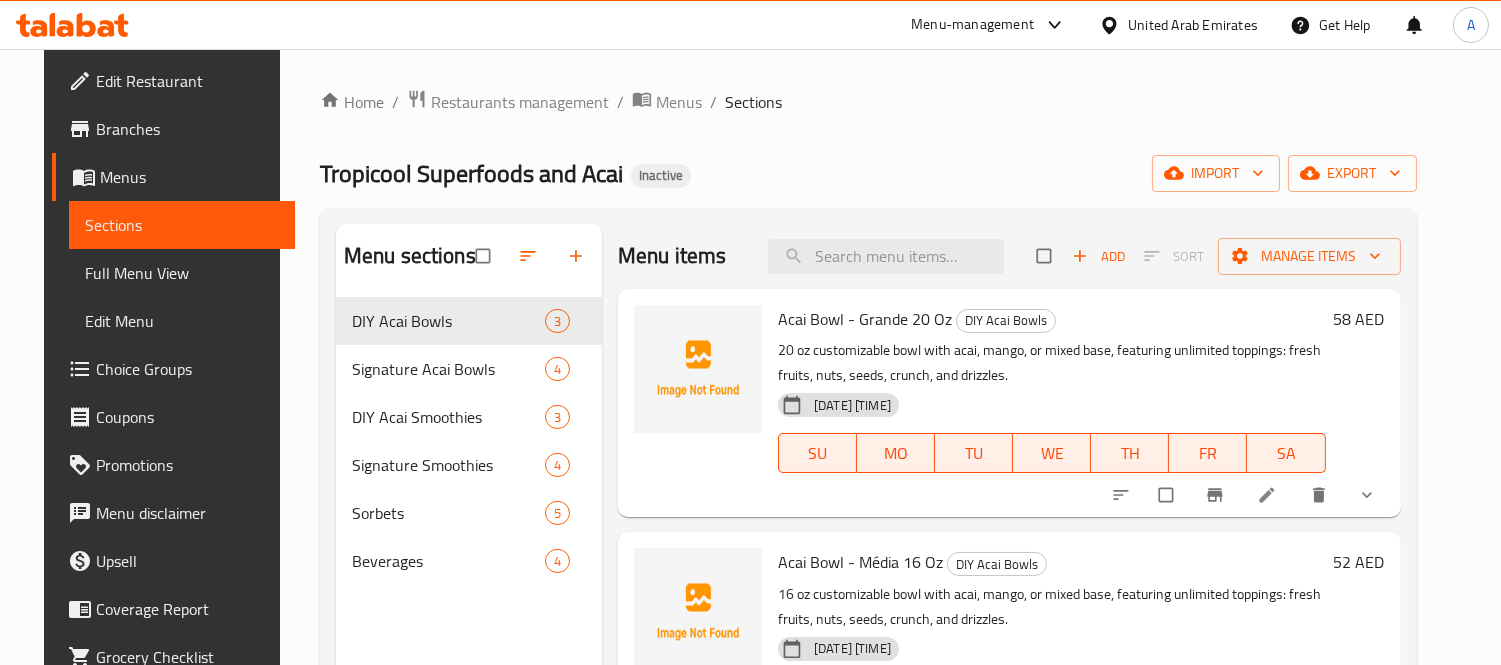 click on "Full Menu View" at bounding box center (182, 273) 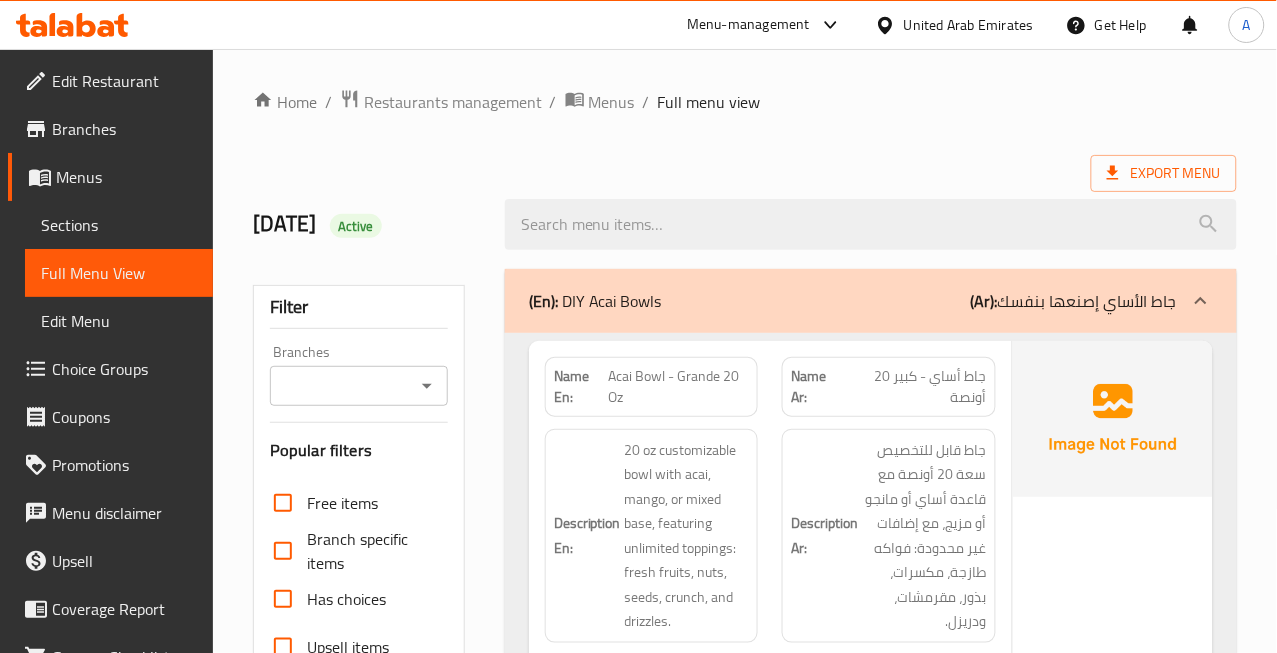 click on "Home / Restaurants management / Menus / Full menu view Export Menu 6/8/2025   Active Filter Branches Branches Popular filters Free items Branch specific items Has choices Upsell items Availability filters Available Not available View filters Collapse sections Collapse categories Collapse Choices (En):   DIY Acai Bowls (Ar): جاط الأساي إصنعها بنفسك Name En: Acai Bowl - Grande 20 Oz Name Ar: جاط أساي - كبير 20 أونصة Description En: 20 oz customizable bowl with acai, mango, or mixed base, featuring unlimited toppings: fresh fruits, nuts, seeds, crunch, and drizzles. Description Ar: جاط قابل للتخصيص سعة 20 أونصة مع قاعدة أساي أو مانجو أو مزيج، مع إضافات غير محدودة: فواكه طازجة، مكسرات، بذور، مقرمشات، ودريزل. 06-08-2025 08:25 AM SU MO TU WE TH FR SA Caregories: (En):   Your Choice Of Base: (Ar): إختيارك من القاعدة: Name(En) Name(Ar) Status Price Acai أساي 0 0" at bounding box center [745, 6303] 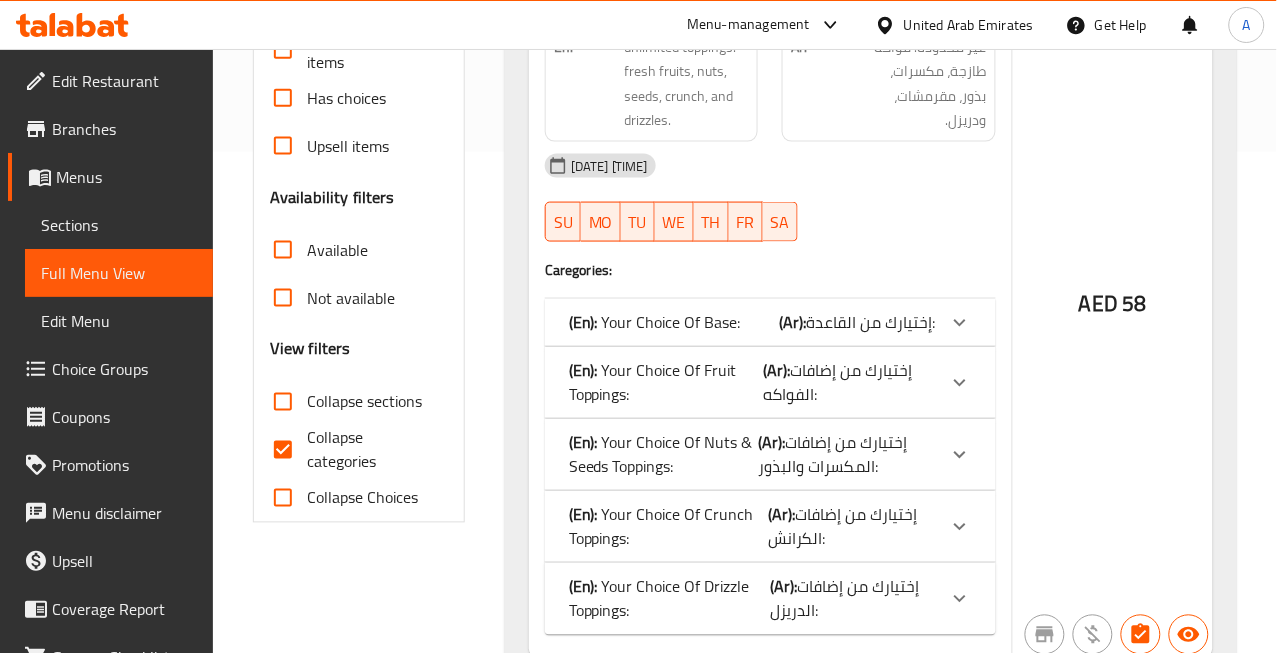 scroll, scrollTop: 555, scrollLeft: 0, axis: vertical 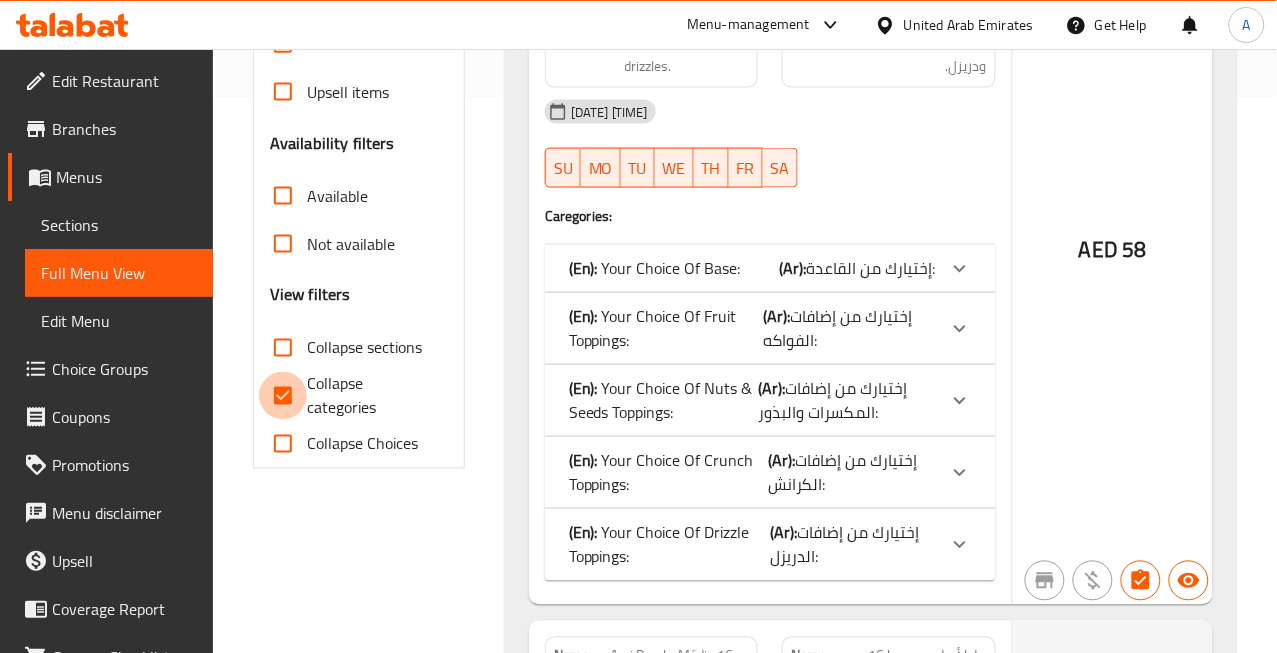 click on "Collapse categories" at bounding box center (283, 396) 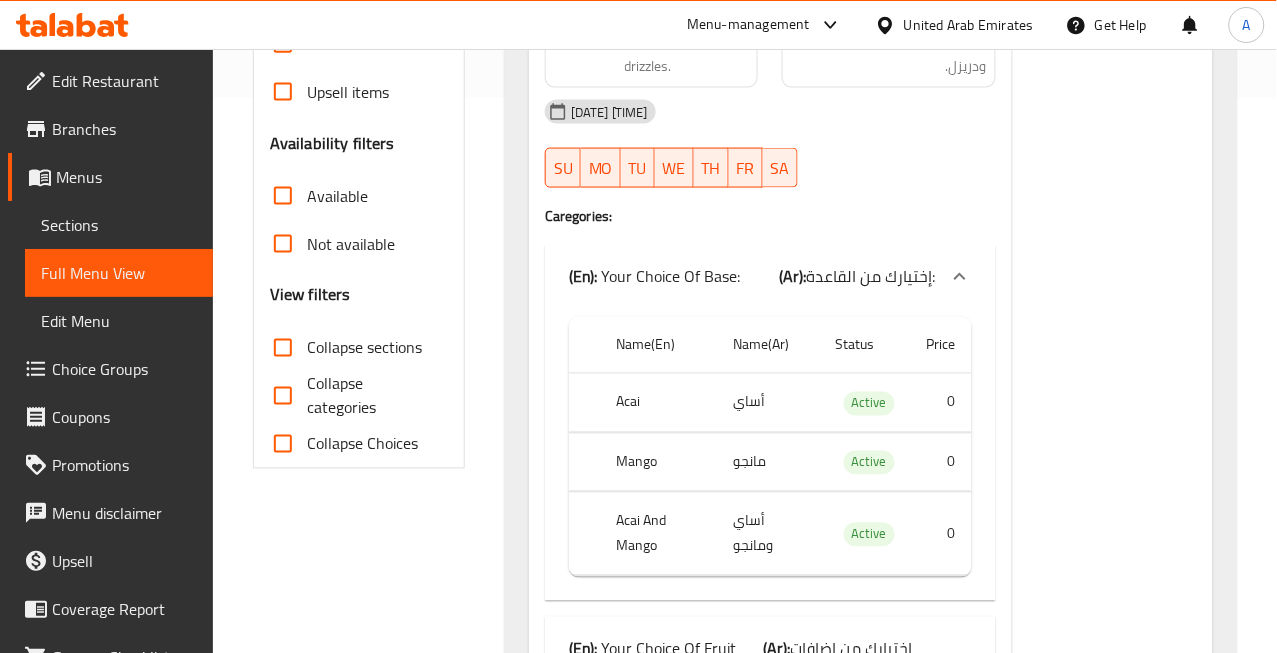 click on "Collapse sections" at bounding box center [283, 348] 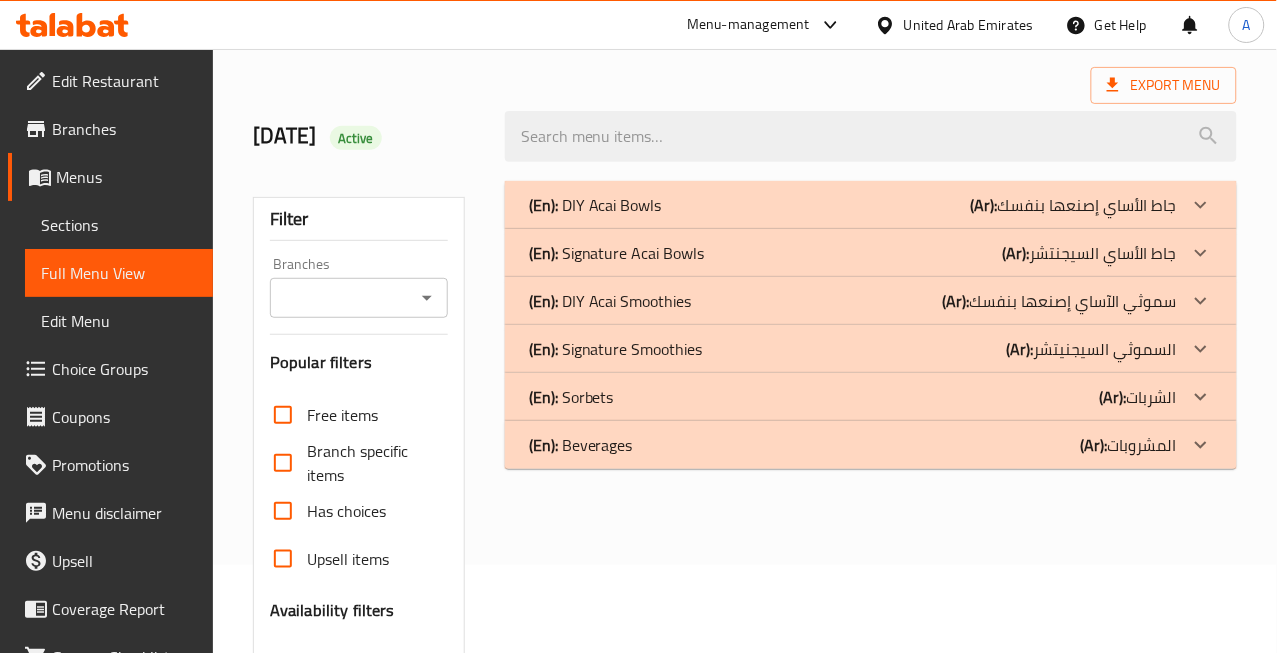 scroll, scrollTop: 77, scrollLeft: 0, axis: vertical 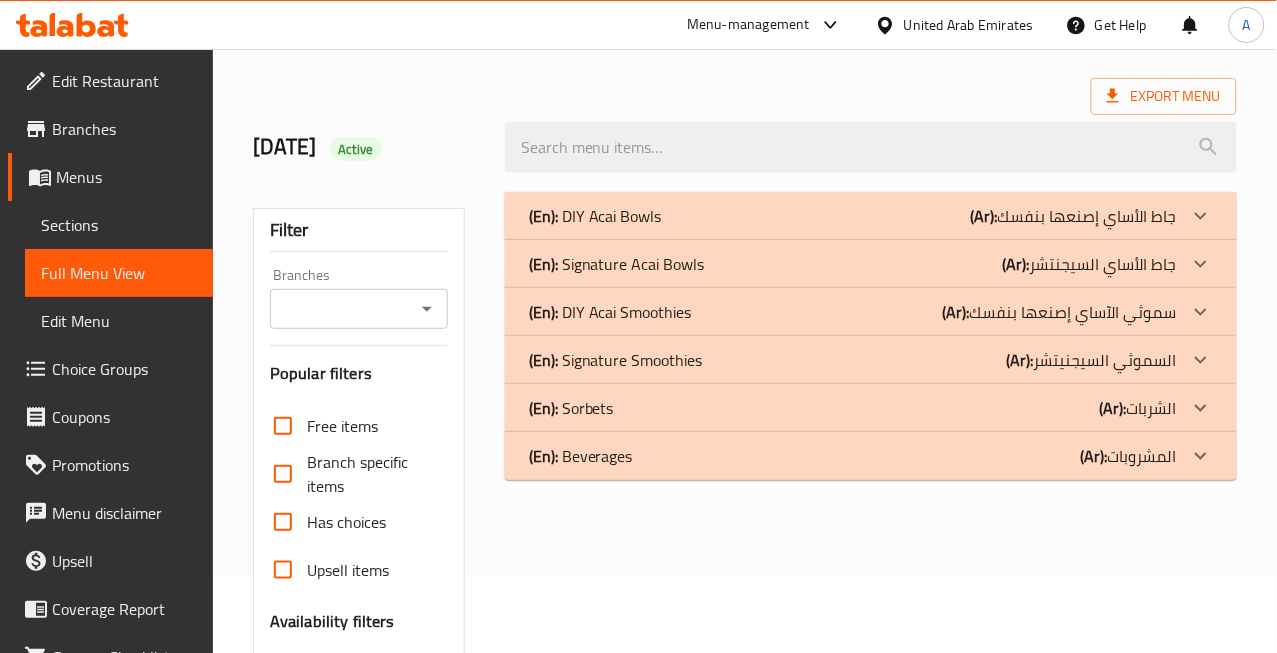 click on "(En):   Beverages" at bounding box center [595, 216] 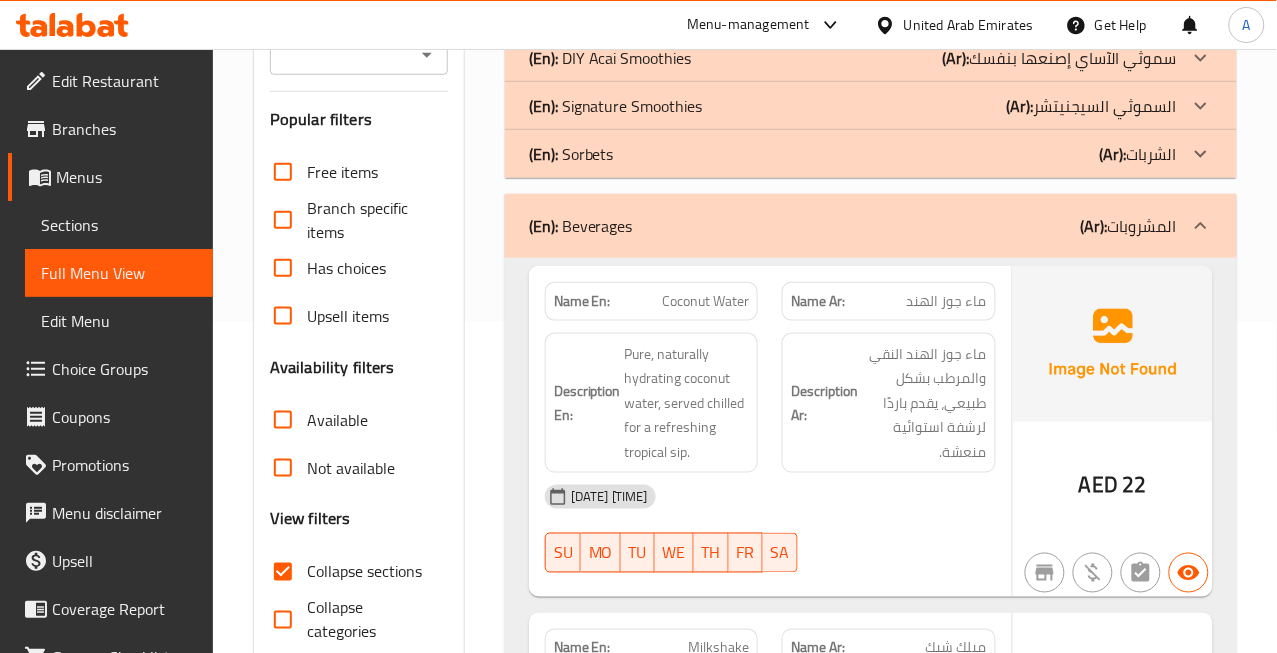 scroll, scrollTop: 411, scrollLeft: 0, axis: vertical 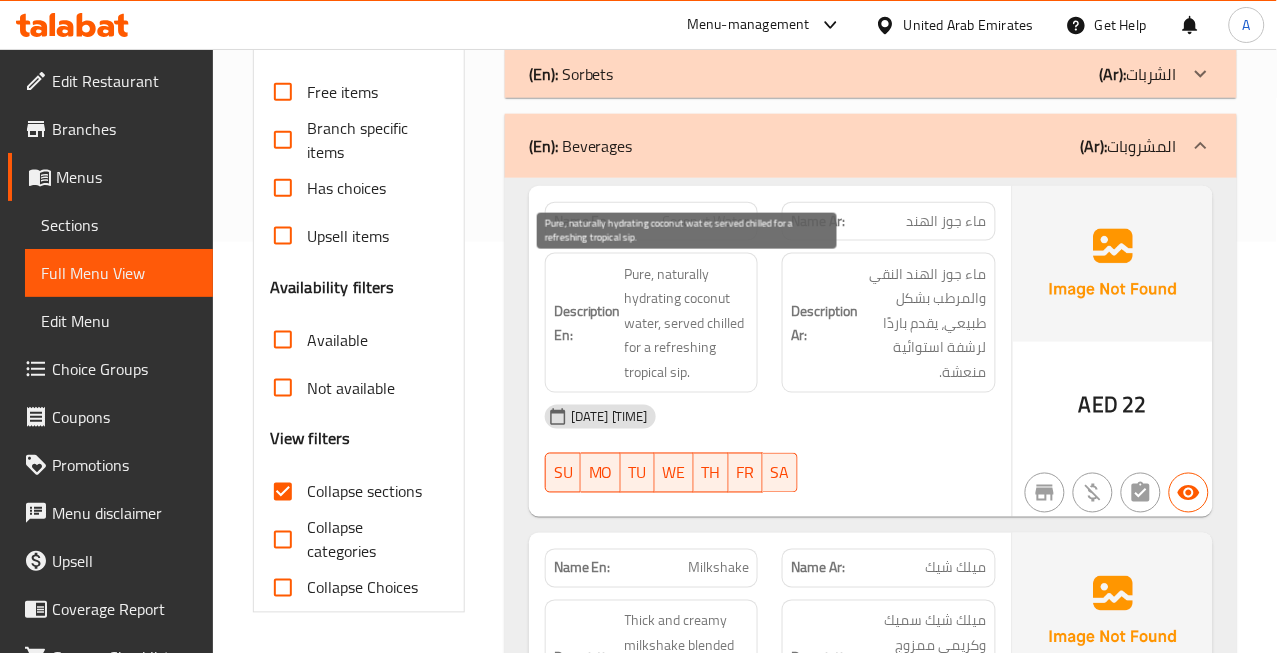 click on "Pure, naturally hydrating coconut water, served chilled for a refreshing tropical sip." at bounding box center [687, 323] 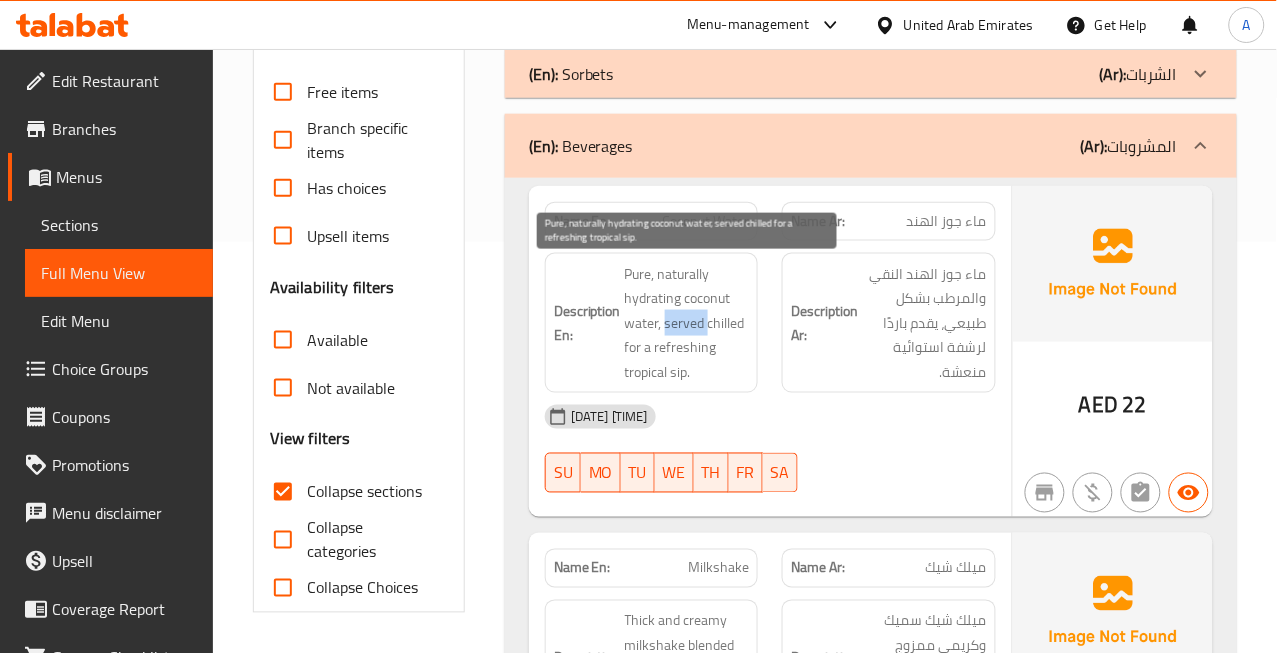 click on "Pure, naturally hydrating coconut water, served chilled for a refreshing tropical sip." at bounding box center [687, 323] 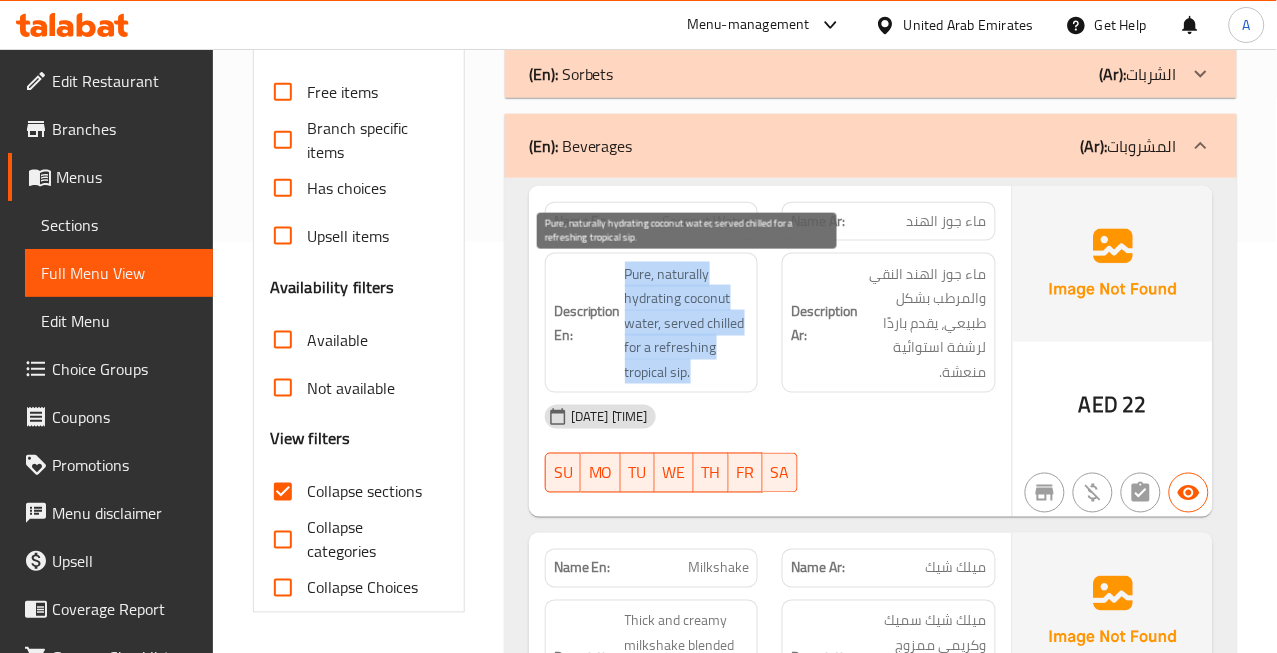 click on "Pure, naturally hydrating coconut water, served chilled for a refreshing tropical sip." at bounding box center (687, 323) 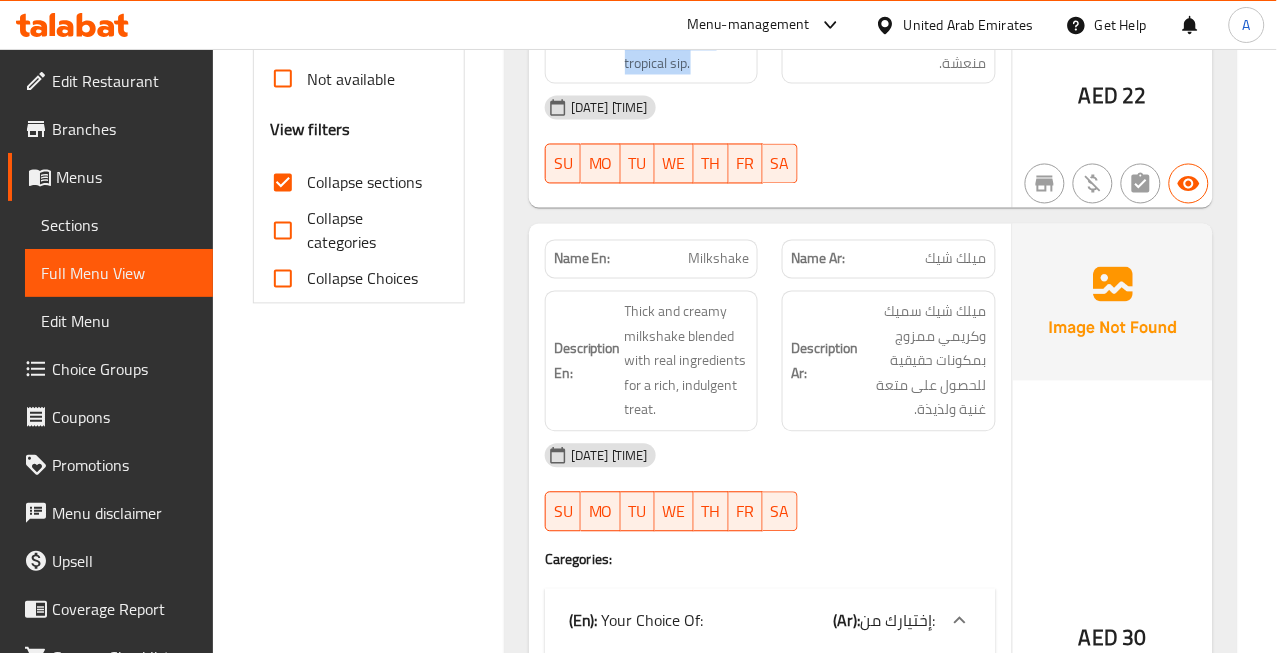 scroll, scrollTop: 744, scrollLeft: 0, axis: vertical 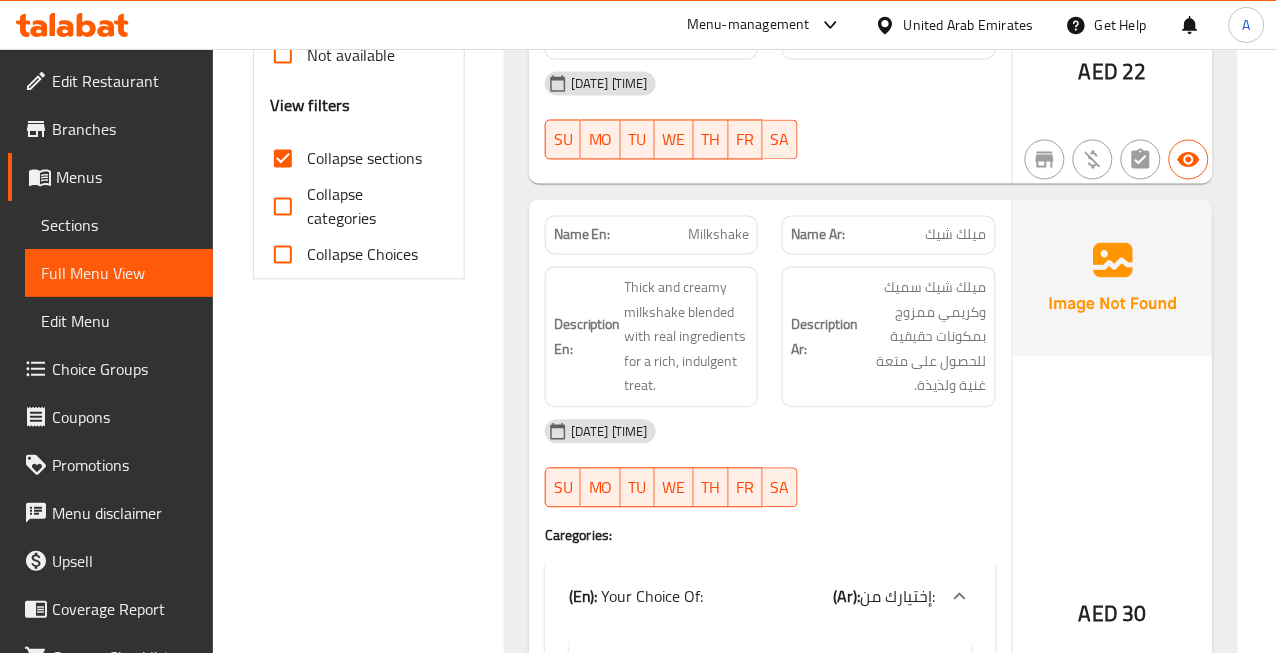 click on "Filter Branches Branches Popular filters Free items Branch specific items Has choices Upsell items Availability filters Available Not available View filters Collapse sections Collapse categories Collapse Choices" at bounding box center [367, 492] 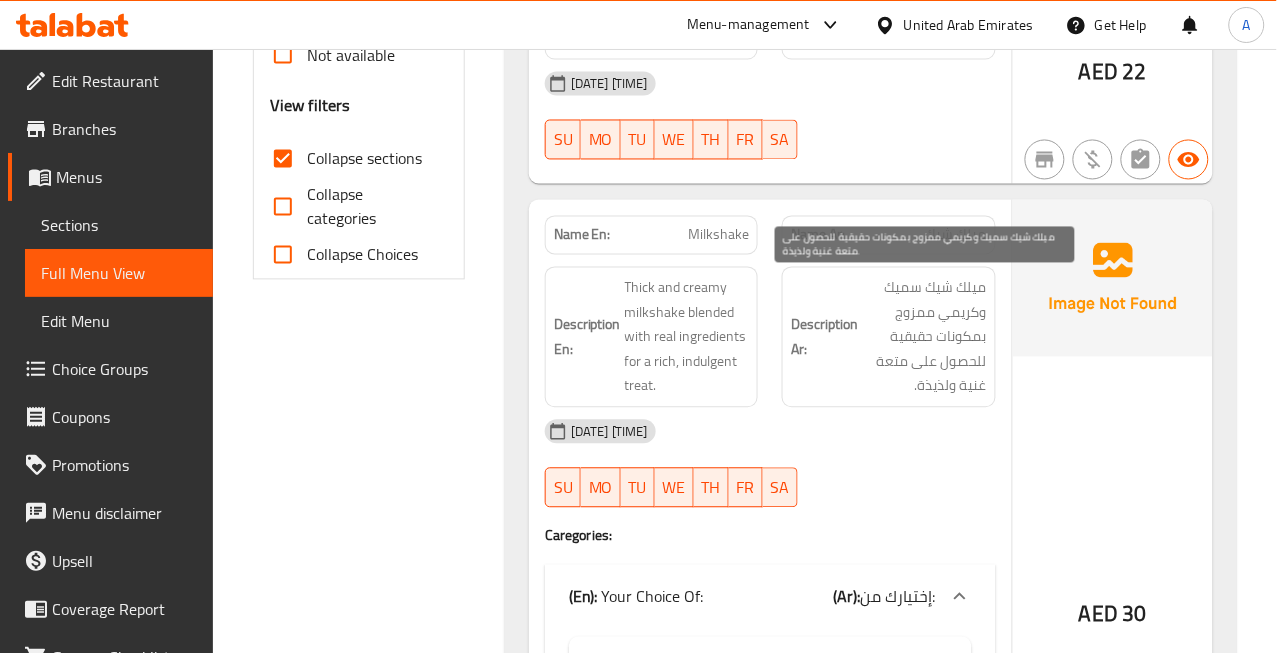 click on "ميلك شيك سميك وكريمي ممزوج بمكونات حقيقية للحصول على متعة غنية ولذيذة." at bounding box center [924, 337] 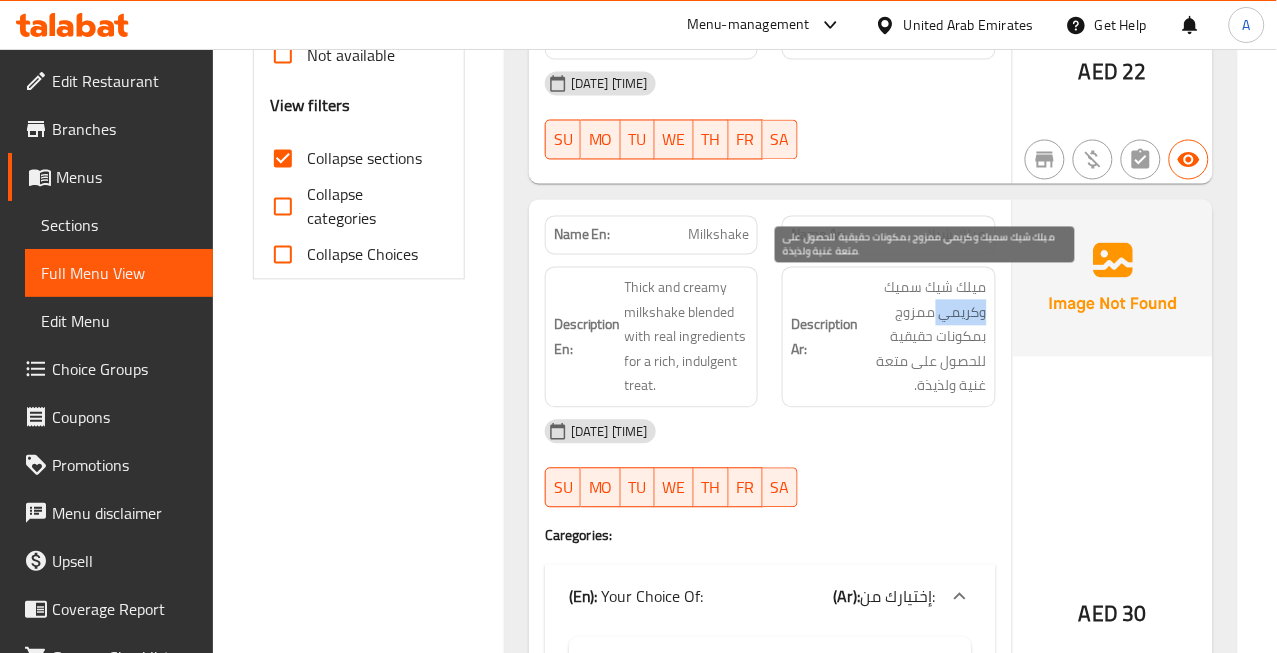 click on "ميلك شيك سميك وكريمي ممزوج بمكونات حقيقية للحصول على متعة غنية ولذيذة." at bounding box center [924, 337] 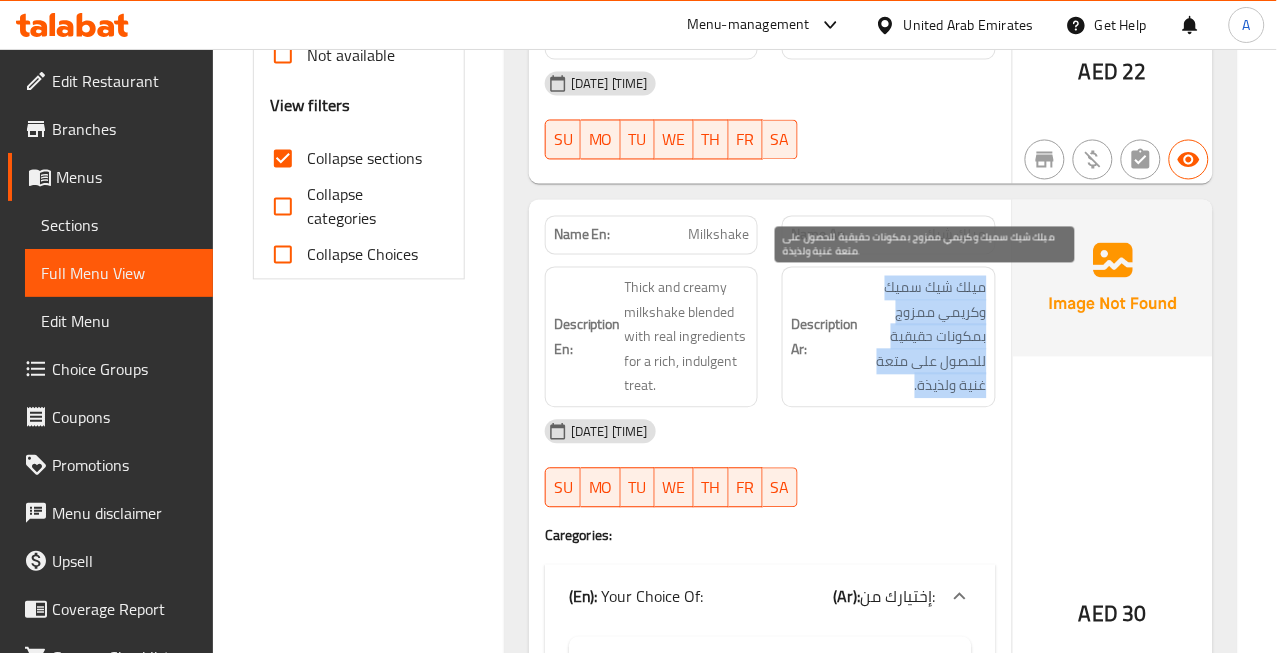 click on "ميلك شيك سميك وكريمي ممزوج بمكونات حقيقية للحصول على متعة غنية ولذيذة." at bounding box center [924, 337] 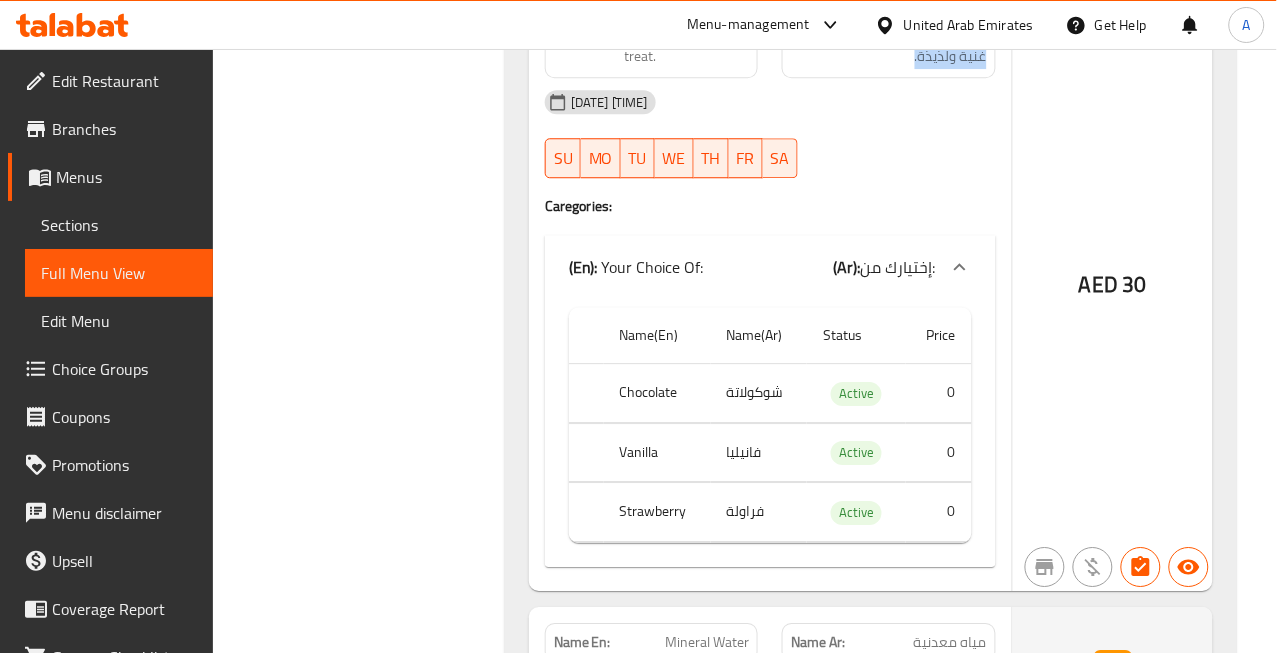 scroll, scrollTop: 1077, scrollLeft: 0, axis: vertical 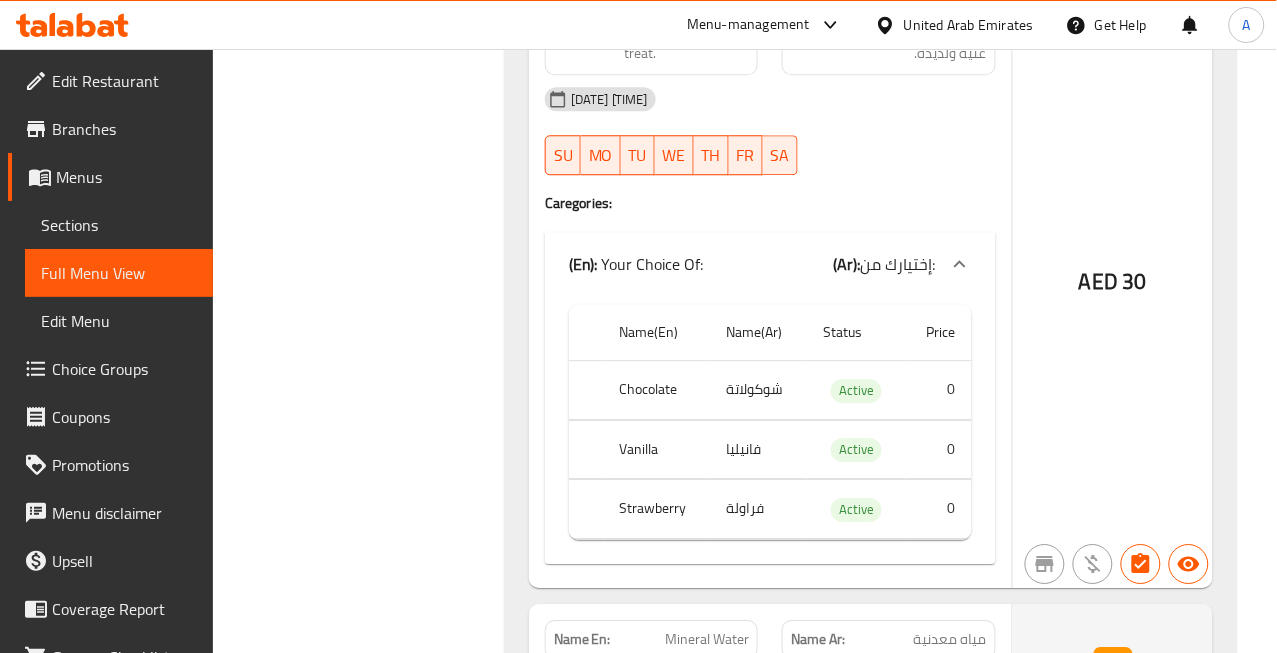 click on "Filter Branches Branches Popular filters Free items Branch specific items Has choices Upsell items Availability filters Available Not available View filters Collapse sections Collapse categories Collapse Choices" at bounding box center (367, 160) 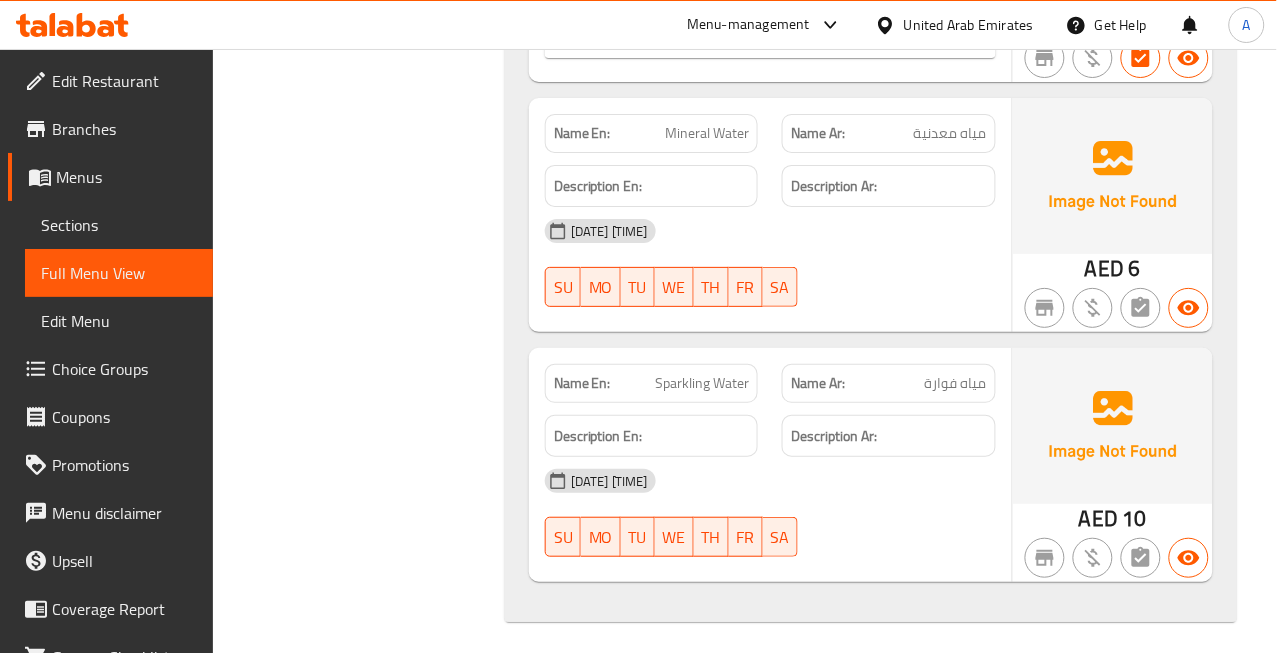 scroll, scrollTop: 1592, scrollLeft: 0, axis: vertical 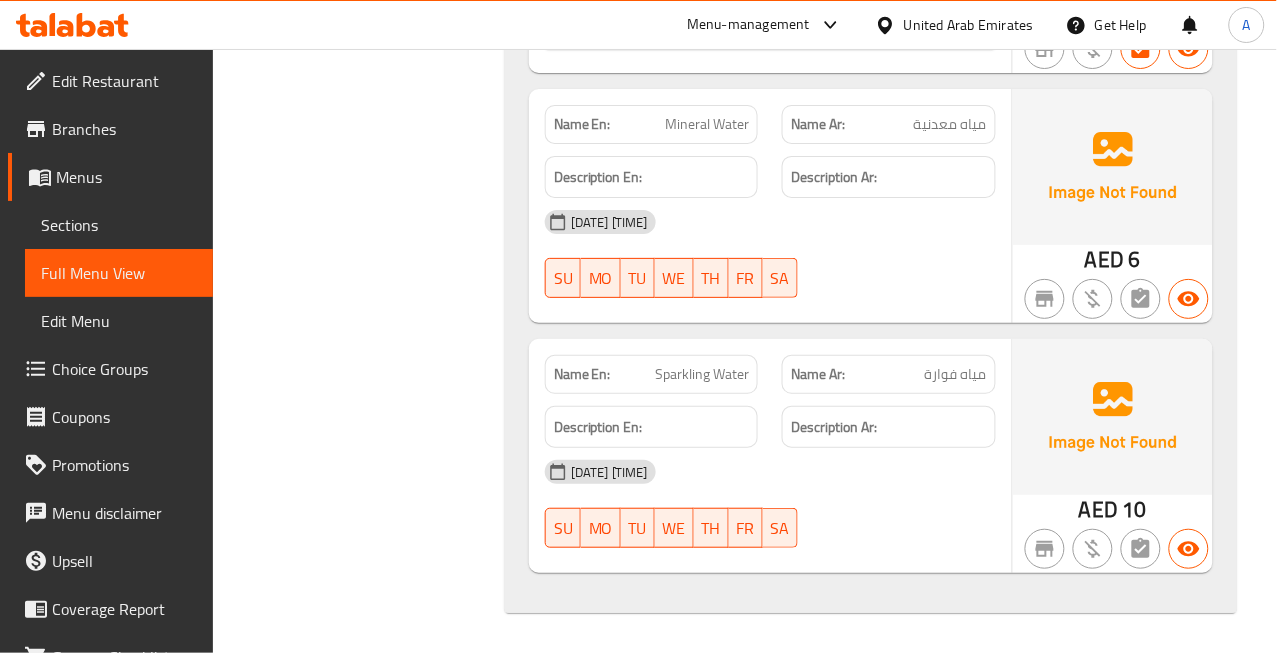 click on "Filter Branches Branches Popular filters Free items Branch specific items Has choices Upsell items Availability filters Available Not available View filters Collapse sections Collapse categories Collapse Choices" at bounding box center (367, -355) 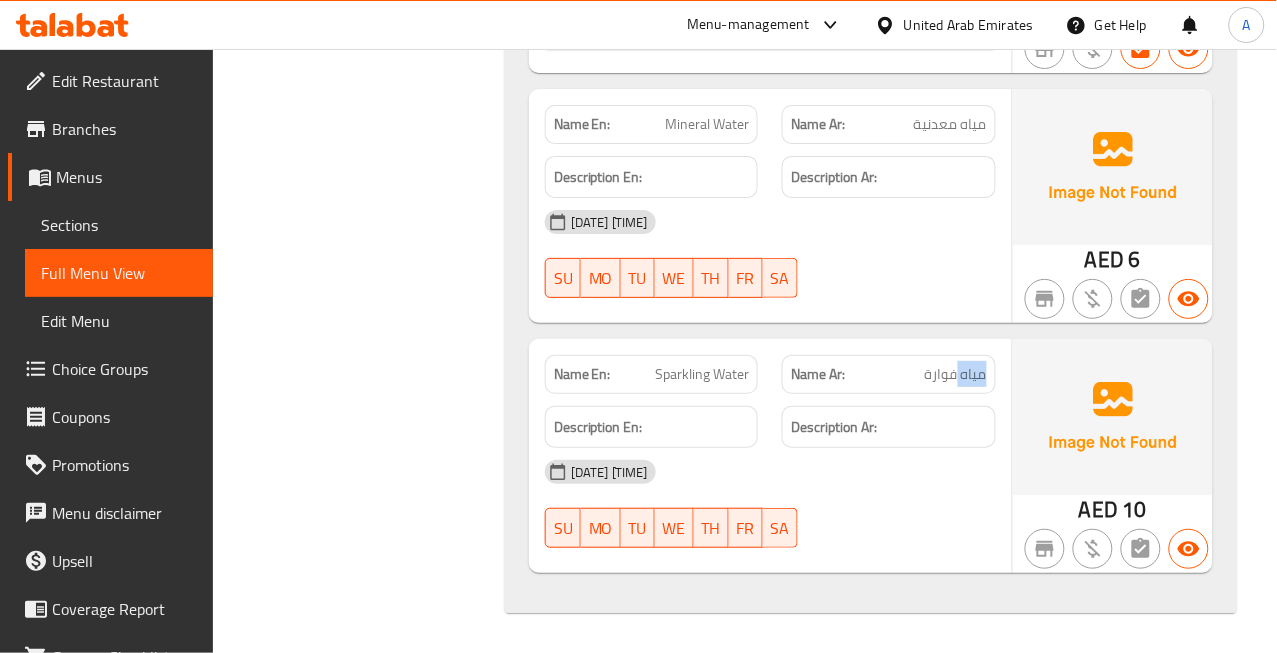 click on "مياه فوارة" at bounding box center (956, 374) 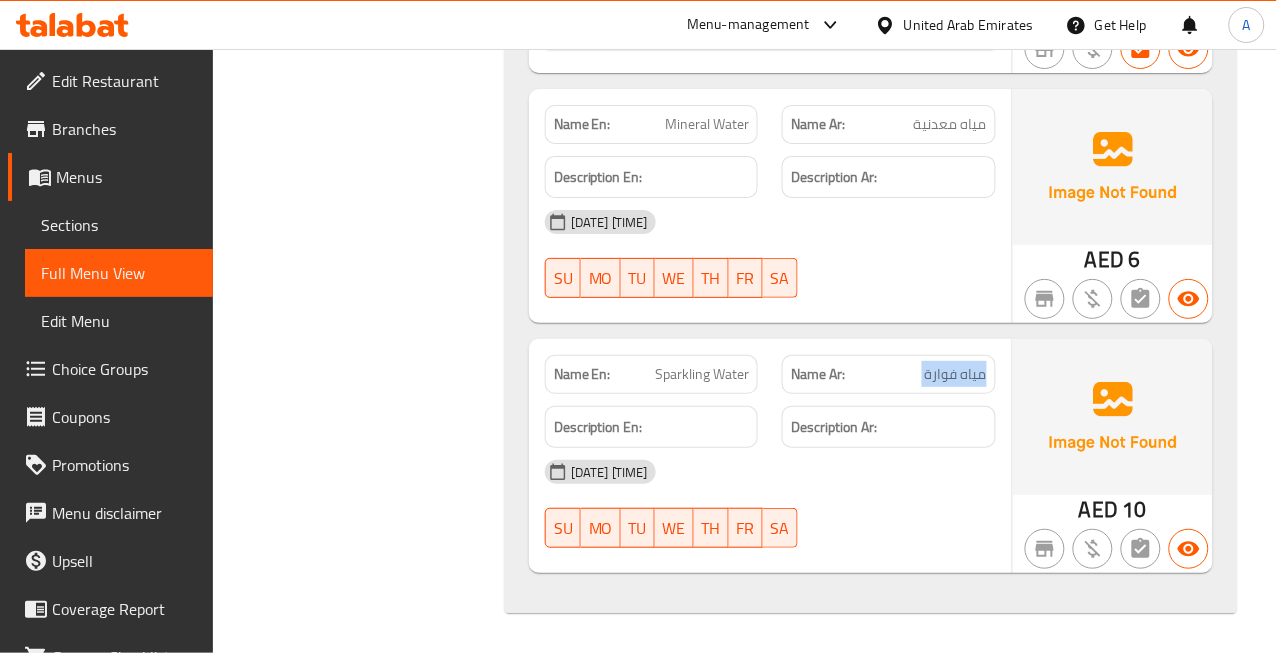 click on "مياه فوارة" at bounding box center (956, 374) 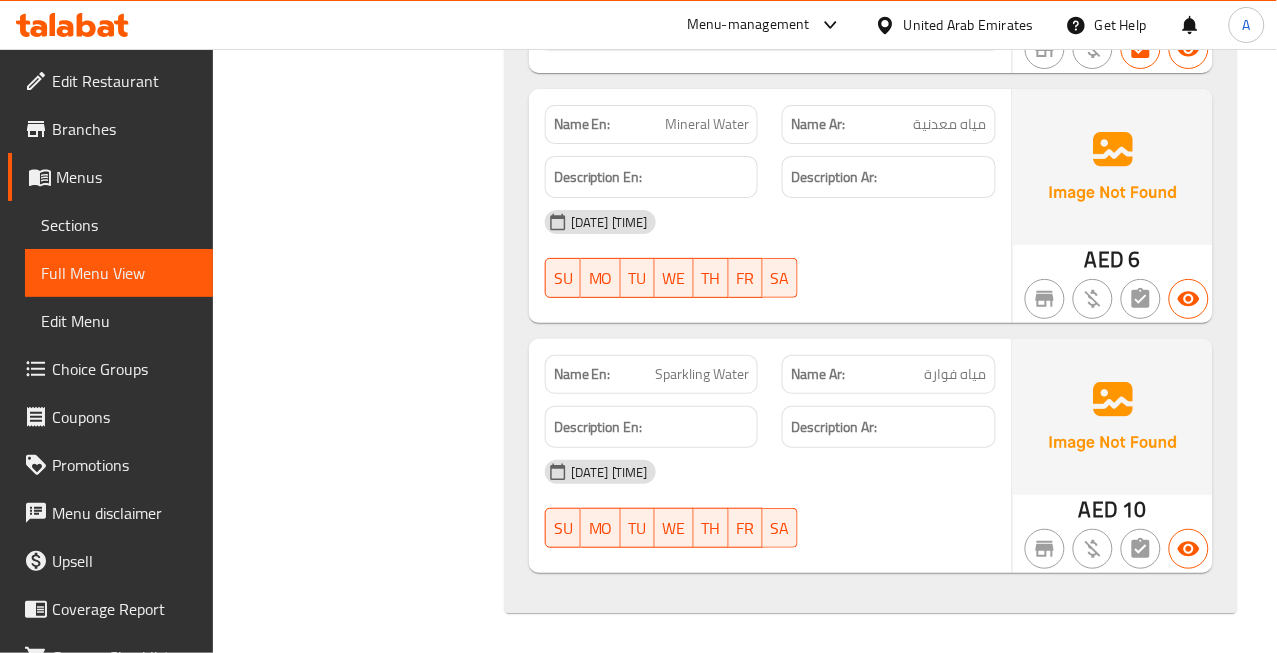 click on "Sparkling Water" at bounding box center [702, 374] 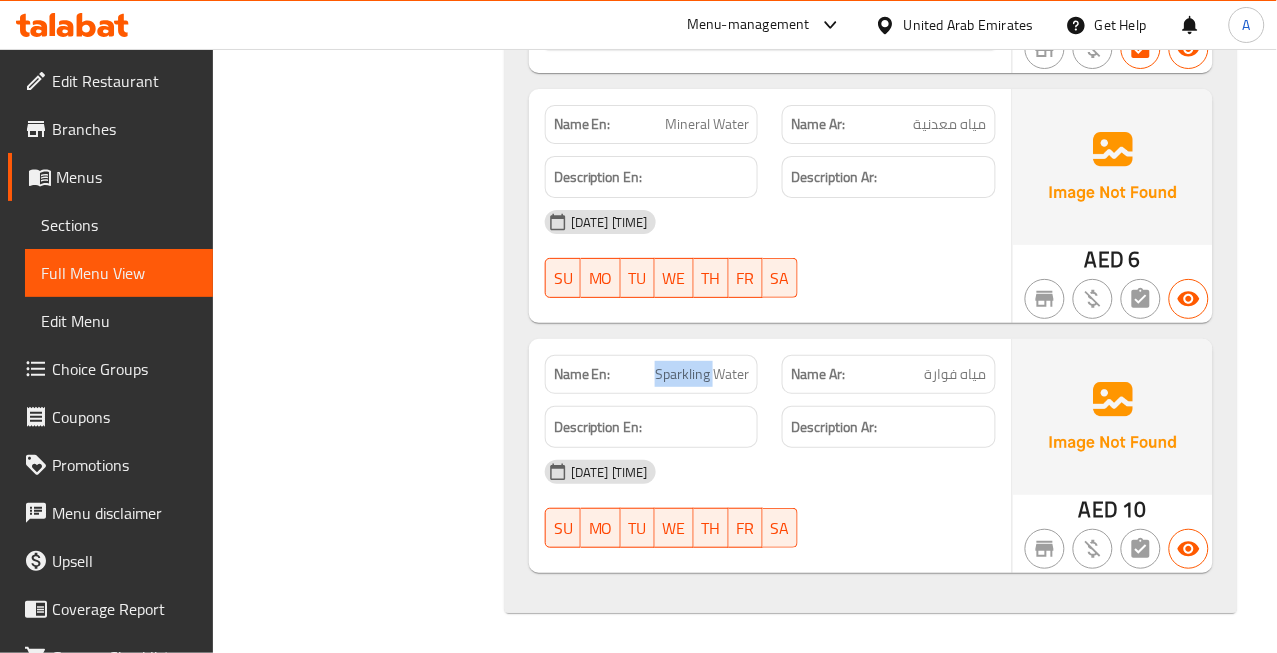 click on "Sparkling Water" at bounding box center [702, 374] 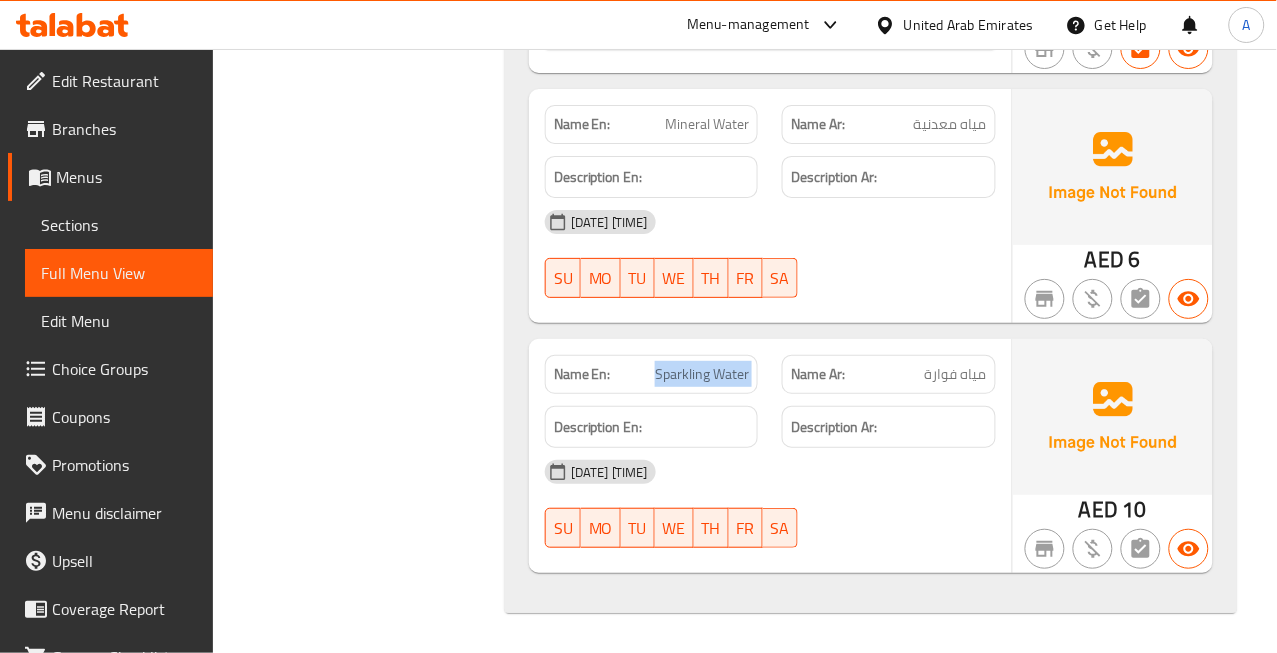 click on "Sparkling Water" at bounding box center [702, 374] 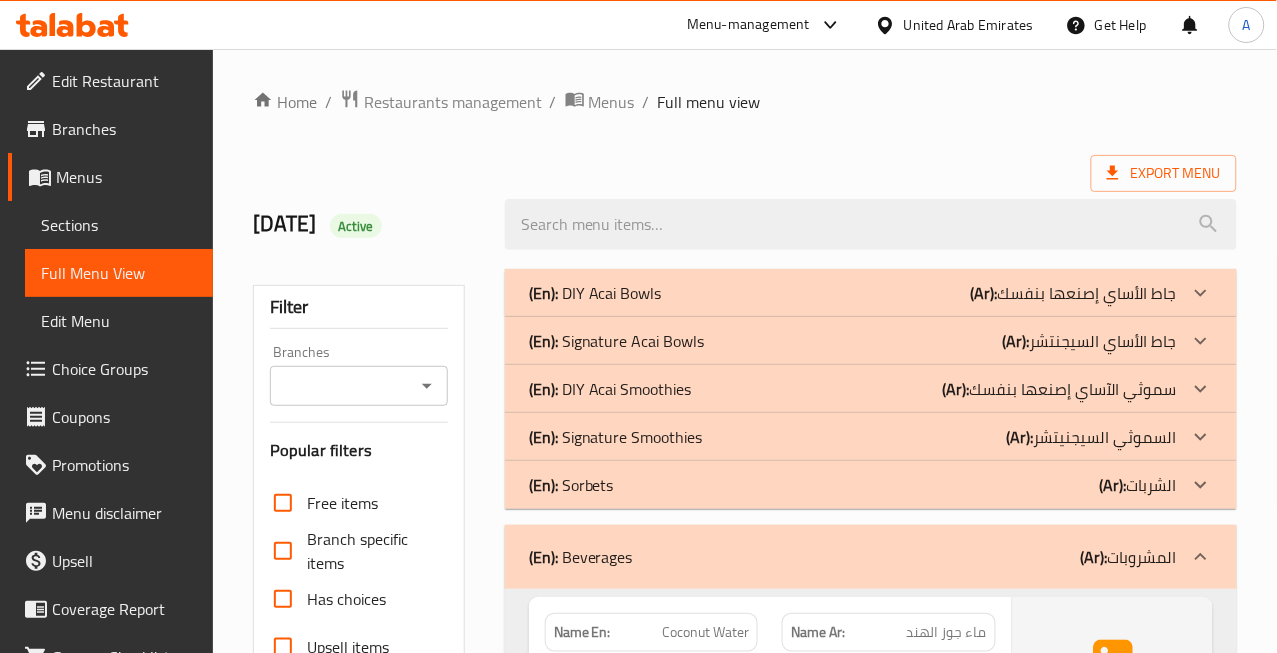 scroll, scrollTop: 222, scrollLeft: 0, axis: vertical 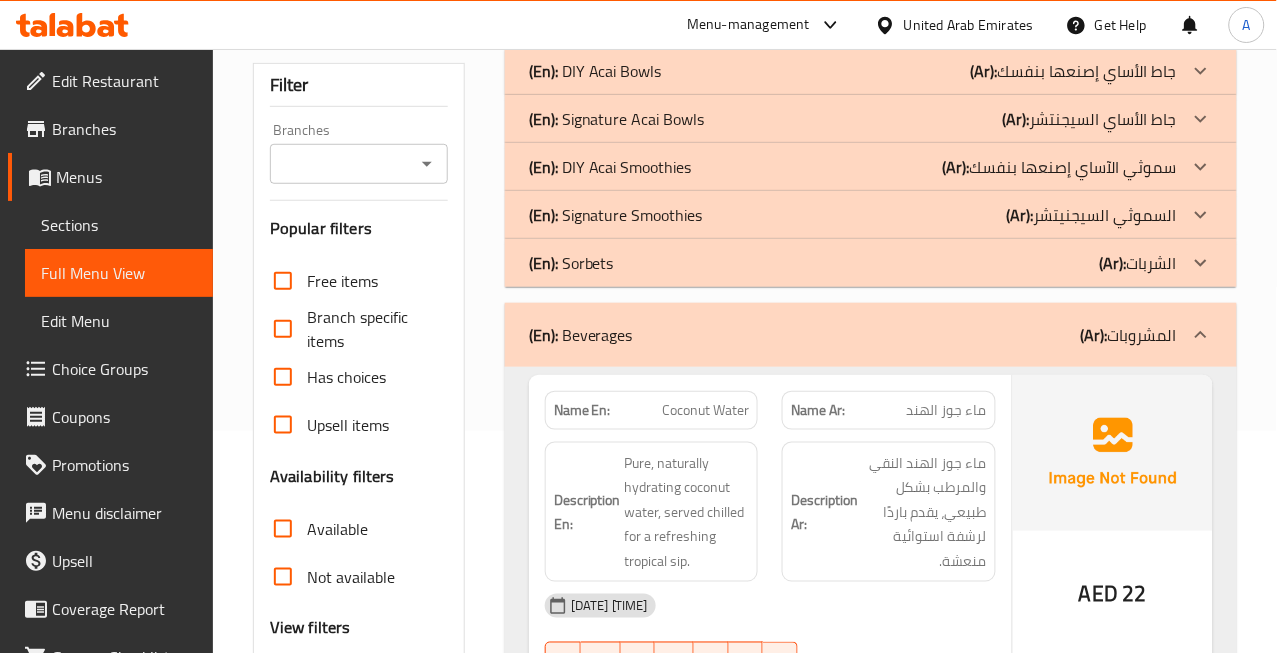 click on "(En):   Beverages (Ar): المشروبات" at bounding box center [853, 335] 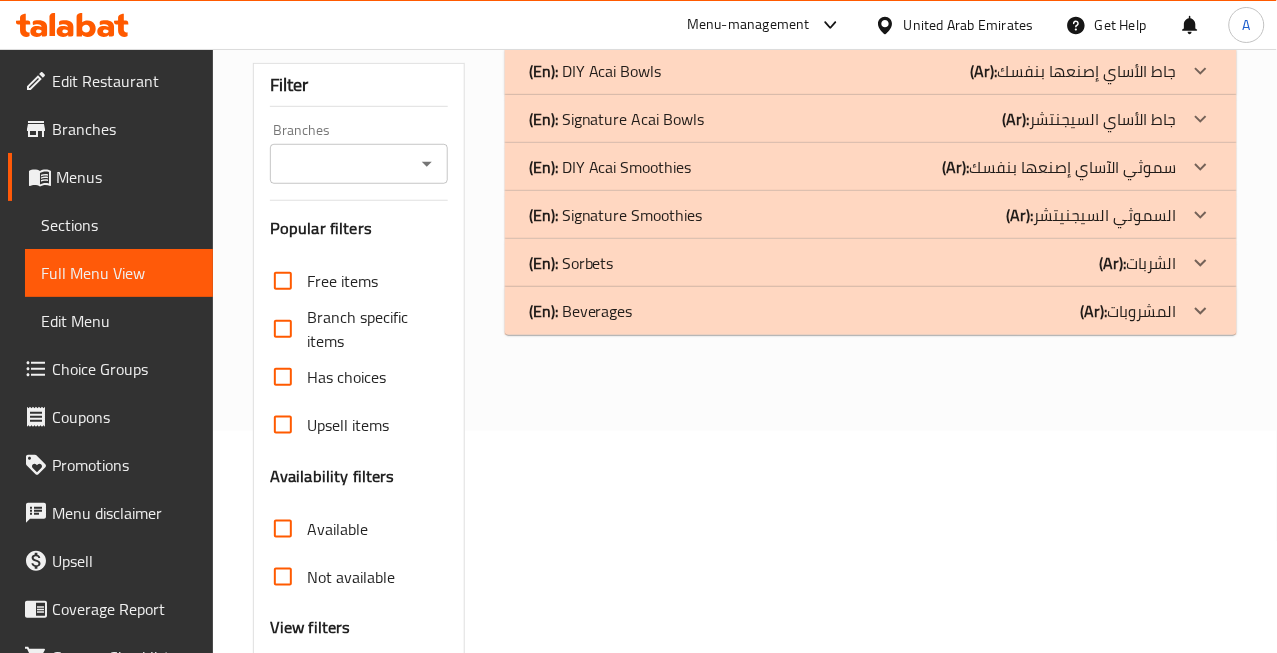 click on "(En):   DIY Acai Bowls (Ar): جاط الأساي إصنعها بنفسك Name En: Acai Bowl - Grande 20 Oz Name Ar: جاط أساي - كبير 20 أونصة Description En: 20 oz customizable bowl with acai, mango, or mixed base, featuring unlimited toppings: fresh fruits, nuts, seeds, crunch, and drizzles. Description Ar: جاط قابل للتخصيص سعة 20 أونصة مع قاعدة أساي أو مانجو أو مزيج، مع إضافات غير محدودة: فواكه طازجة، مكسرات، بذور، مقرمشات، ودريزل. 06-08-2025 08:25 AM SU MO TU WE TH FR SA Caregories: (En):   Your Choice Of Base: (Ar): إختيارك من القاعدة: Name(En) Name(Ar) Status Price Acai أساي Active 0 Mango مانجو Active 0 Acai And Mango أساي ومانجو Active 0 (En):   Your Choice Of Fruit Toppings: (Ar): إختيارك من إضافات الفواكه: Name(En) Name(Ar) Status Price Strawberry فراولة Active 0 Banana موز Active 0 Blueberry توت أزرق Active 0 0 0" at bounding box center [871, 424] 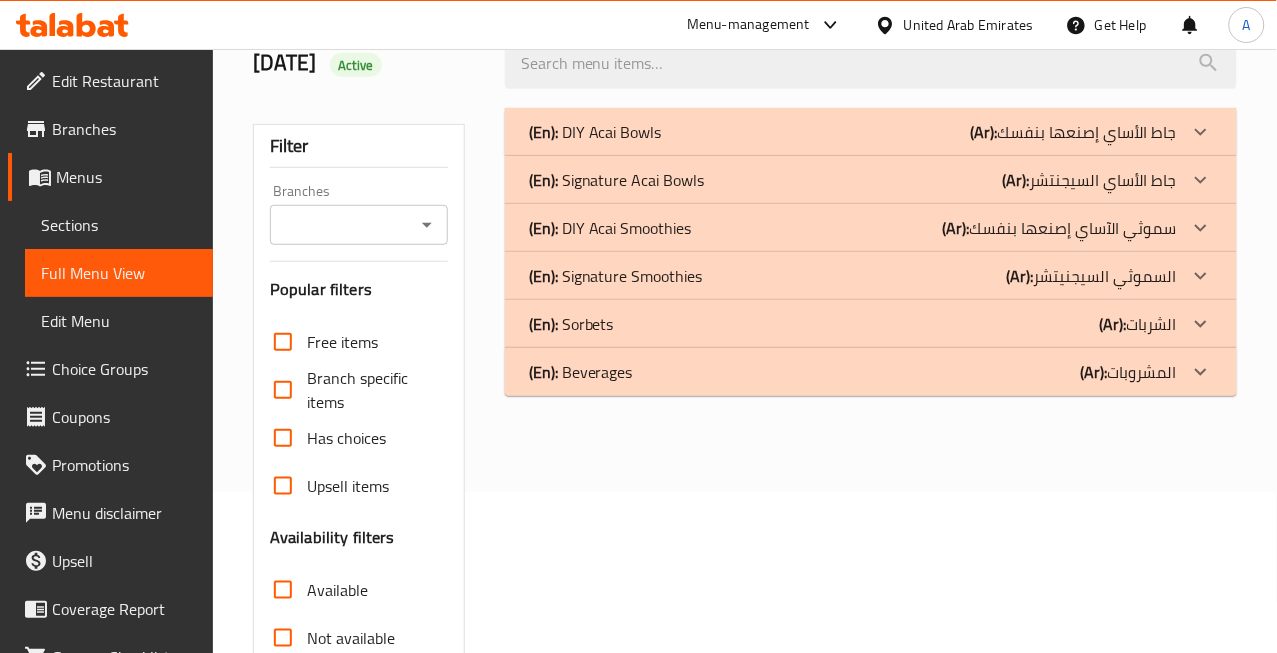 scroll, scrollTop: 111, scrollLeft: 0, axis: vertical 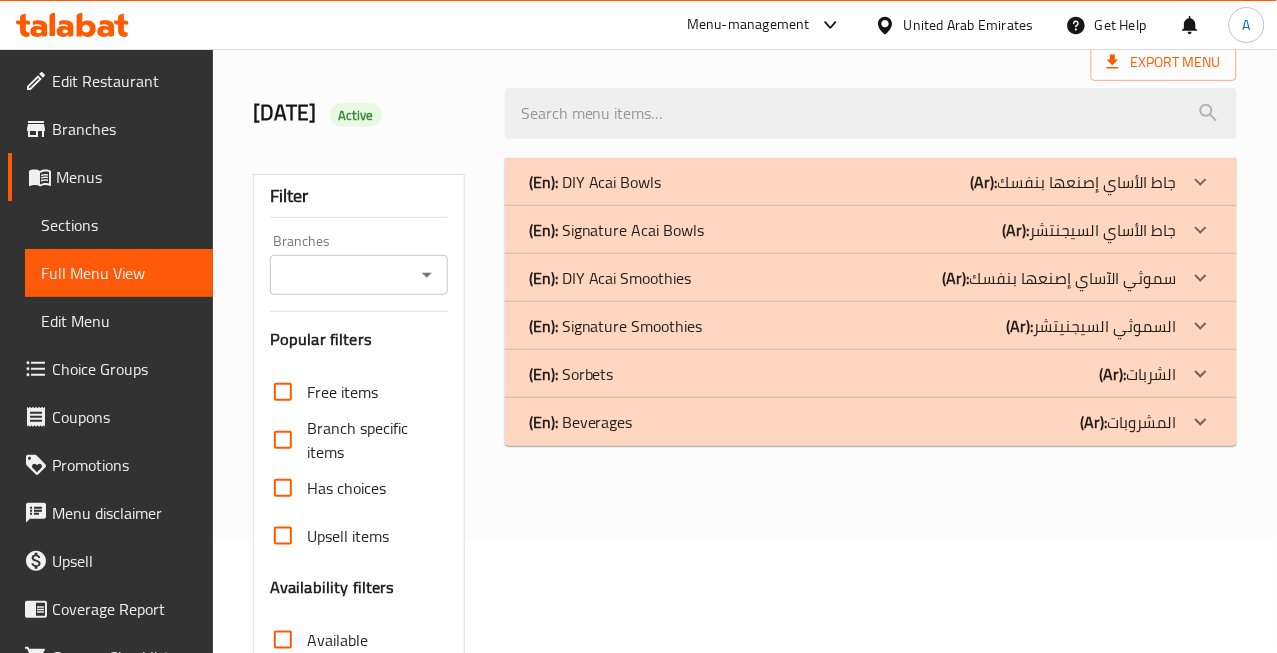 click on "(En):   DIY Acai Bowls (Ar): جاط الأساي إصنعها بنفسك" at bounding box center (853, 182) 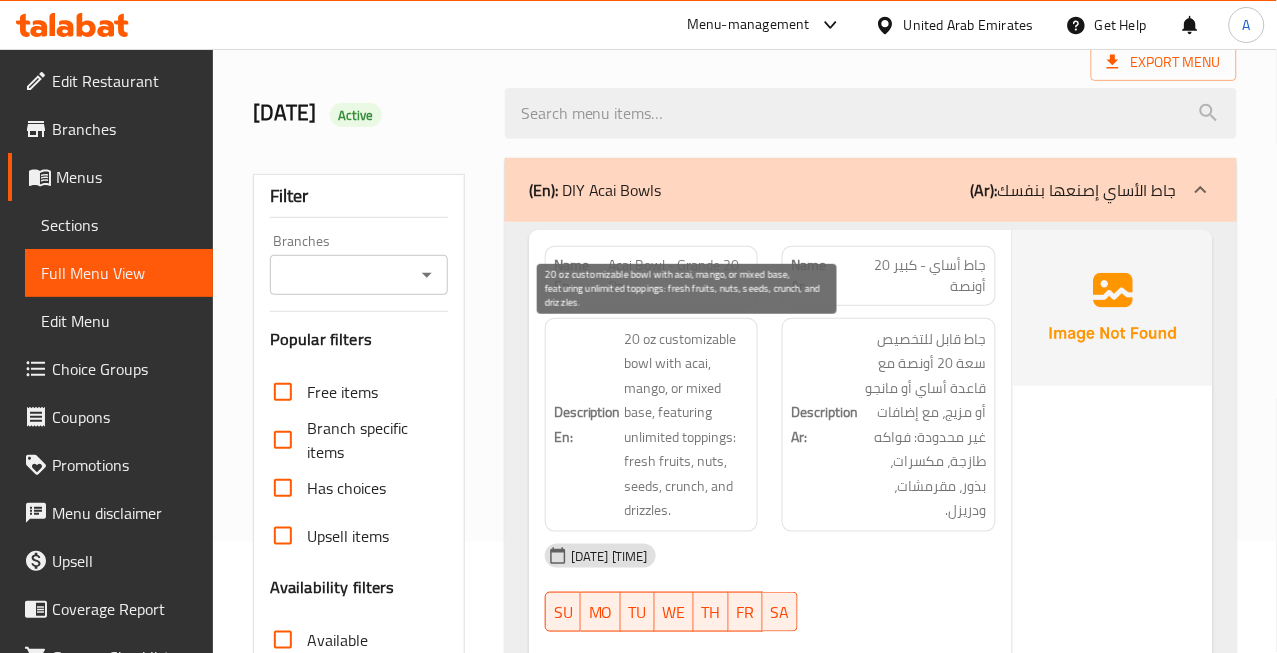 click on "20 oz customizable bowl with acai, mango, or mixed base, featuring unlimited toppings: fresh fruits, nuts, seeds, crunch, and drizzles." at bounding box center (687, 425) 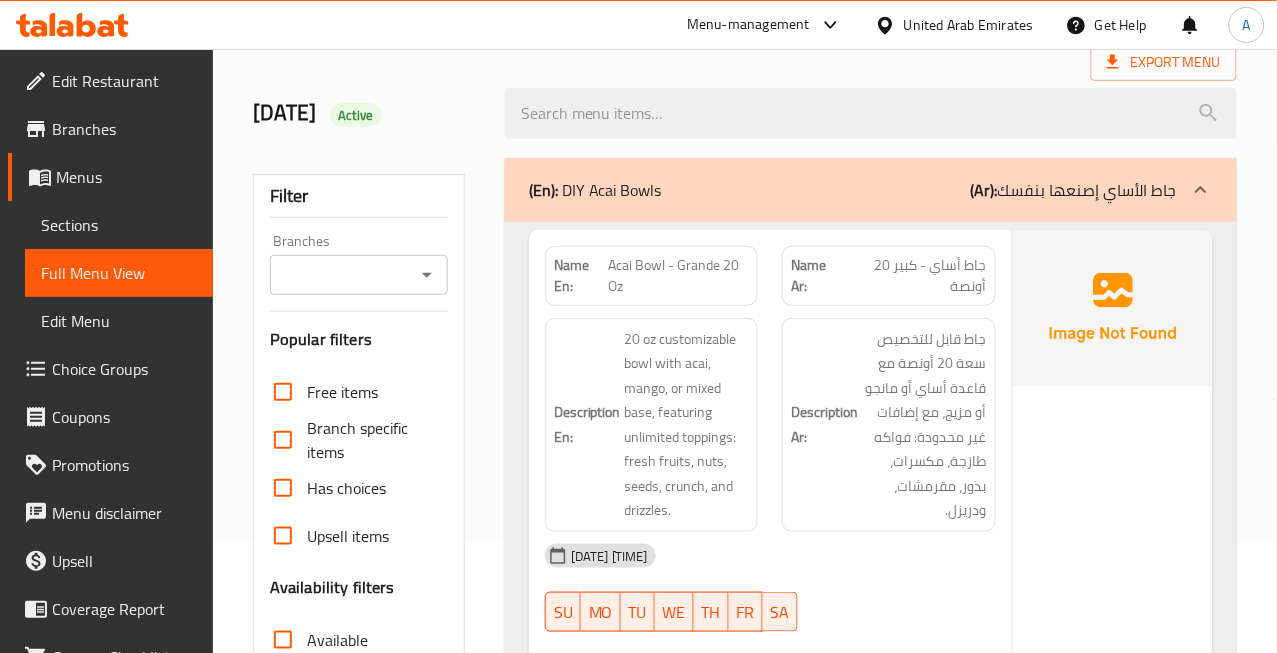 click on "Acai Bowl - Grande 20 Oz" at bounding box center [678, 276] 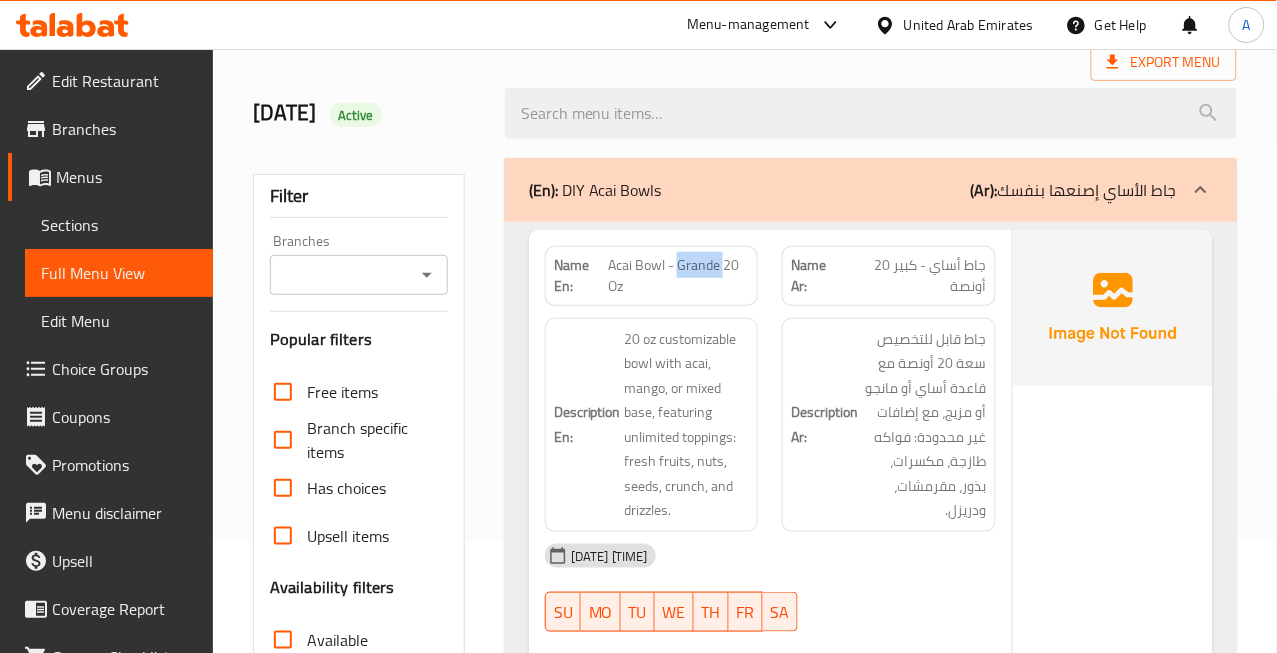 click on "Acai Bowl - Grande 20 Oz" at bounding box center [678, 276] 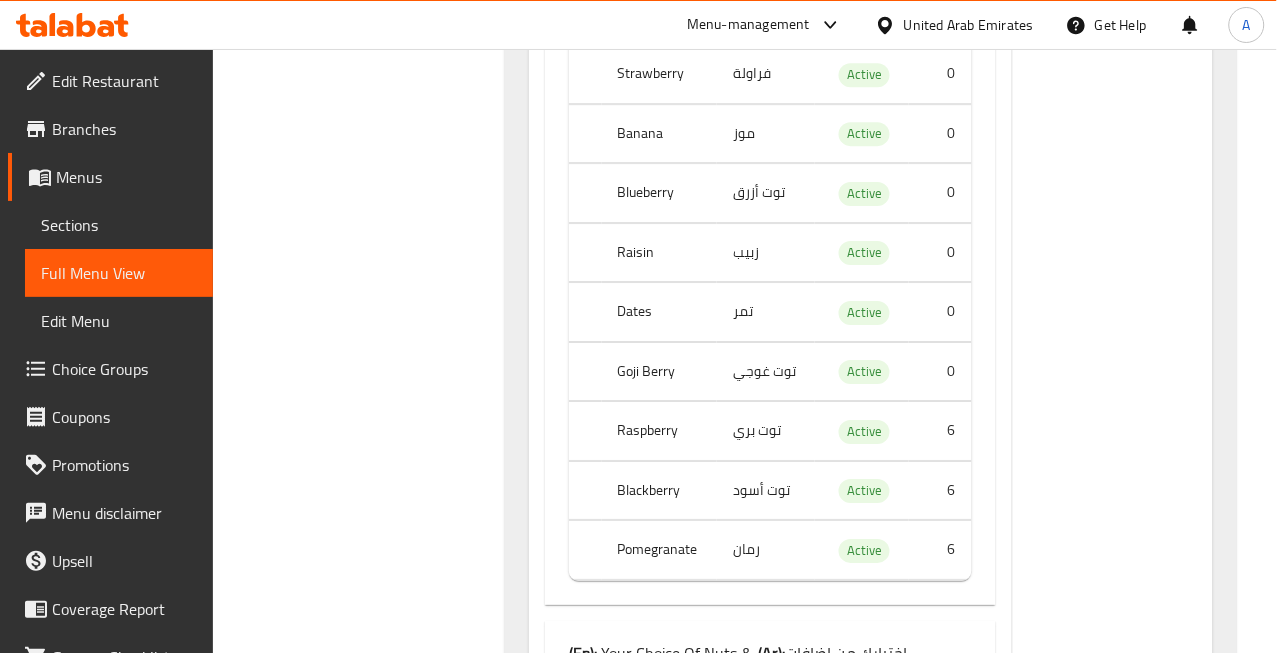 scroll, scrollTop: 1333, scrollLeft: 0, axis: vertical 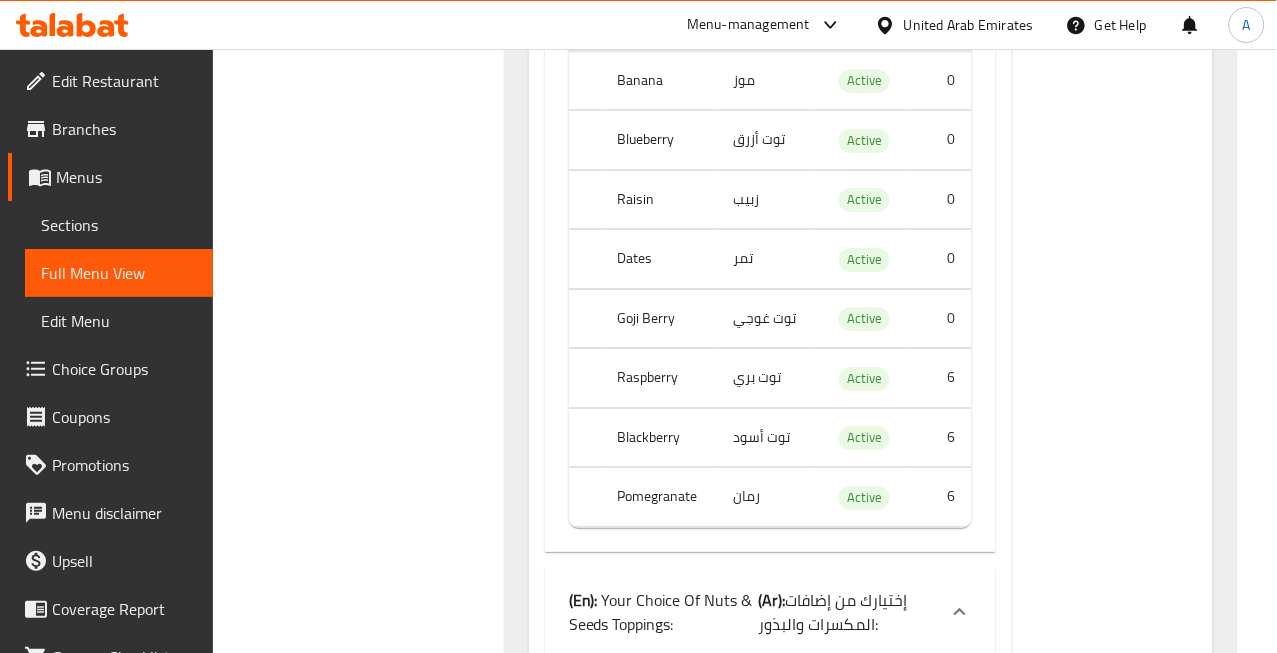 click on "Raspberry" at bounding box center [659, 378] 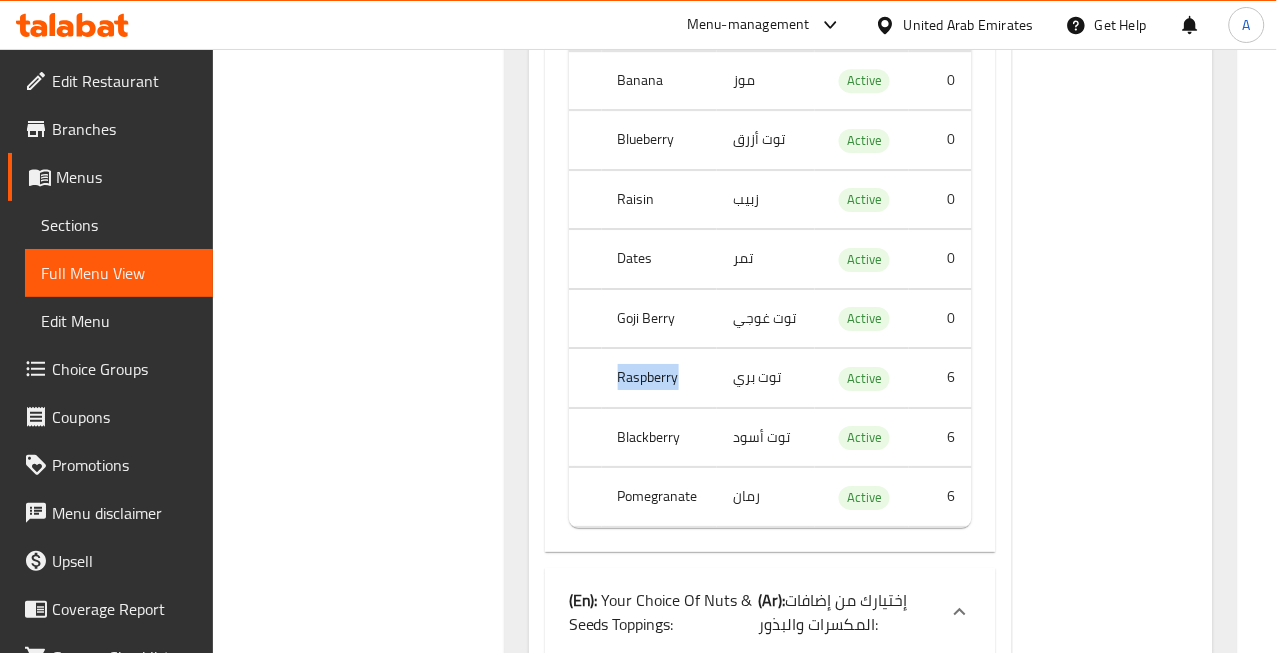 click on "Raspberry" at bounding box center [659, 378] 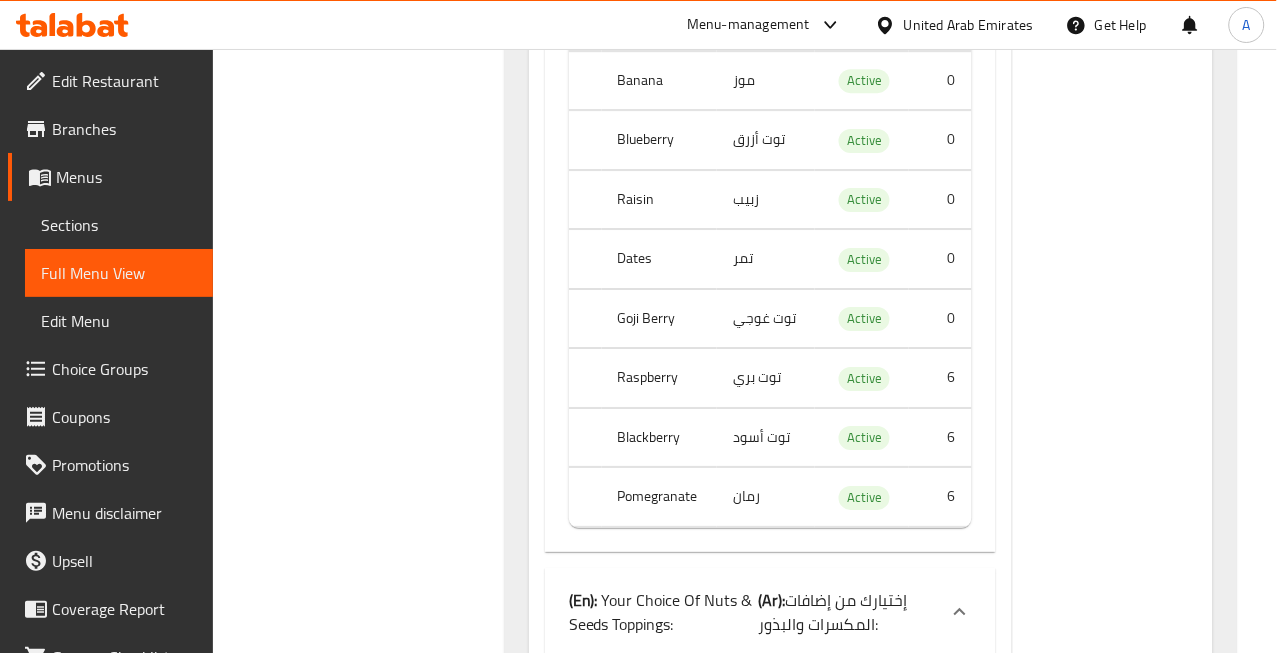 click on "توت بري" at bounding box center (766, 378) 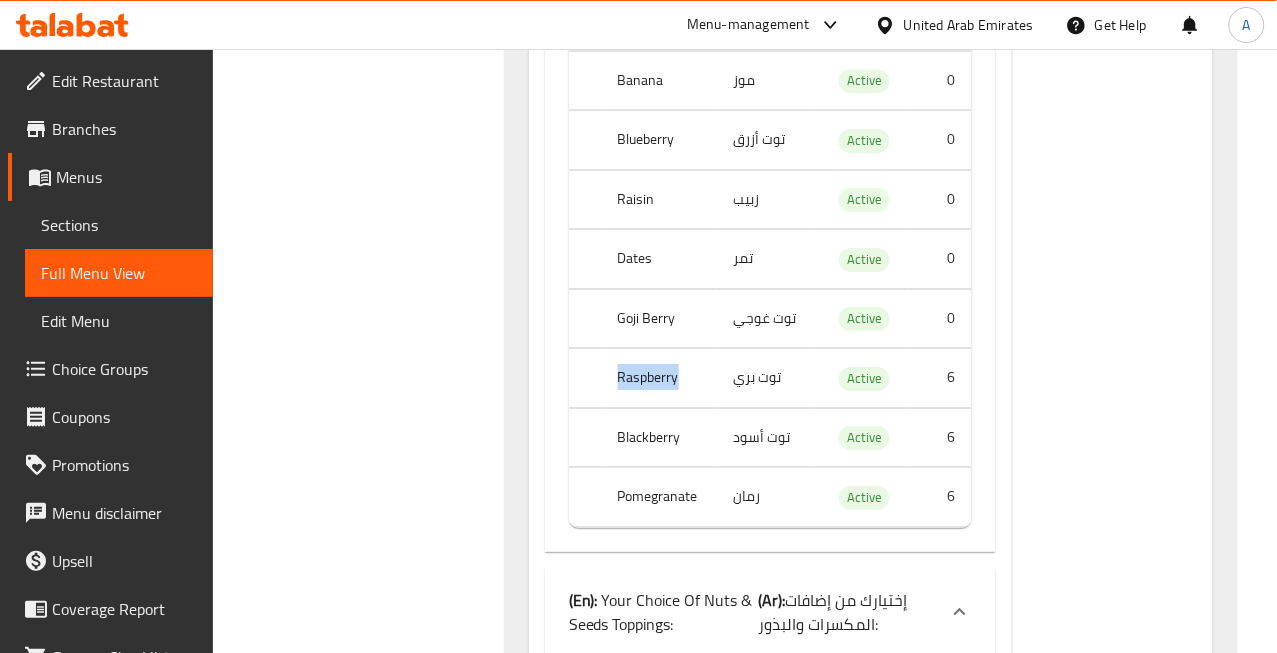 click on "Raspberry" at bounding box center [659, 378] 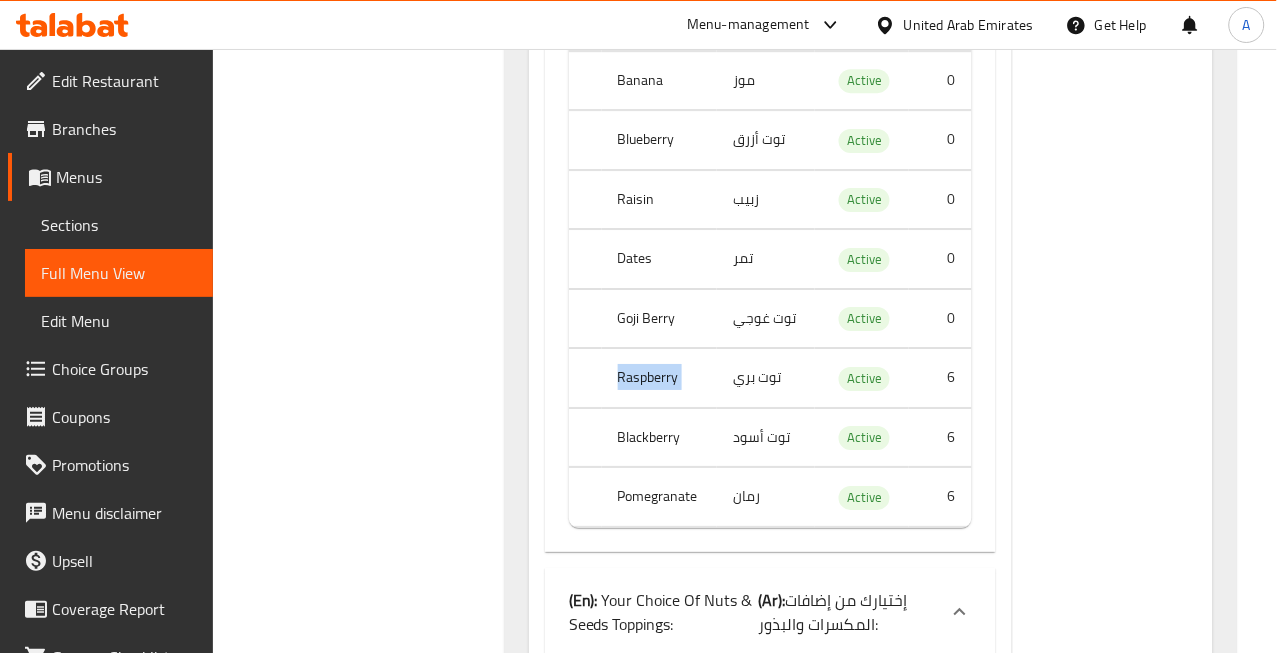 click on "Raspberry" at bounding box center [659, 378] 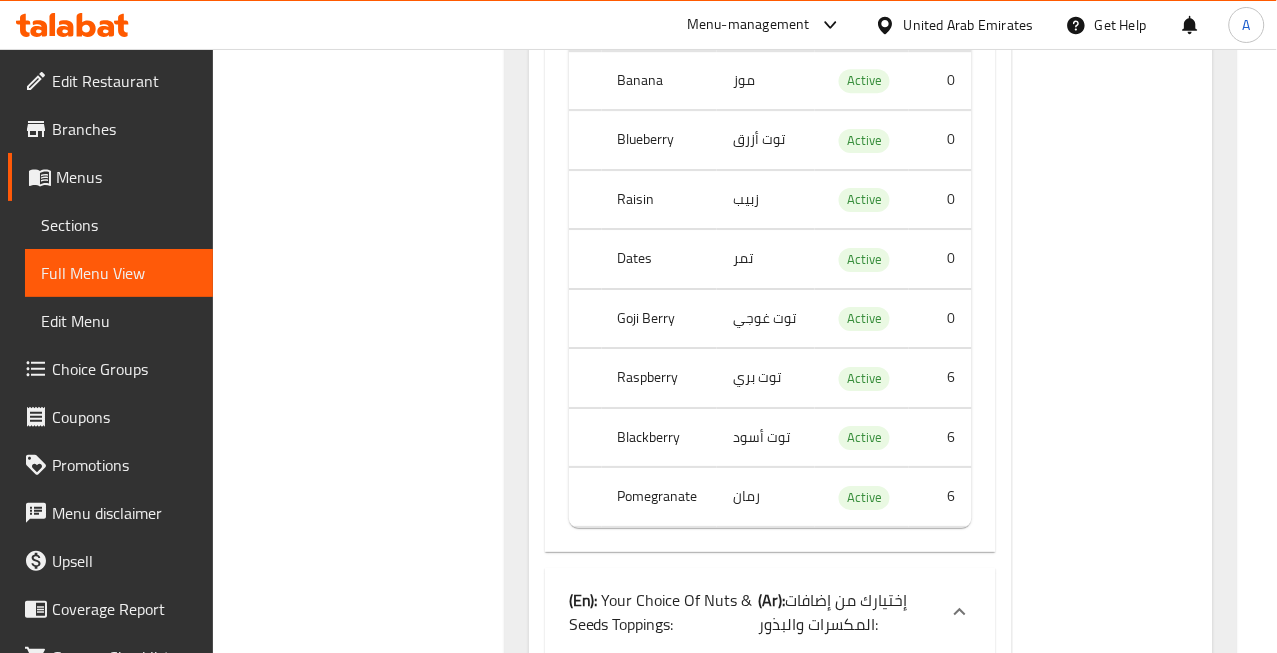 click on "Filter Branches Branches Popular filters Free items Branch specific items Has choices Upsell items Availability filters Available Not available View filters Collapse sections Collapse categories Collapse Choices" at bounding box center (367, 4345) 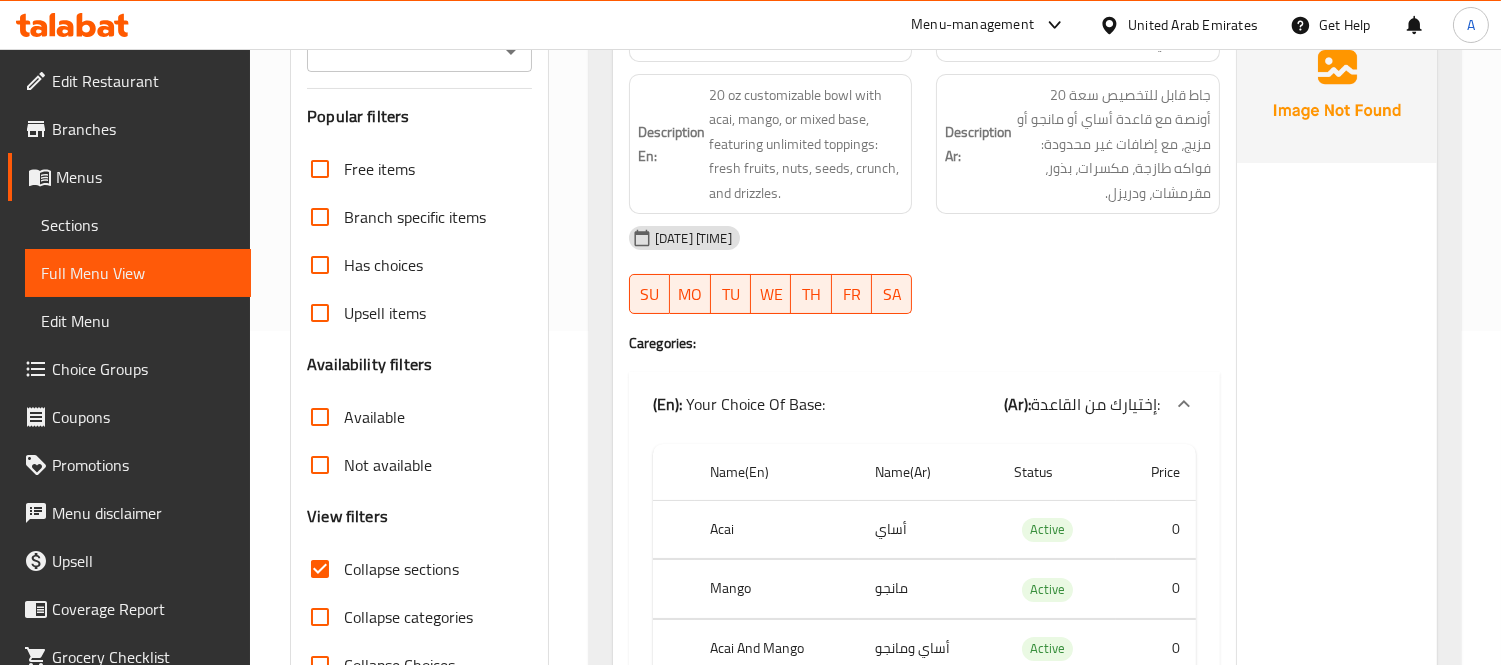 scroll, scrollTop: 247, scrollLeft: 0, axis: vertical 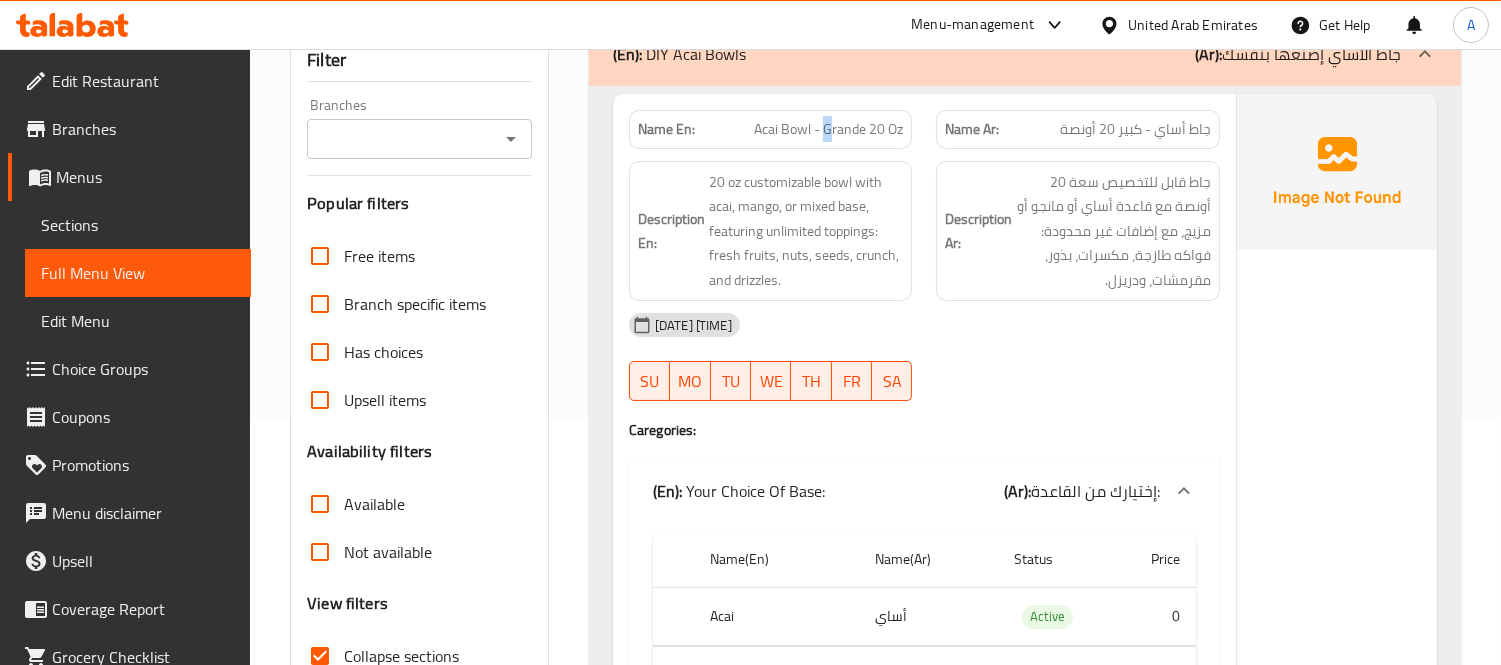drag, startPoint x: 830, startPoint y: 138, endPoint x: 842, endPoint y: 147, distance: 15 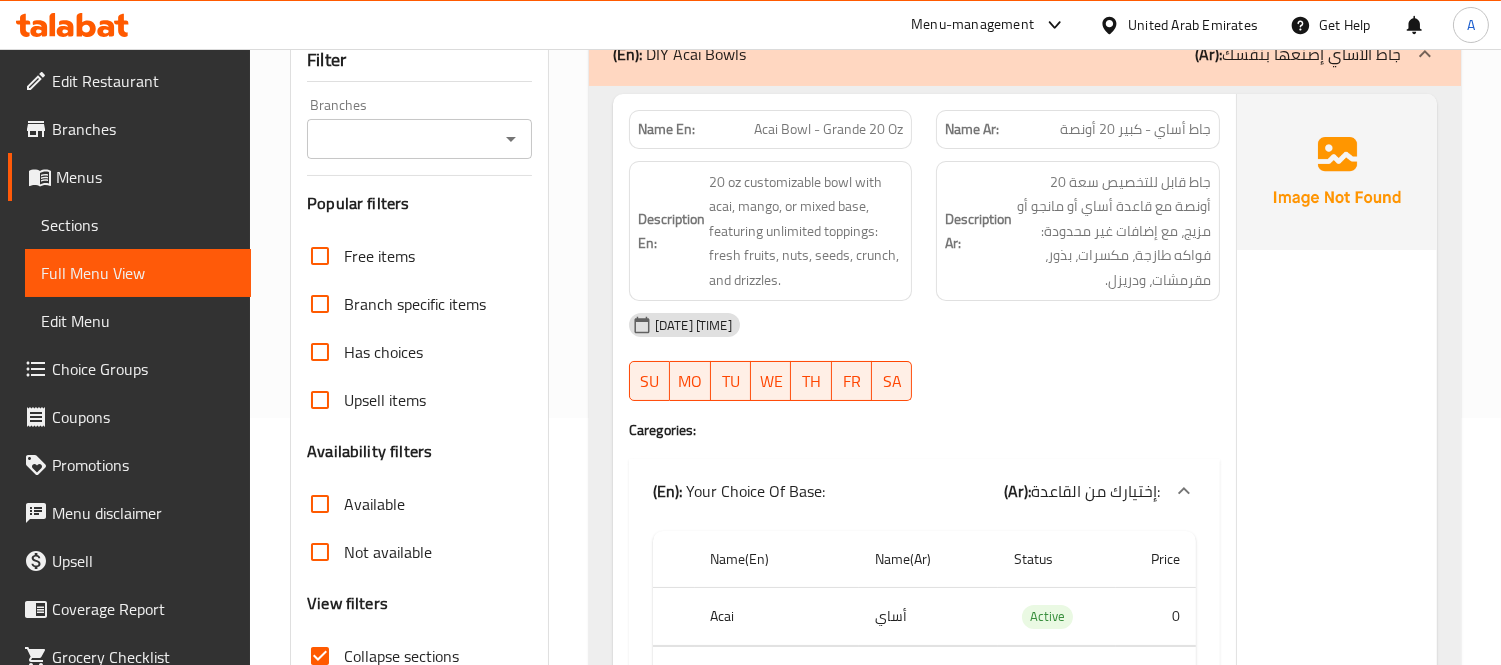 click on "Description En: 20 oz customizable bowl with acai, mango, or mixed base, featuring unlimited toppings: fresh fruits, nuts, seeds, crunch, and drizzles." at bounding box center [771, 231] 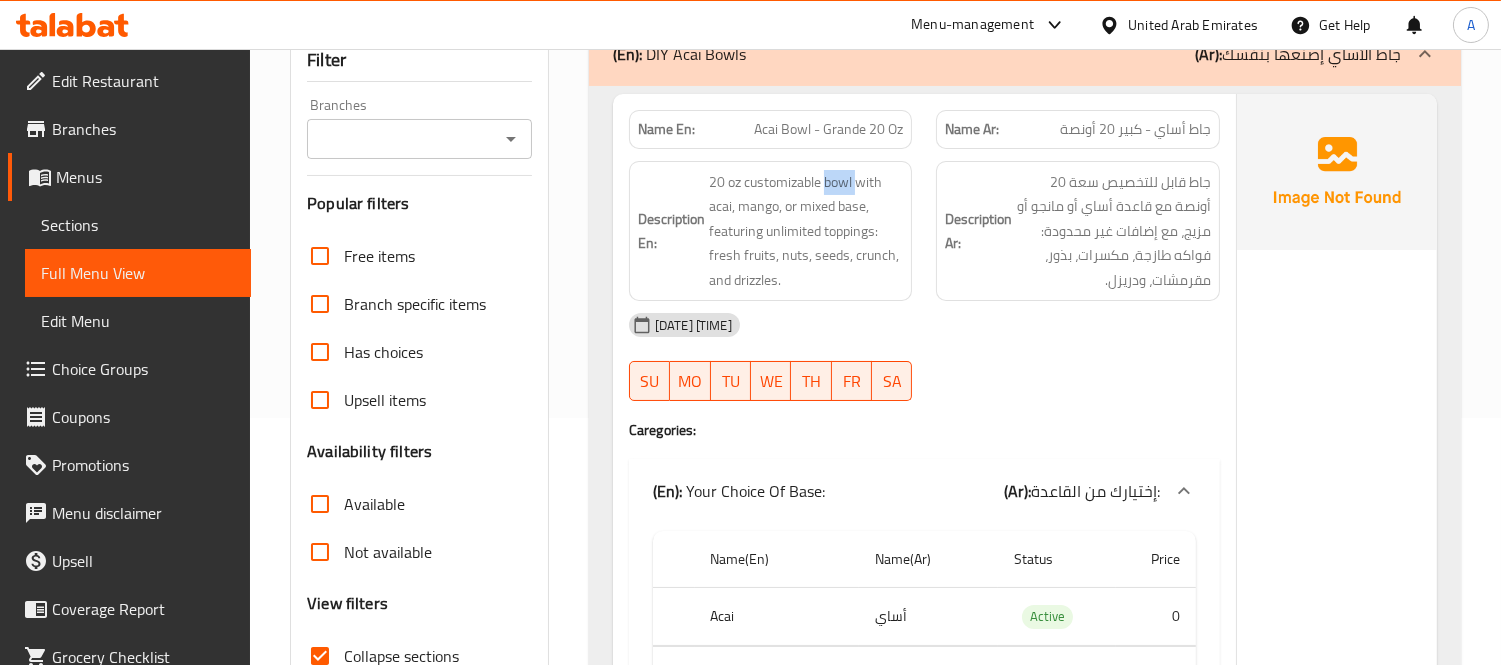 click on "Description En: 20 oz customizable bowl with acai, mango, or mixed base, featuring unlimited toppings: fresh fruits, nuts, seeds, crunch, and drizzles." at bounding box center [771, 231] 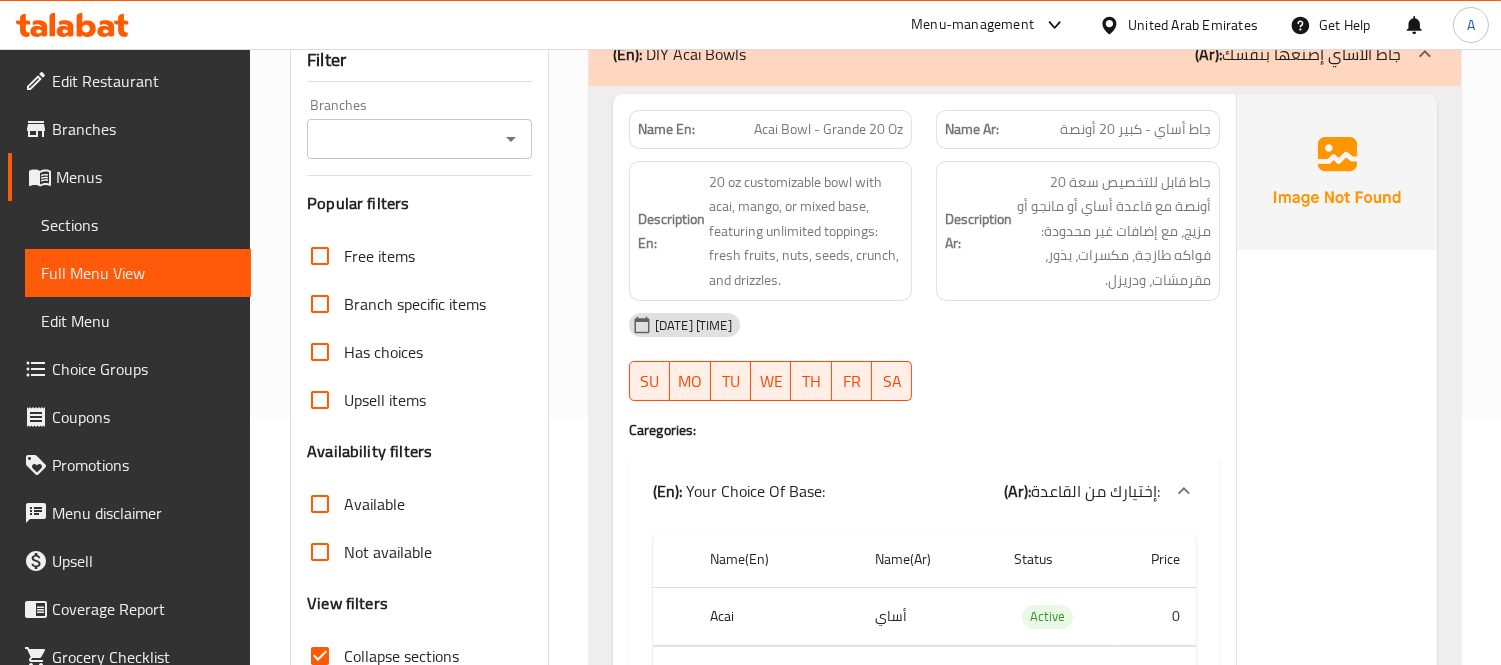 click on "Acai Bowl - Grande 20 Oz" at bounding box center (828, 129) 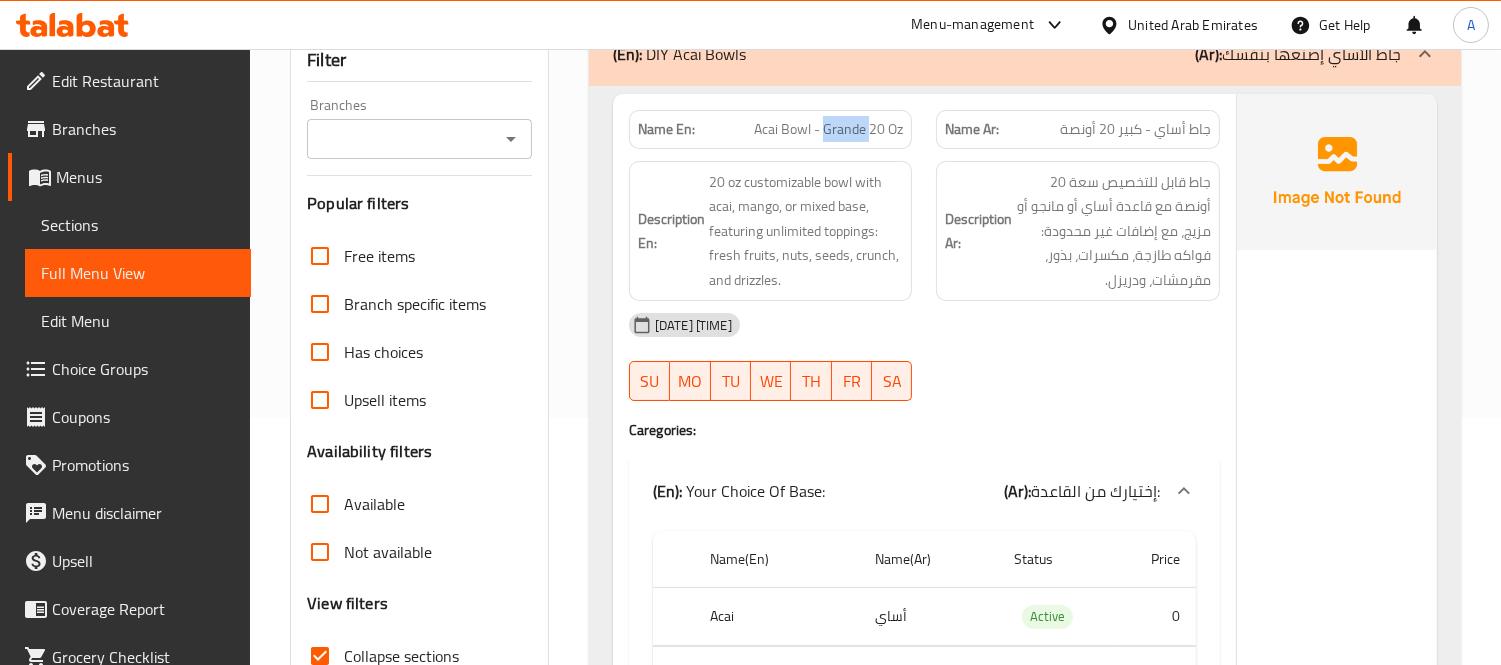 click on "Acai Bowl - Grande 20 Oz" at bounding box center (828, 129) 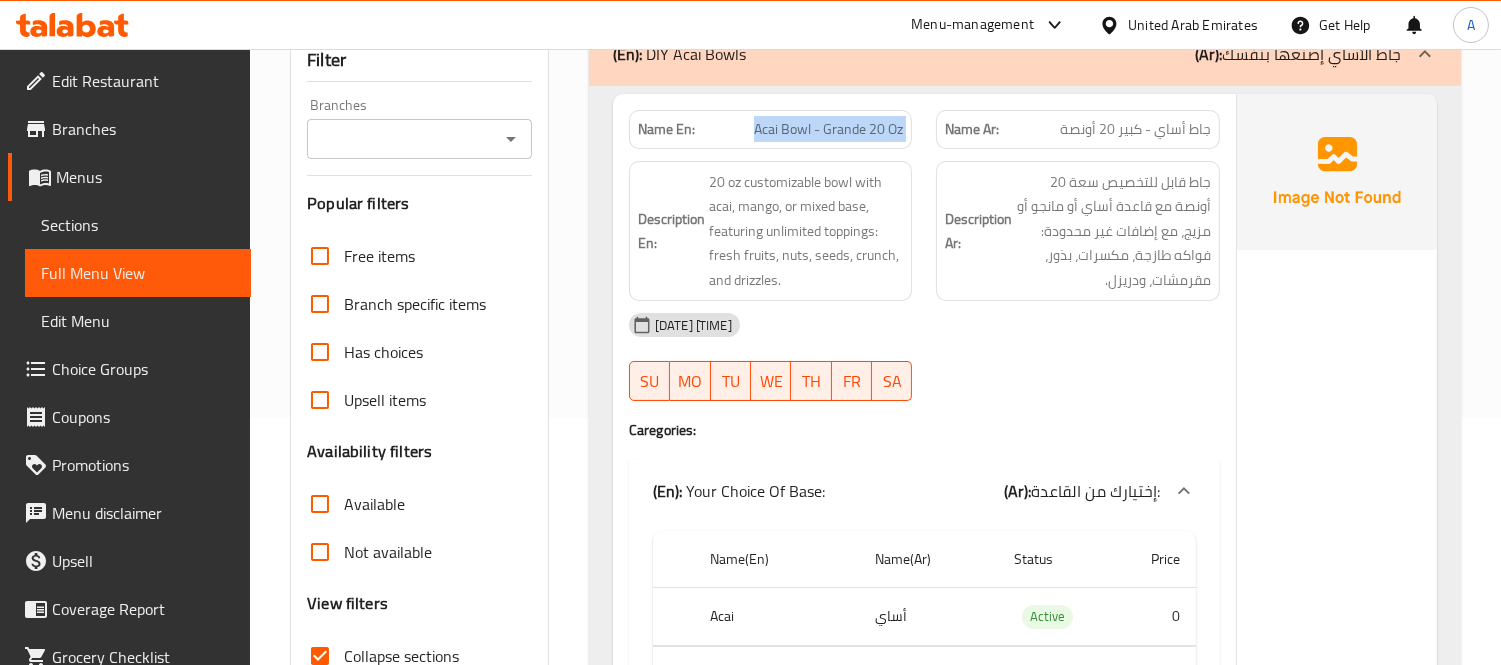 click on "Acai Bowl - Grande 20 Oz" at bounding box center (828, 129) 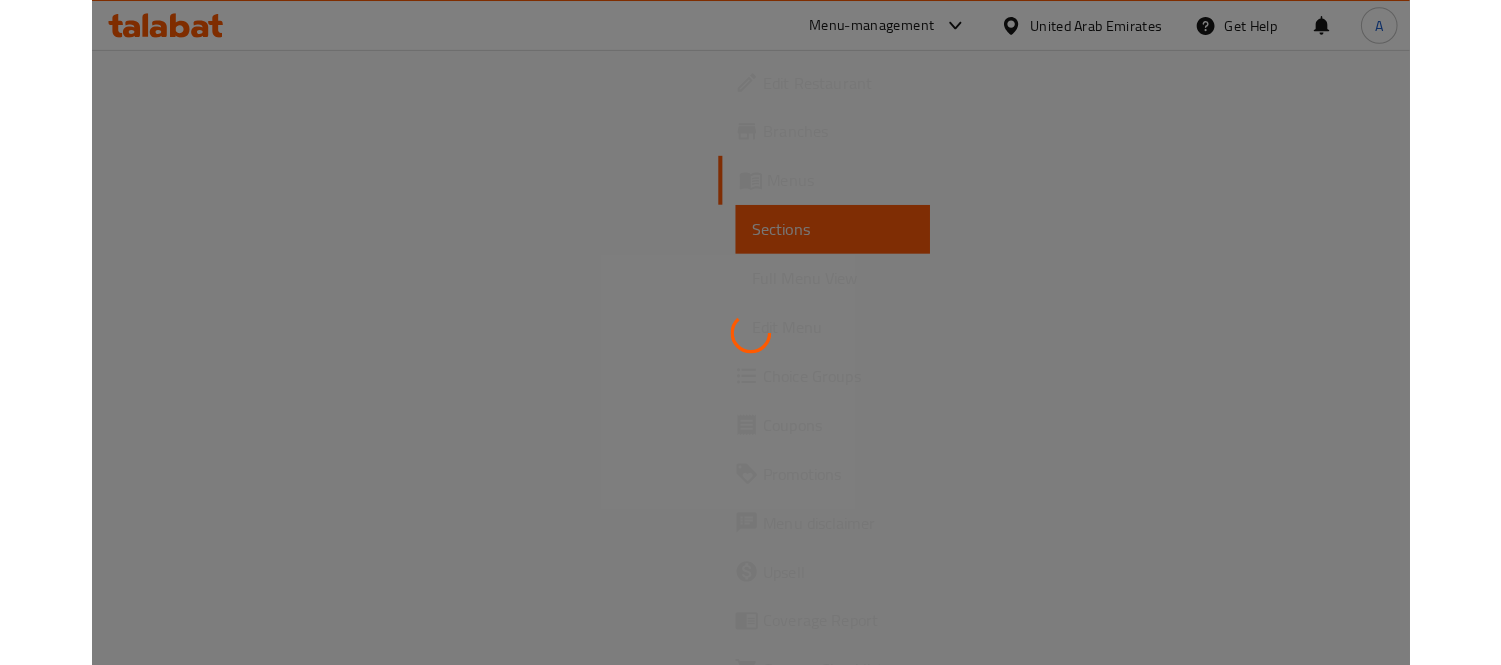 scroll, scrollTop: 0, scrollLeft: 0, axis: both 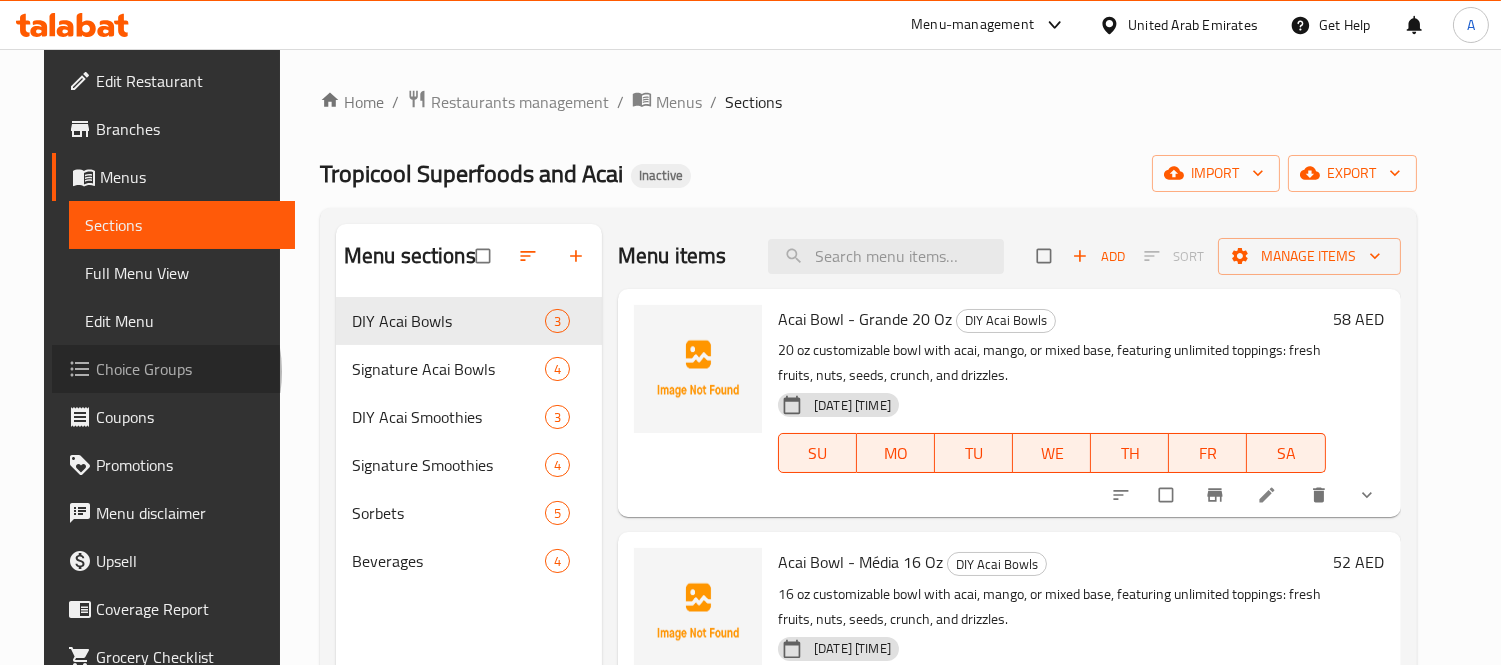 click on "Choice Groups" at bounding box center (187, 369) 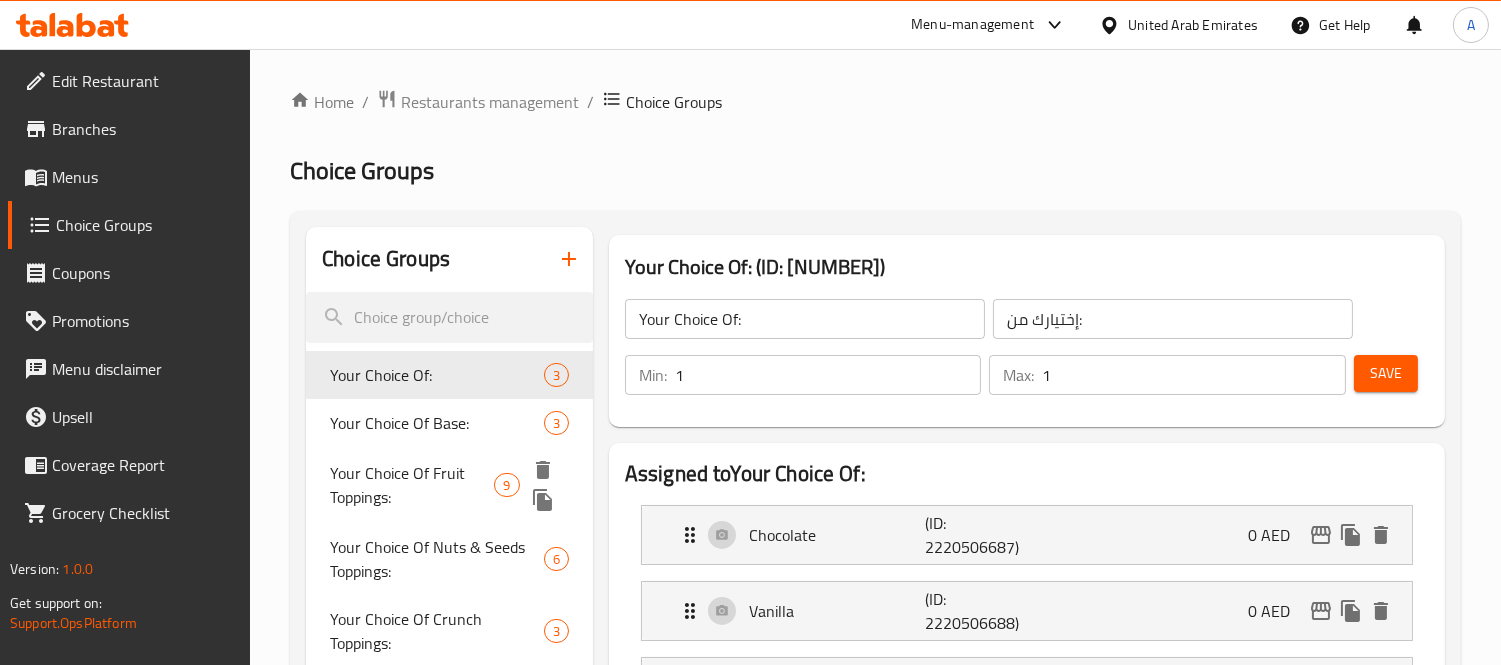 click on "Your Choice Of Fruit Toppings:" at bounding box center (412, 485) 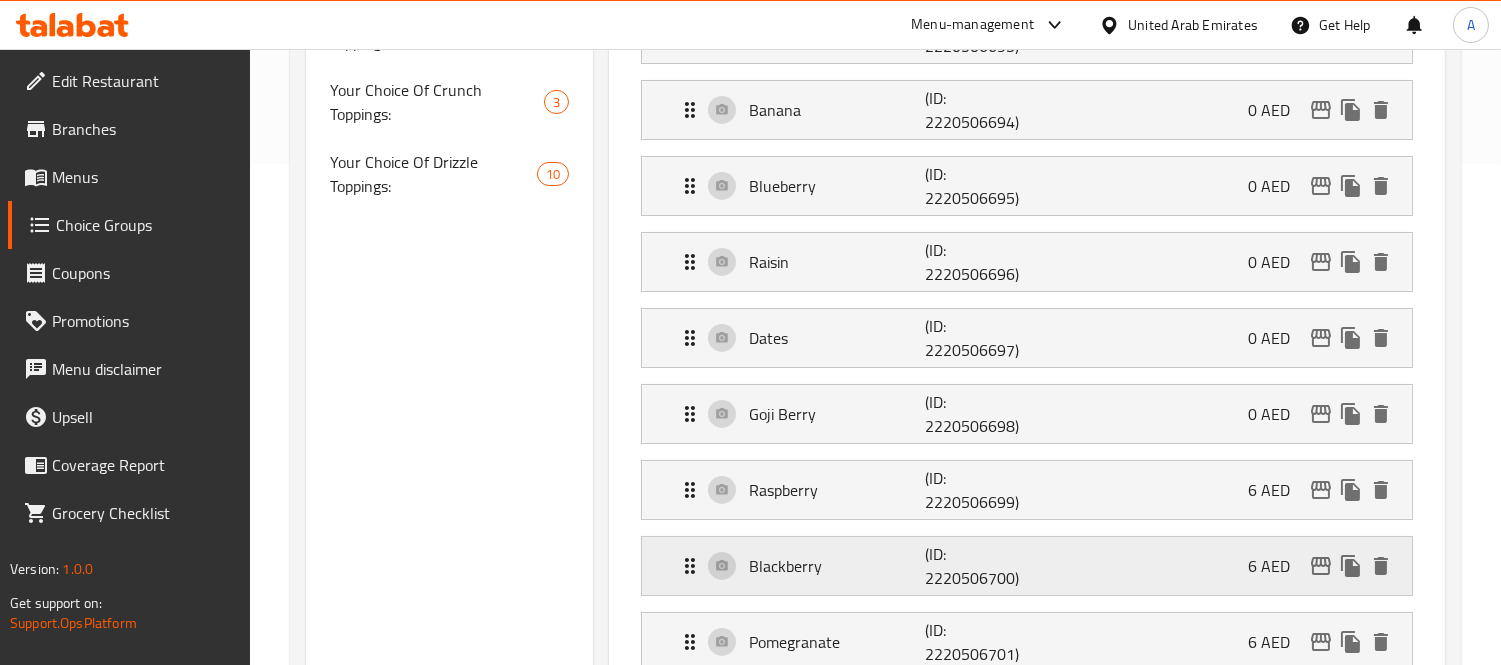 scroll, scrollTop: 555, scrollLeft: 0, axis: vertical 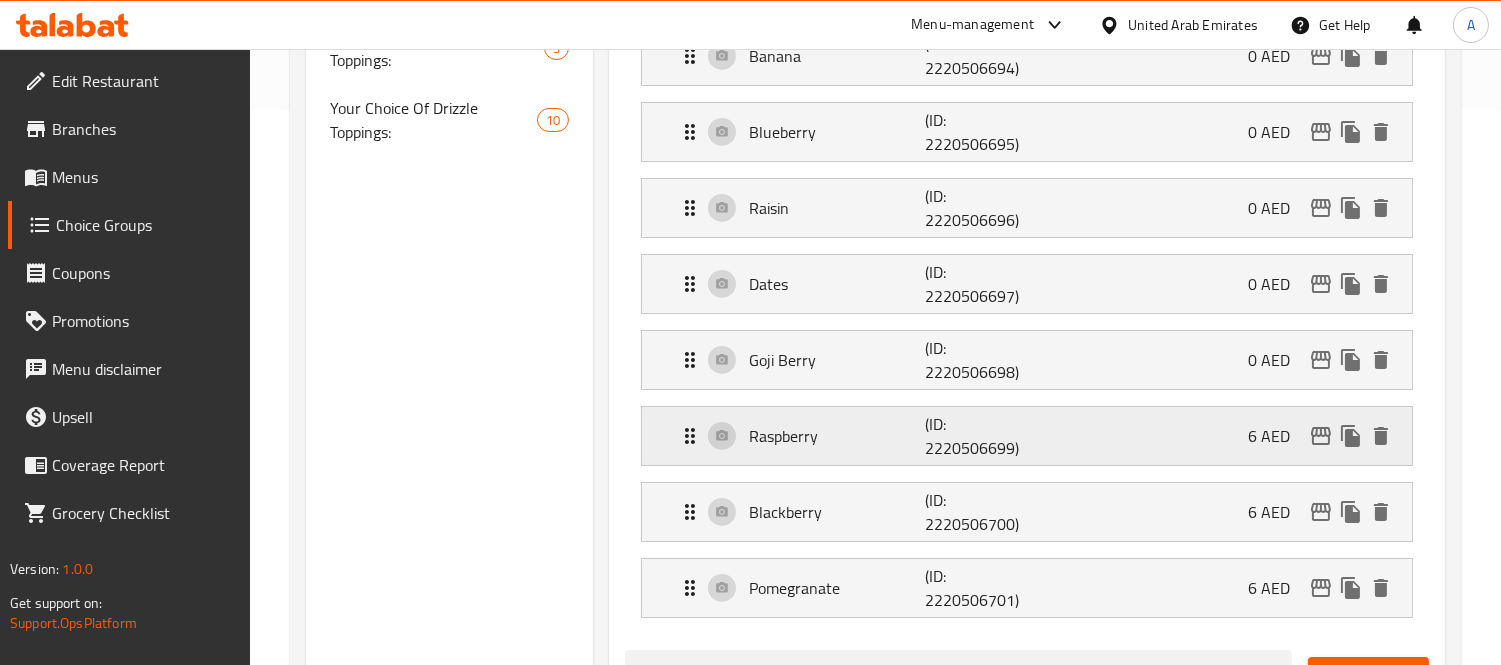 click on "Raspberry (ID: 2220506699) 6 AED" at bounding box center (1033, 436) 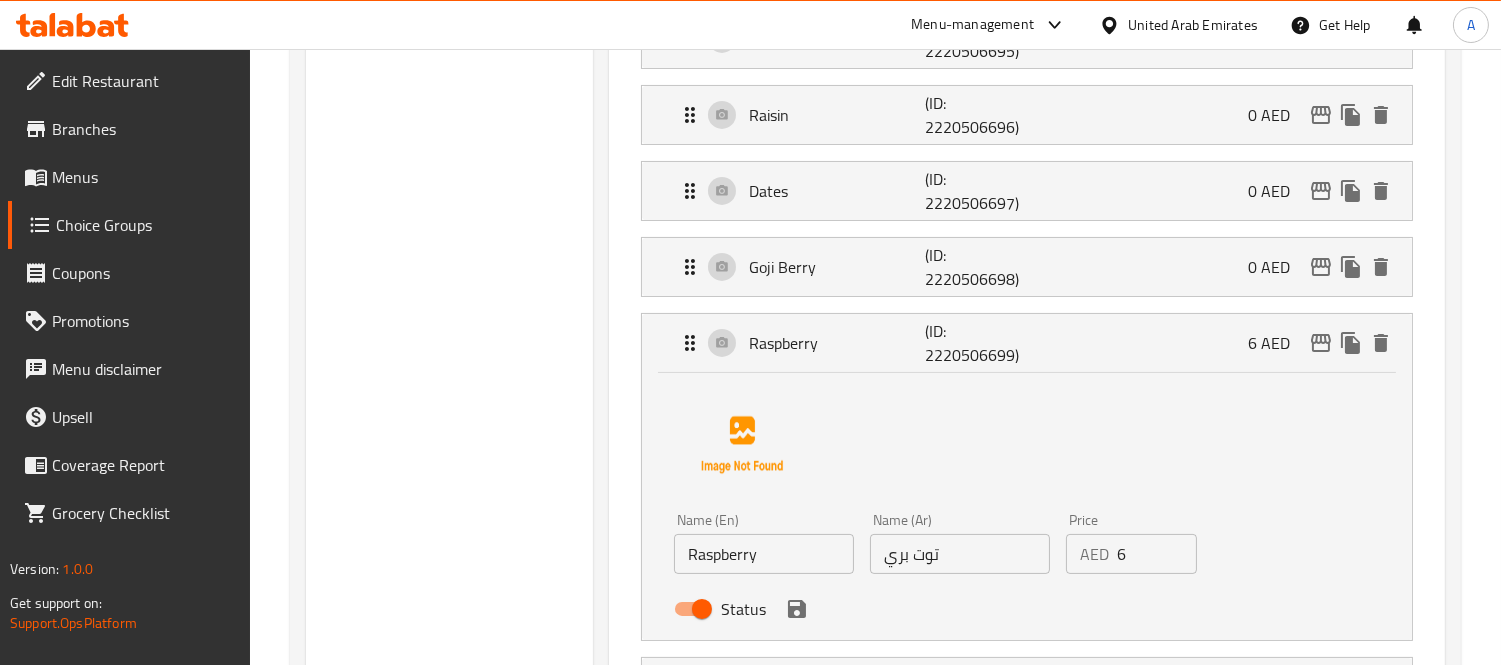 scroll, scrollTop: 777, scrollLeft: 0, axis: vertical 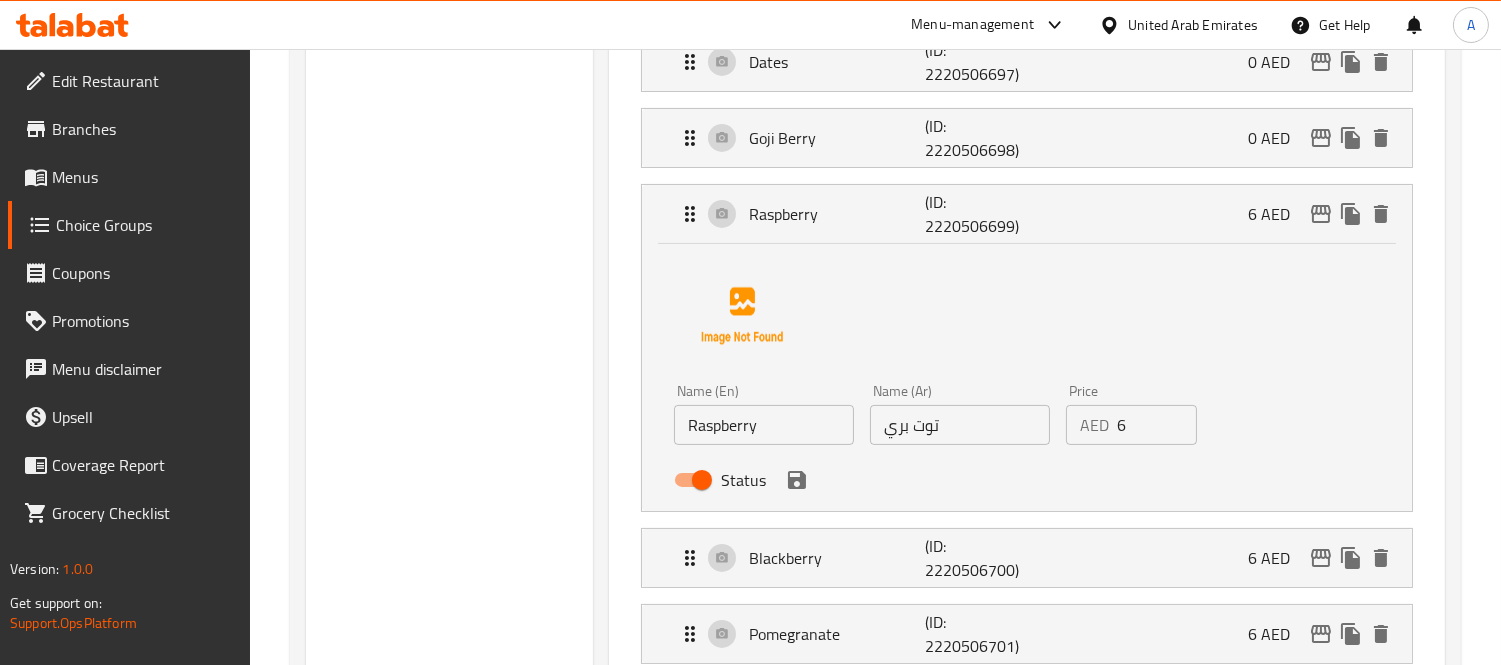 click on "توت بري" at bounding box center [960, 425] 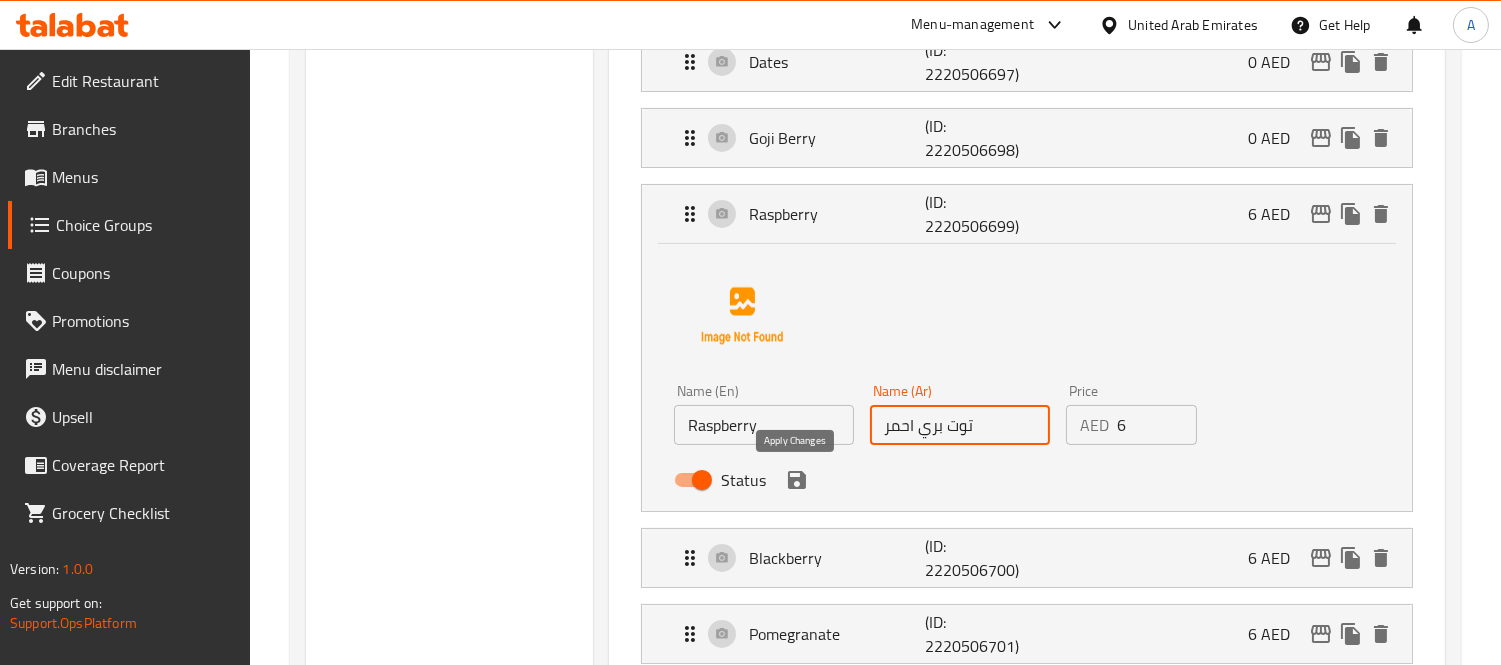 click 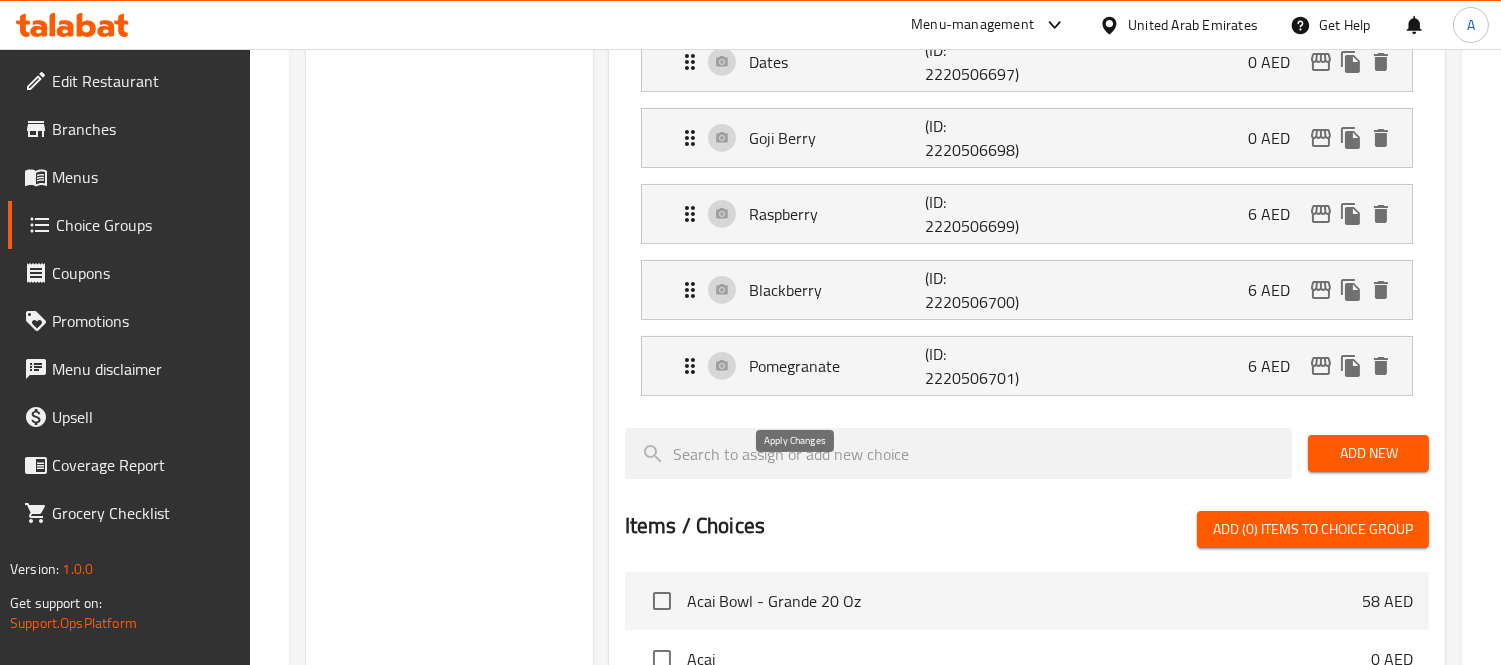 type on "توت بري احمر" 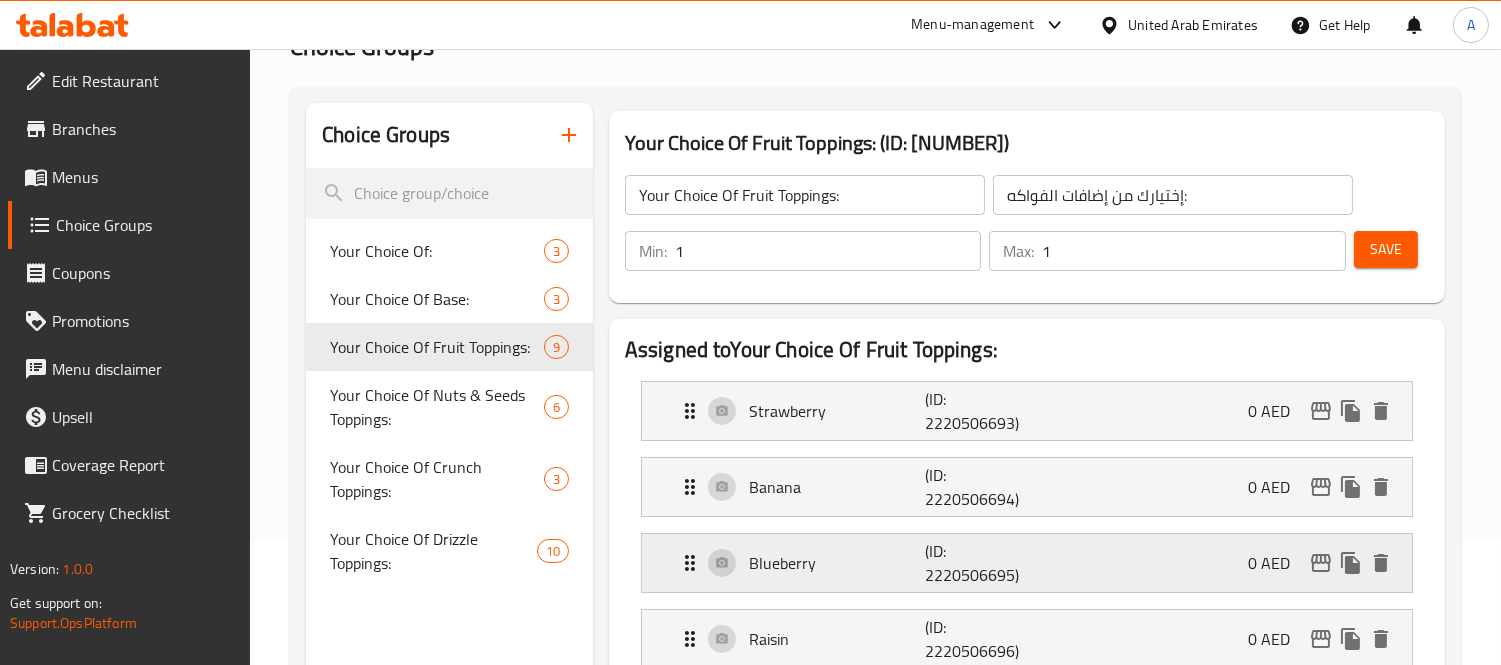 scroll, scrollTop: 111, scrollLeft: 0, axis: vertical 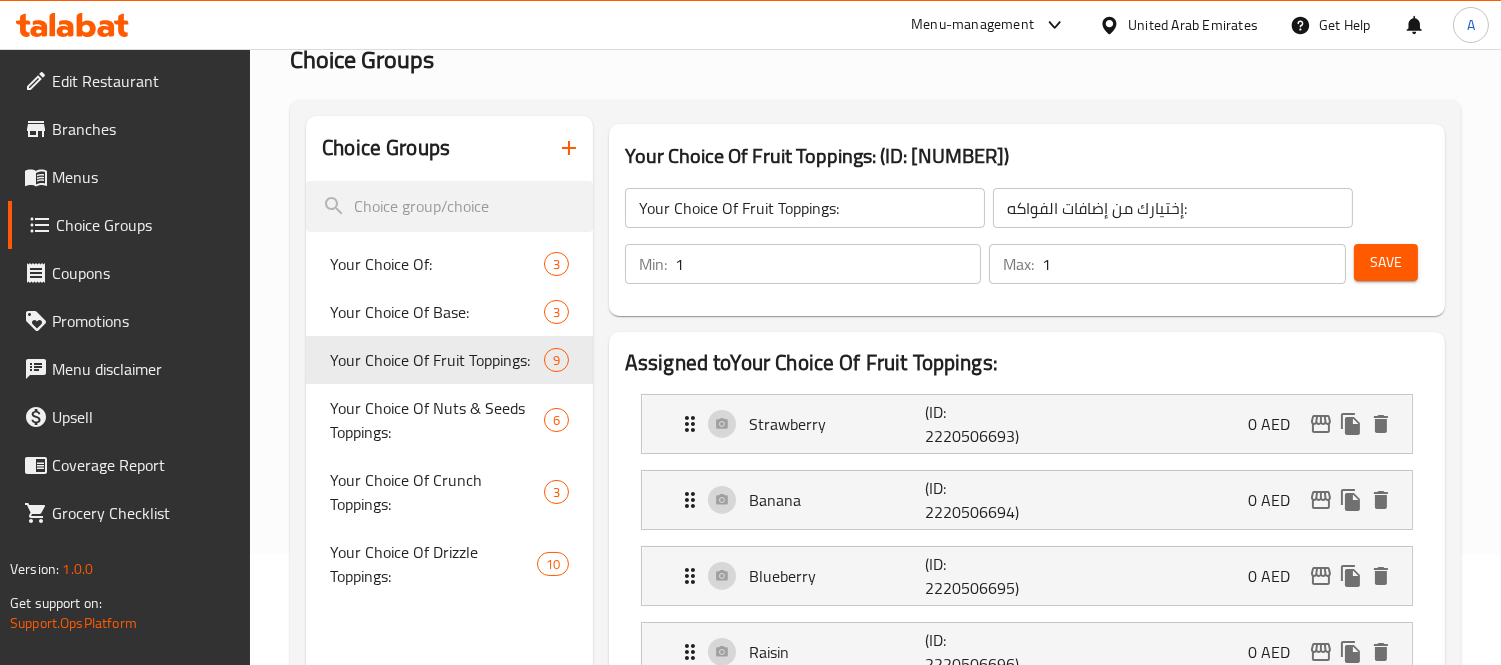 click on "Save" at bounding box center (1386, 262) 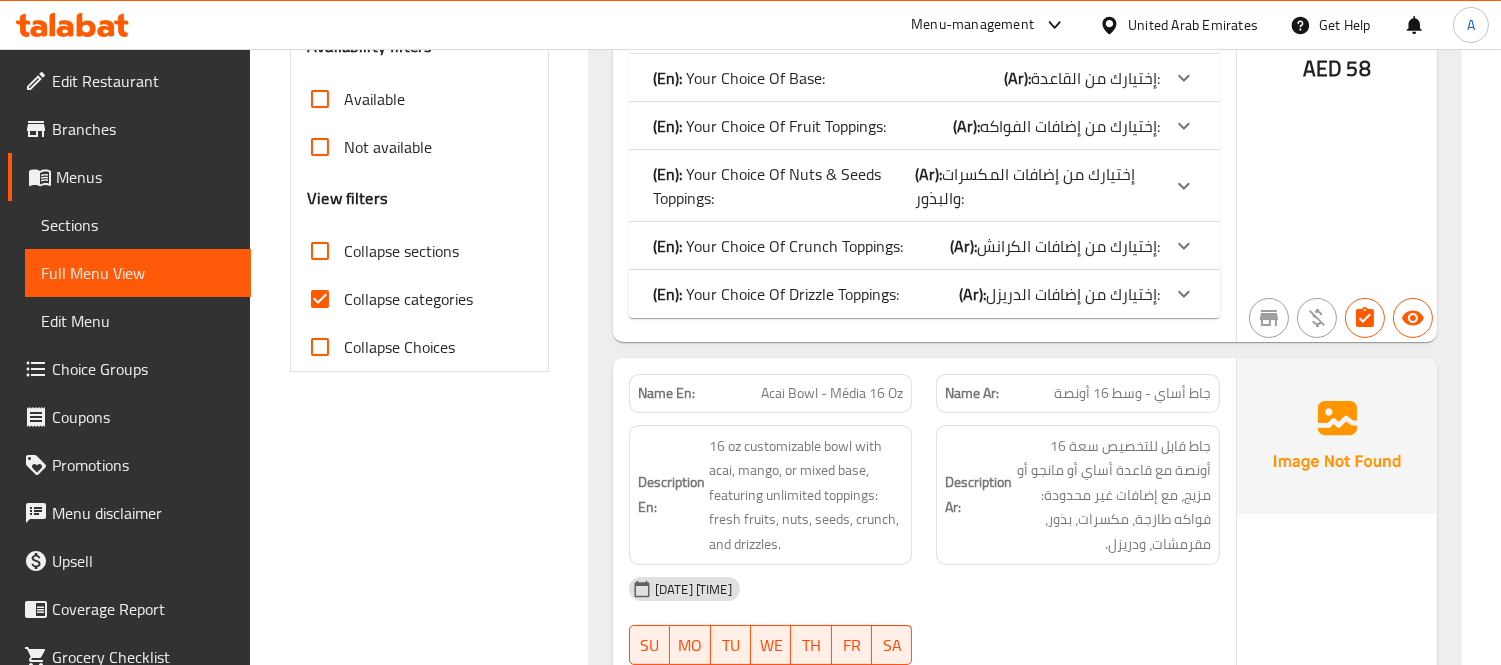 scroll, scrollTop: 666, scrollLeft: 0, axis: vertical 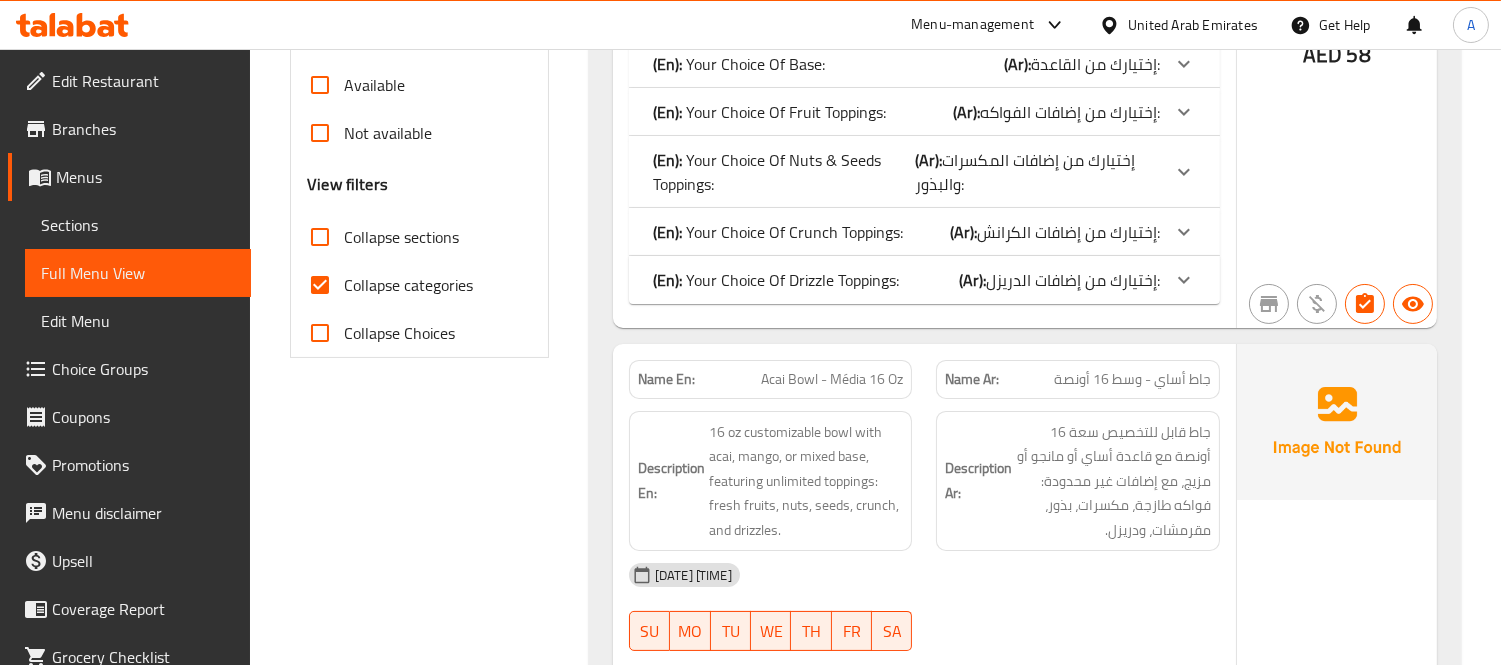 click on "Collapse categories" at bounding box center [320, 285] 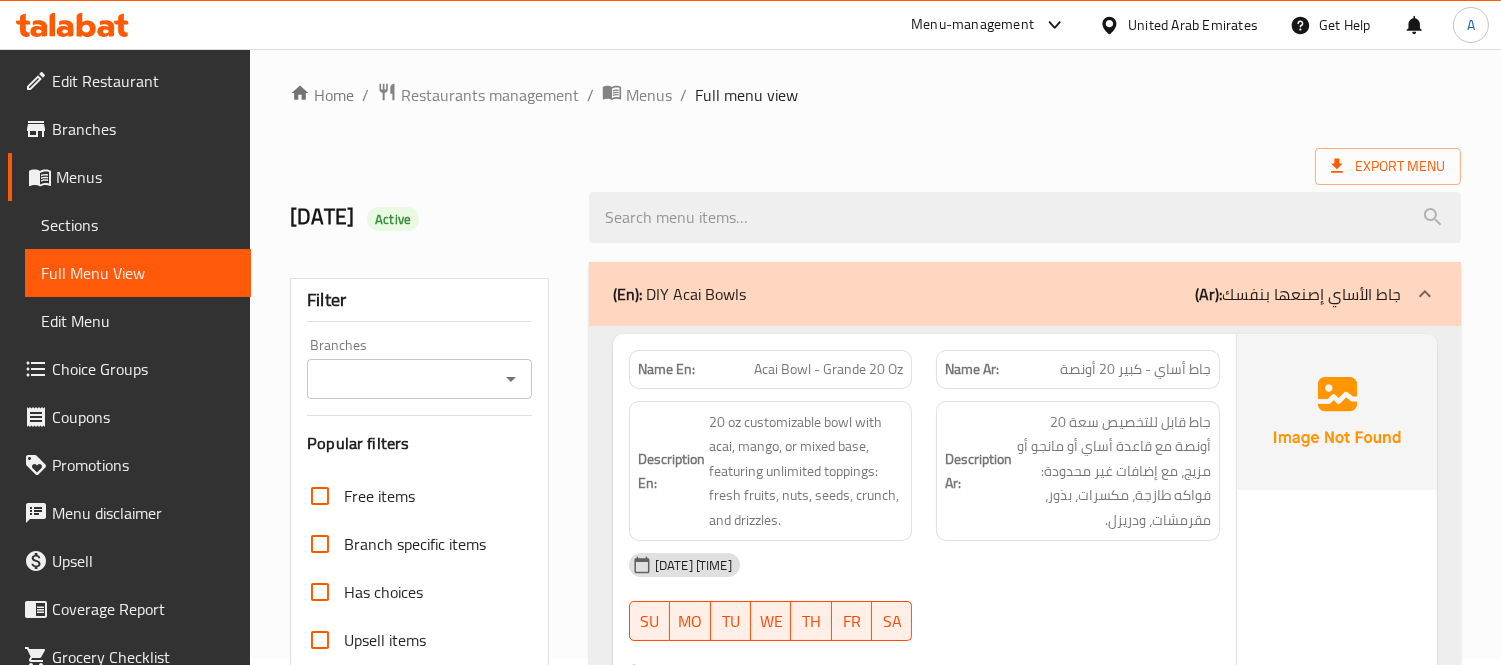 scroll, scrollTop: 0, scrollLeft: 0, axis: both 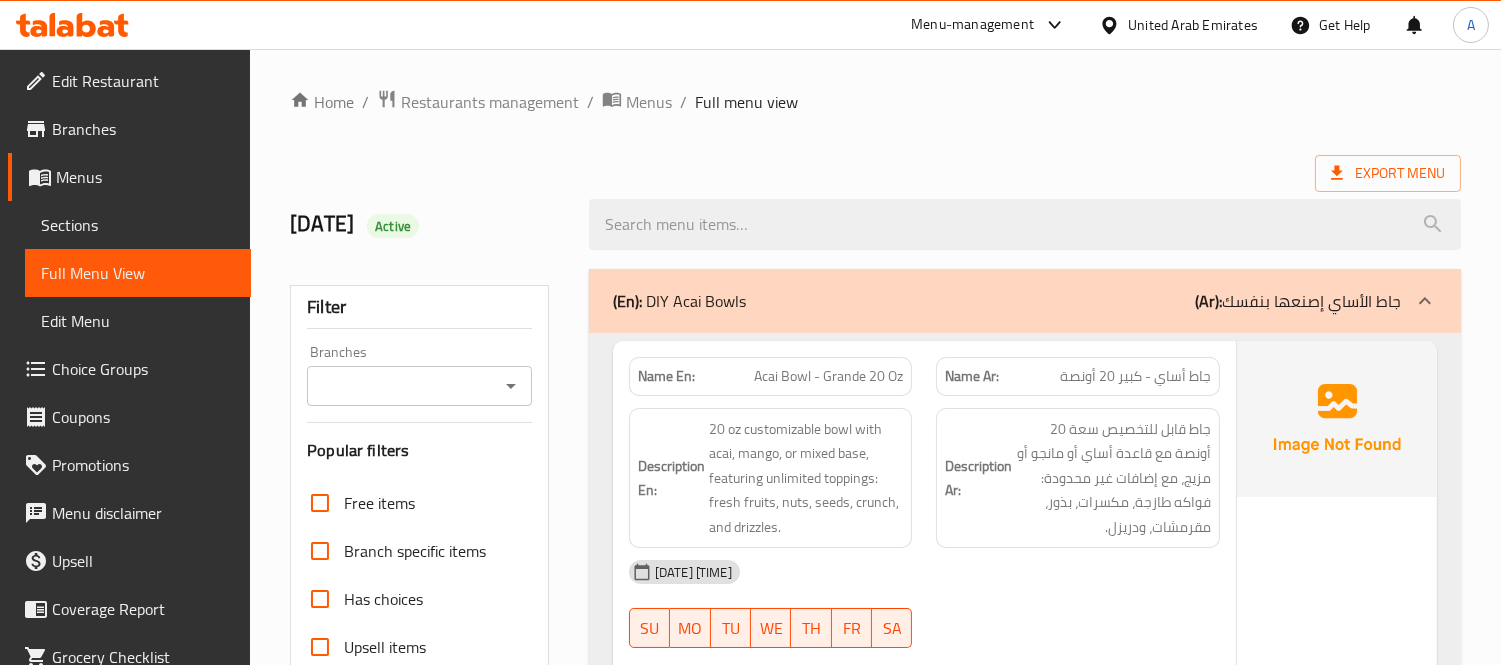 click on "Export Menu" at bounding box center [875, 173] 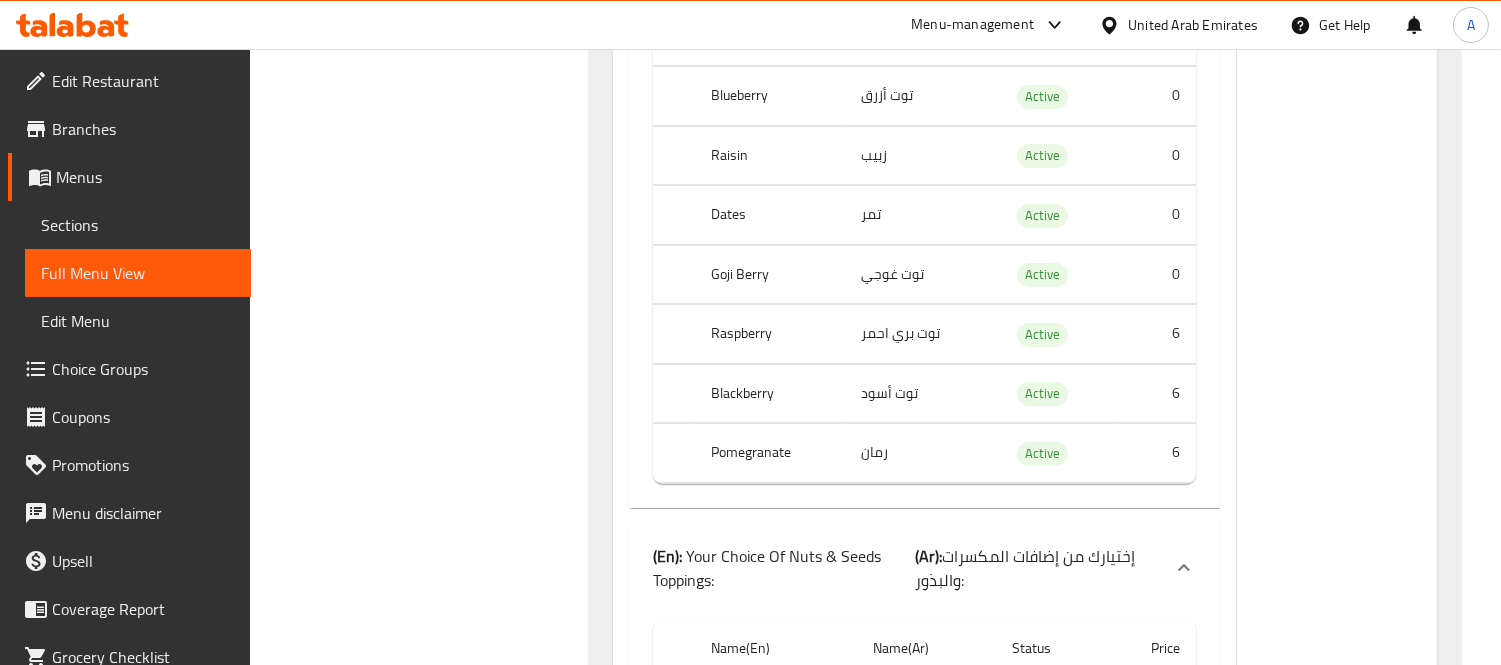 click on "Raspberry" at bounding box center [770, 334] 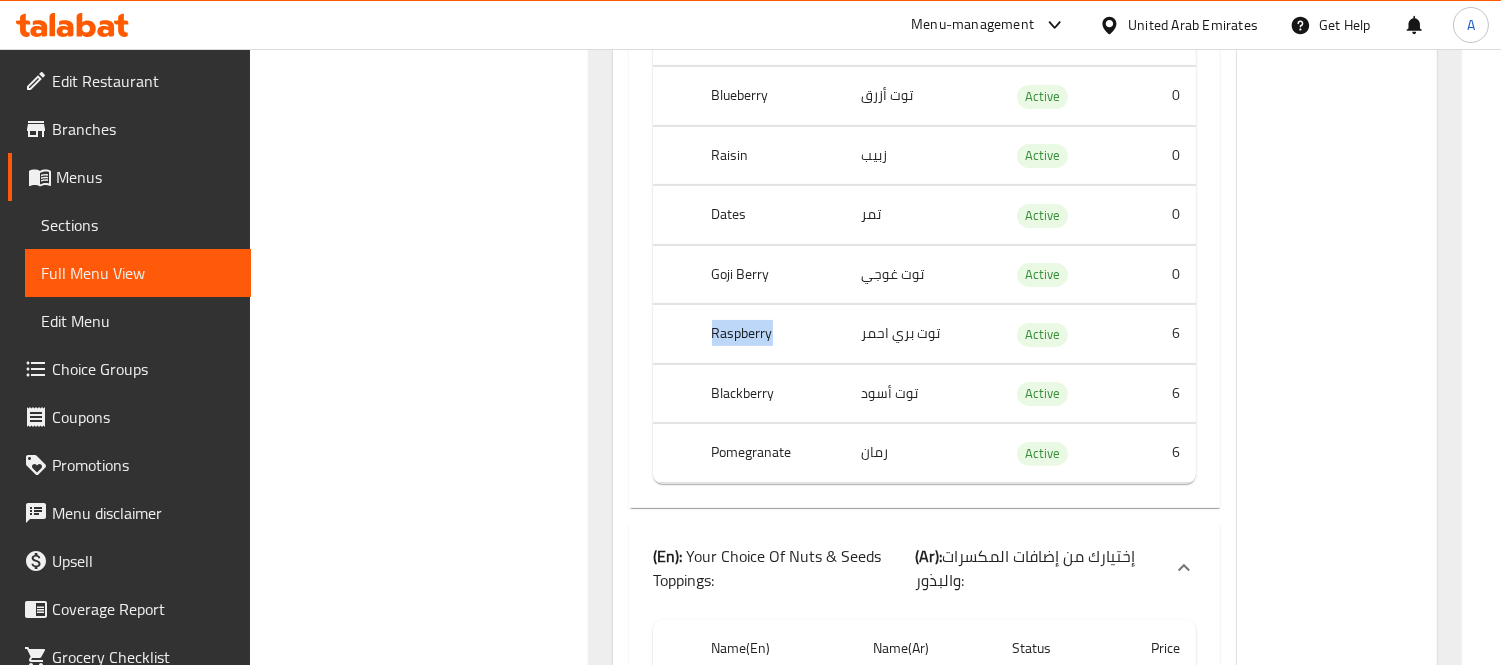click on "Raspberry" at bounding box center [770, 334] 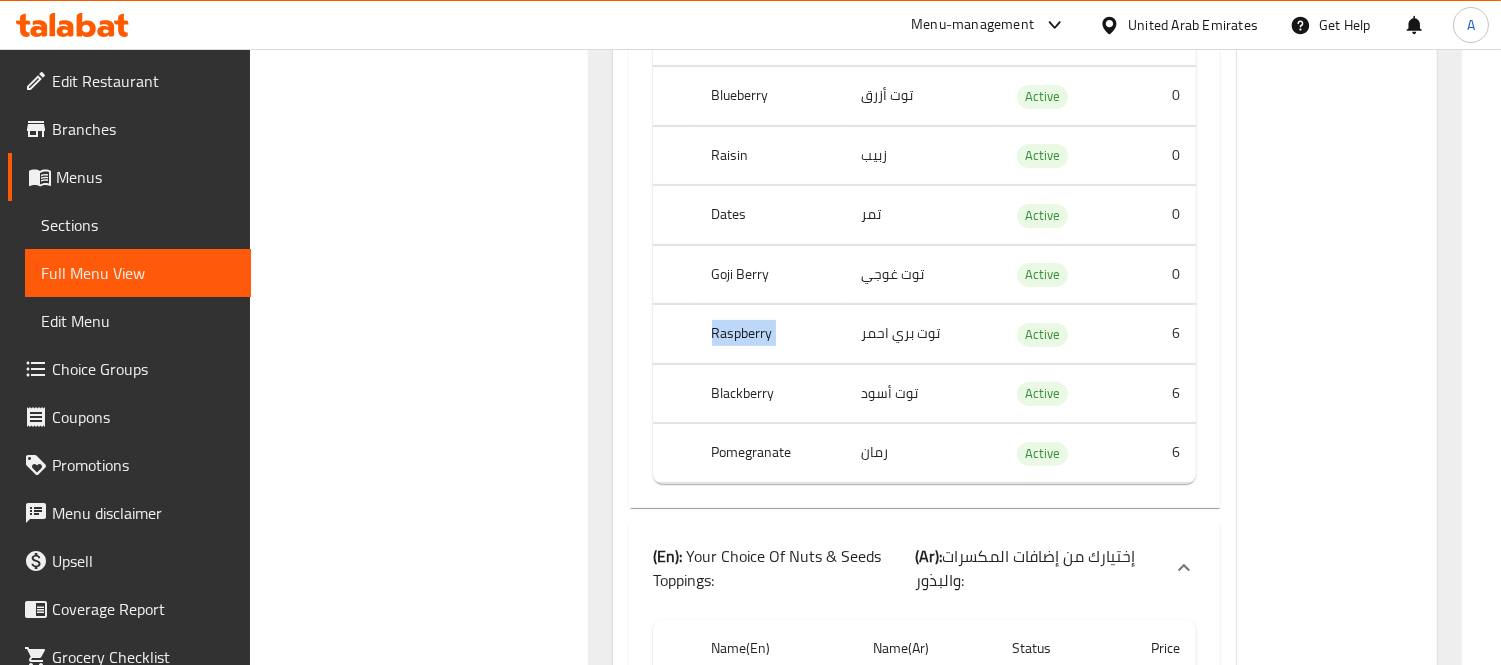 click on "Raspberry" at bounding box center (770, 334) 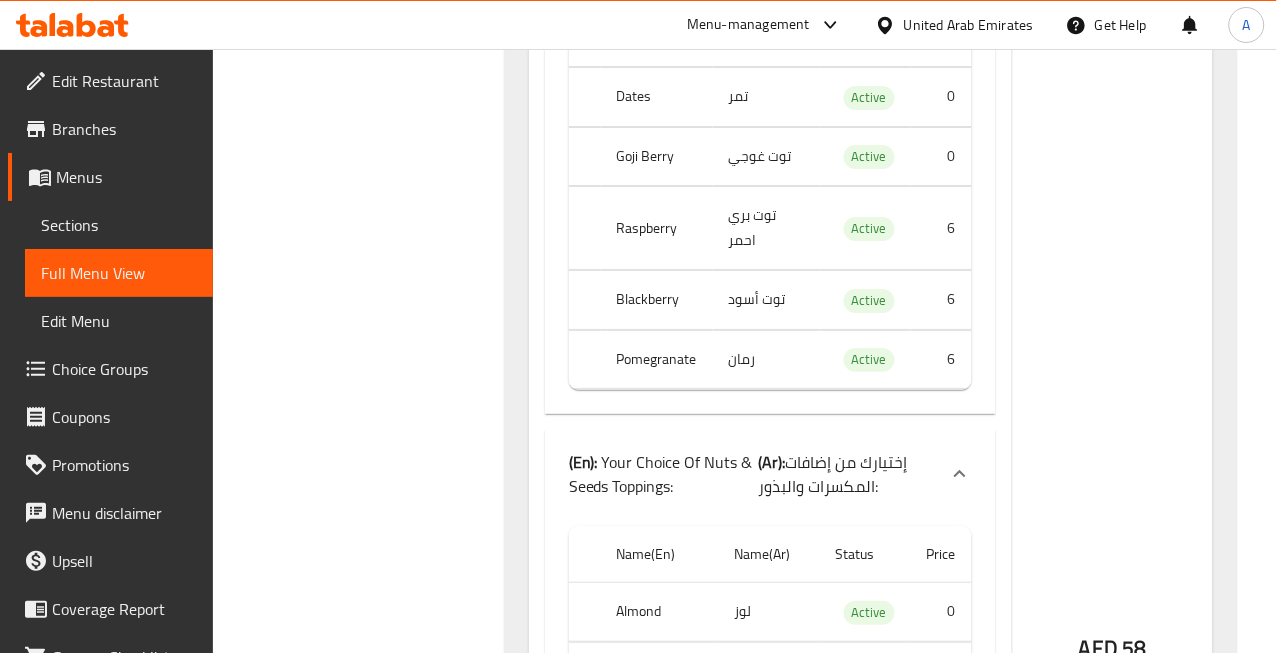scroll, scrollTop: 1456, scrollLeft: 0, axis: vertical 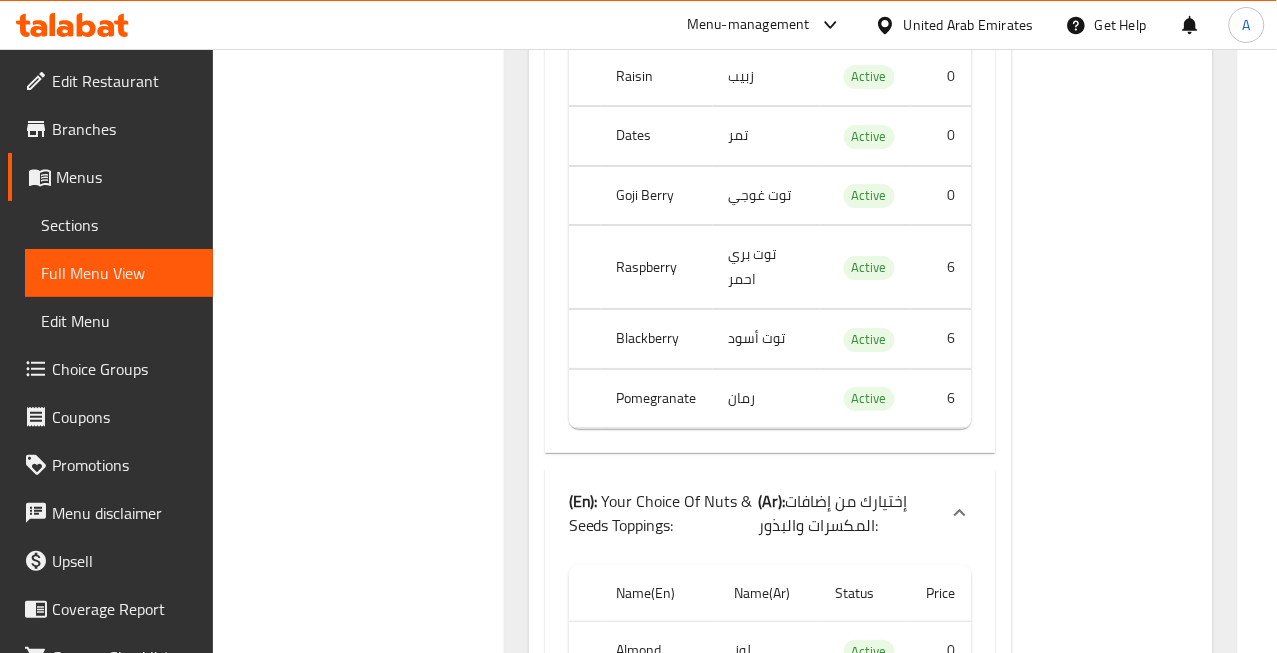 click on "Blackberry" at bounding box center [657, 339] 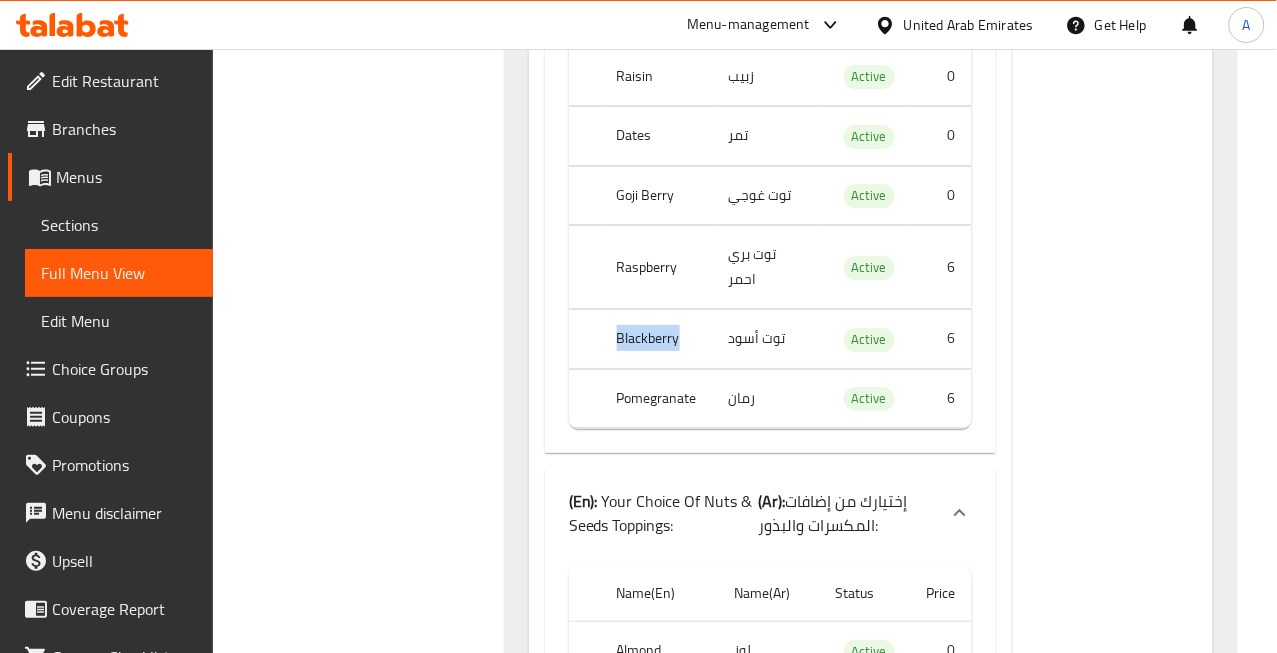 click on "Blackberry" at bounding box center [657, 339] 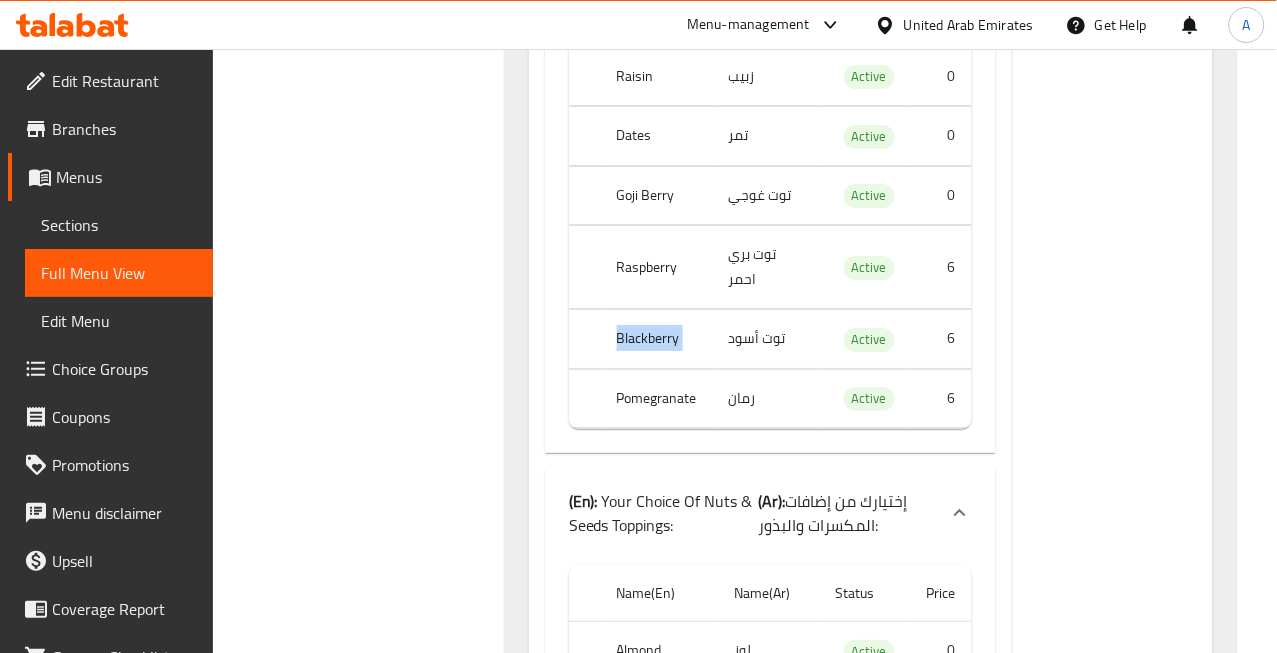 click on "Blackberry" at bounding box center (657, 339) 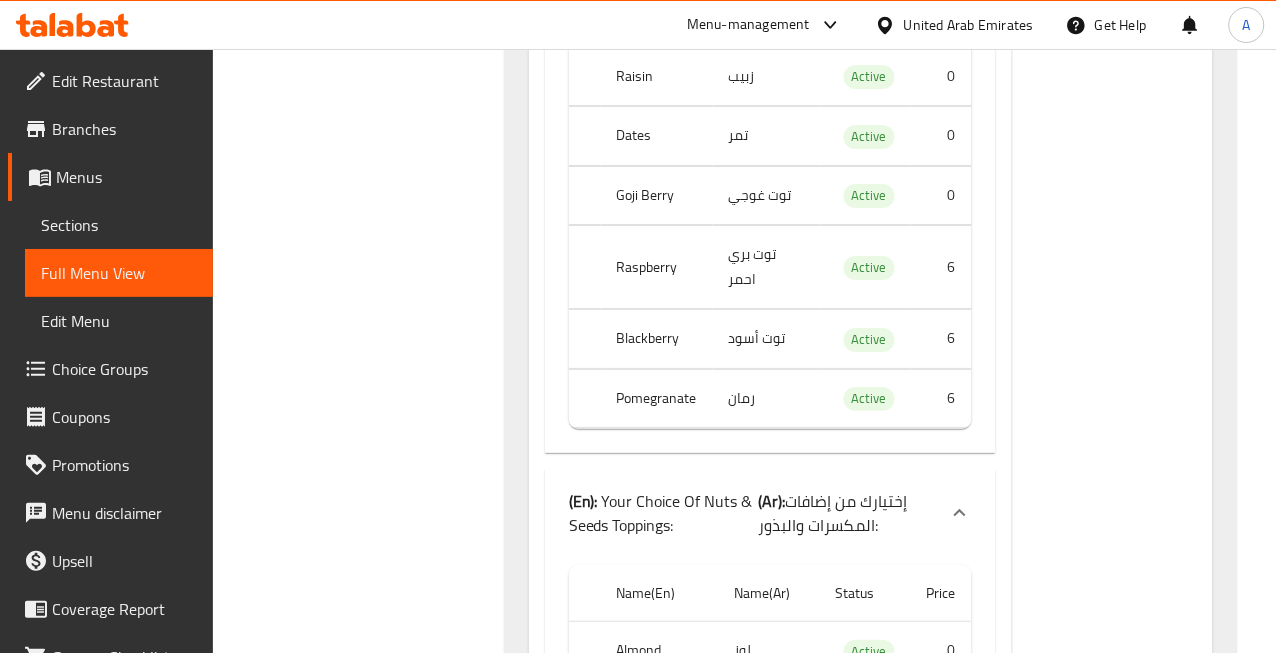 click on "Pomegranate" at bounding box center [657, 398] 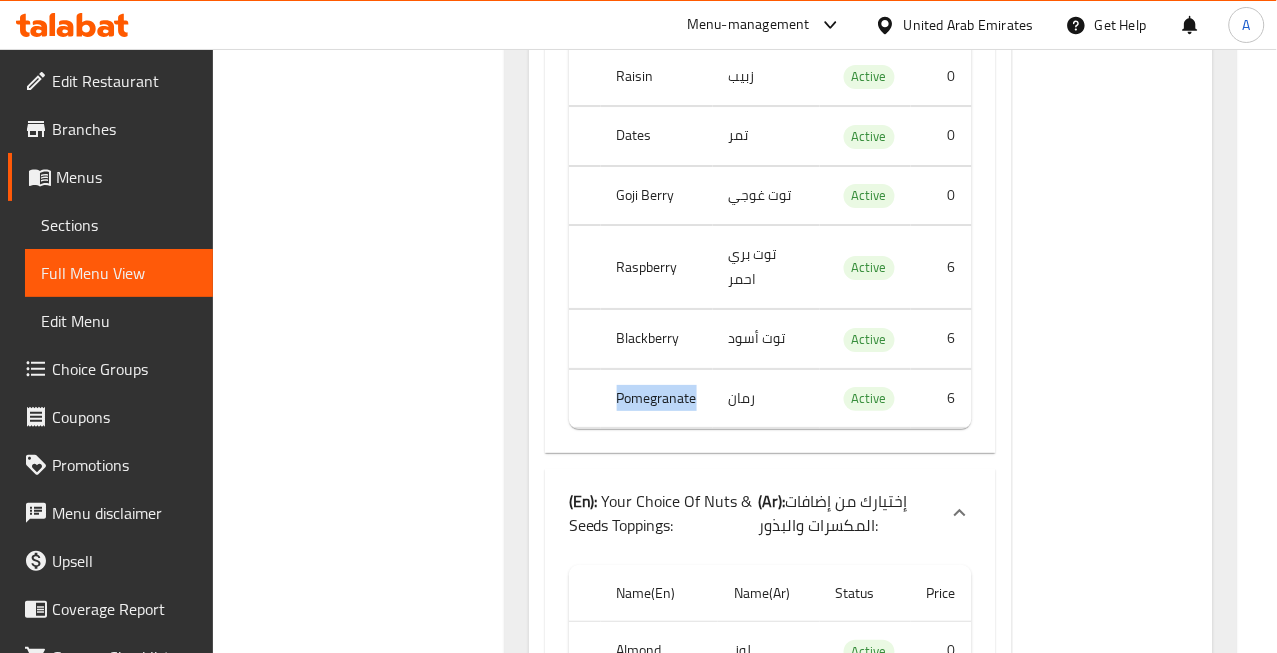 click on "Pomegranate" at bounding box center (657, 398) 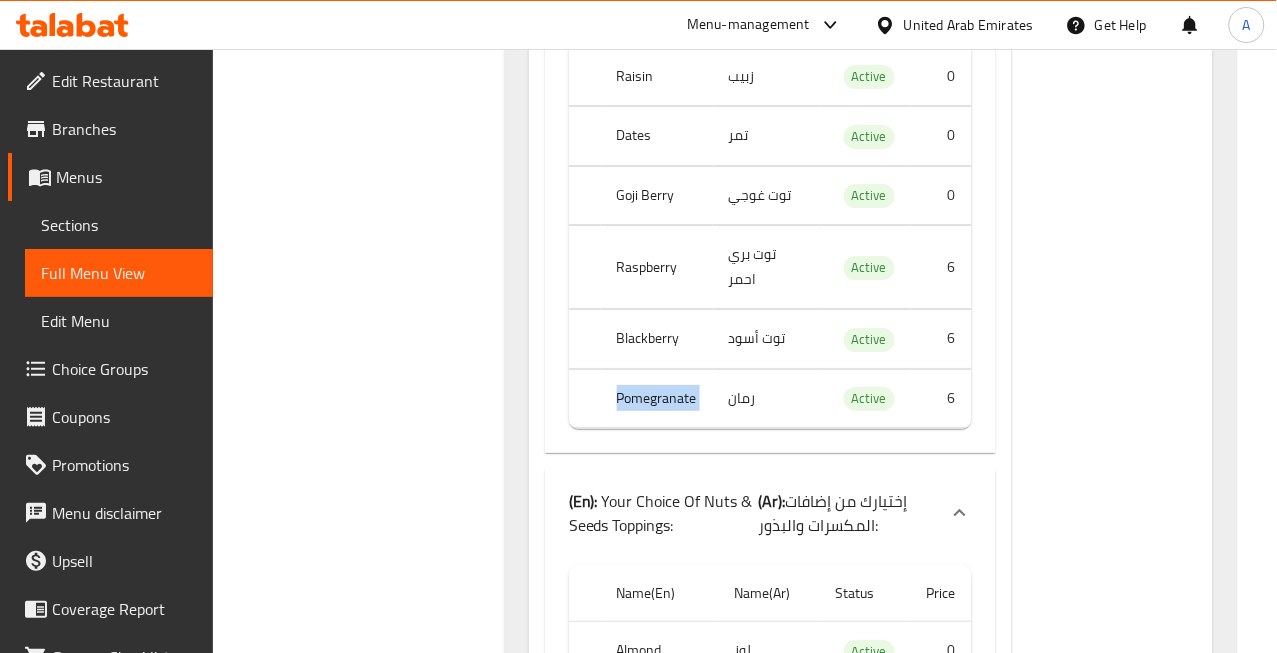 click on "Pomegranate" at bounding box center (657, 398) 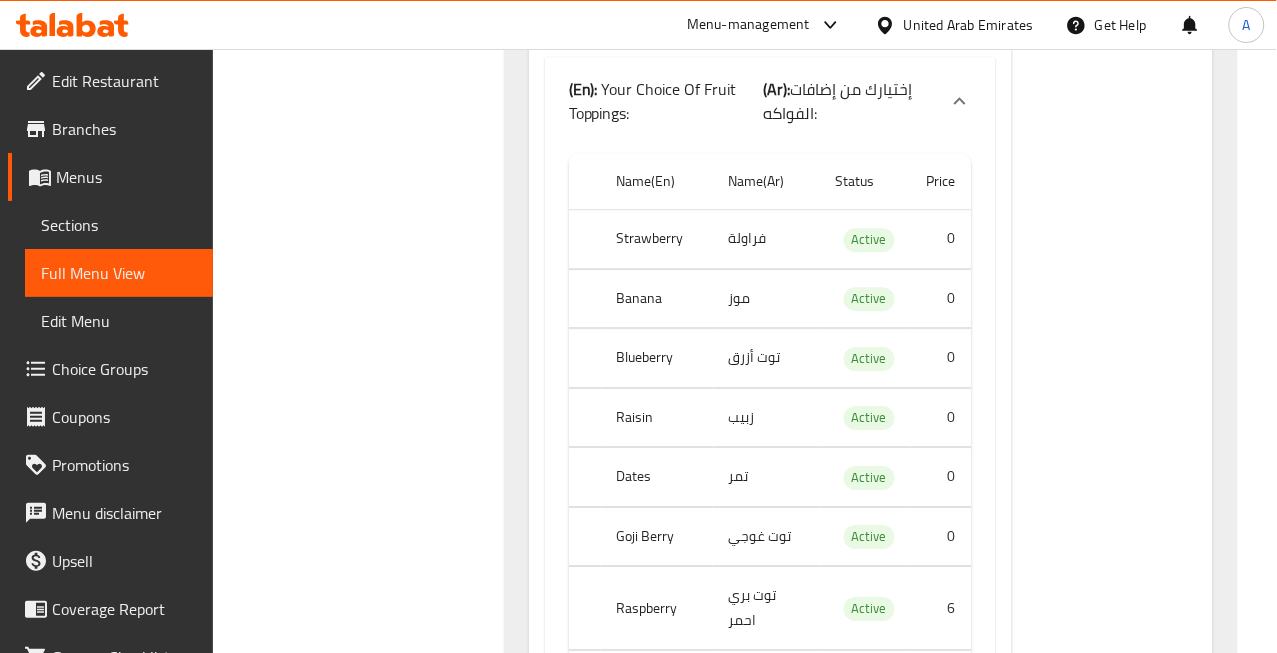 scroll, scrollTop: 1123, scrollLeft: 0, axis: vertical 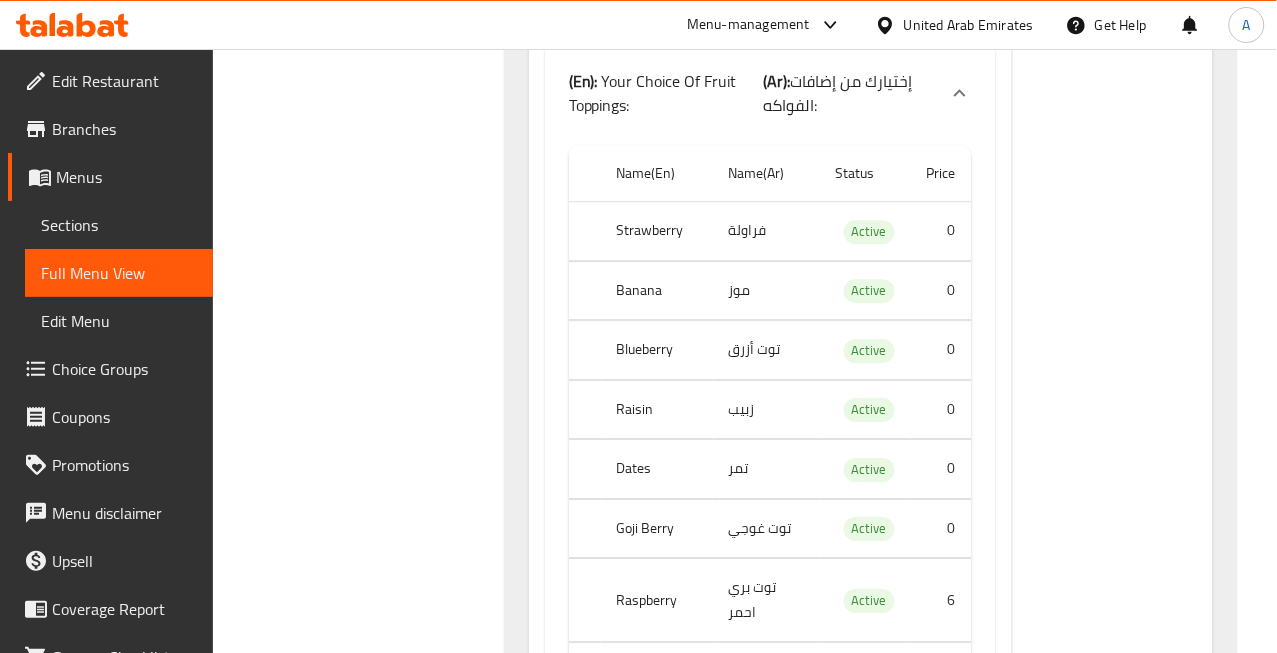 click on "Banana" at bounding box center [659, -106] 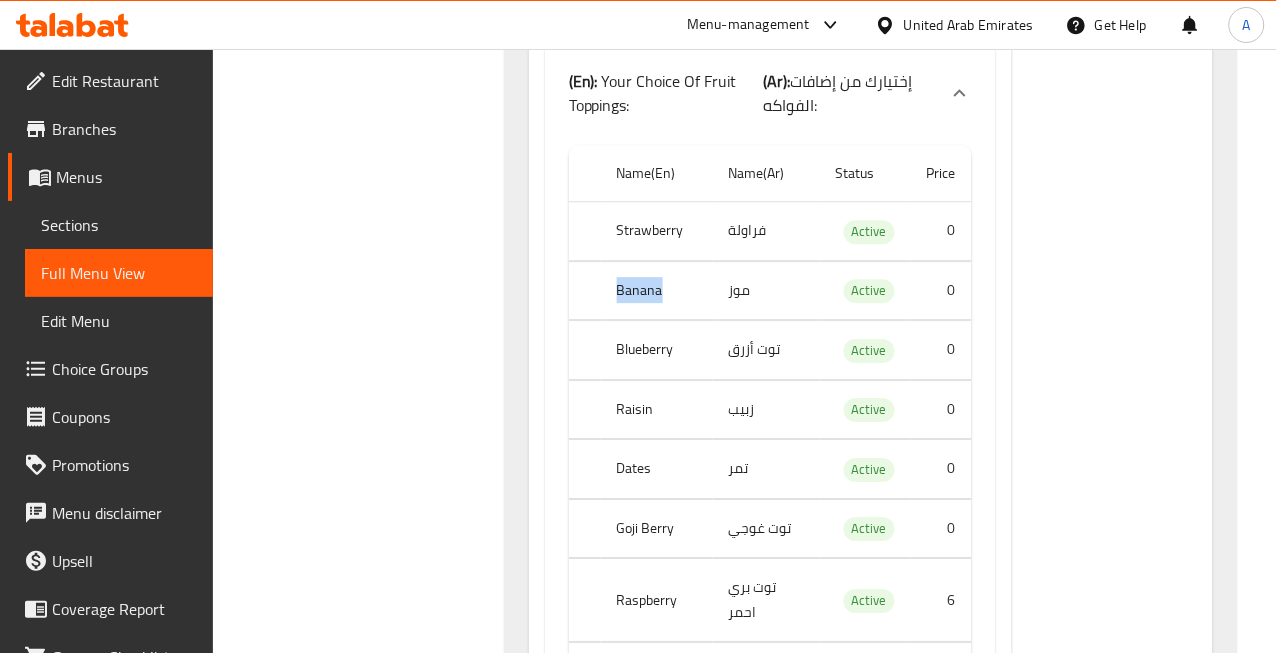 click on "Banana" at bounding box center (659, -106) 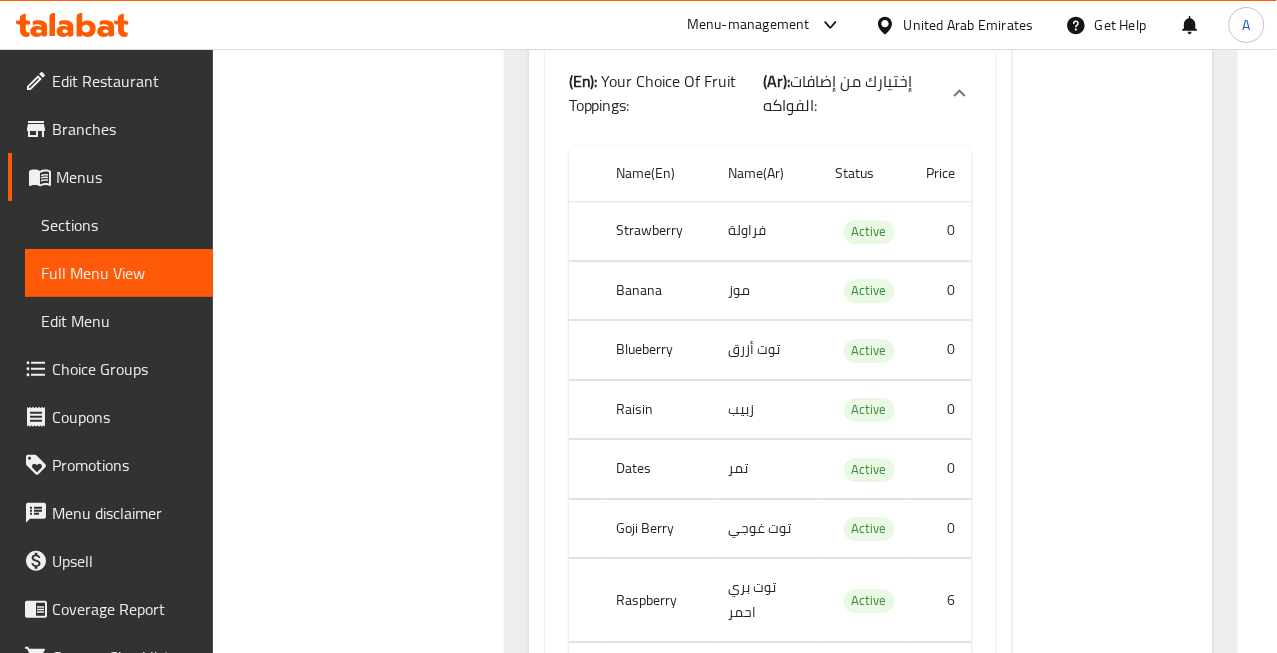 click on "Blueberry" at bounding box center (659, -34) 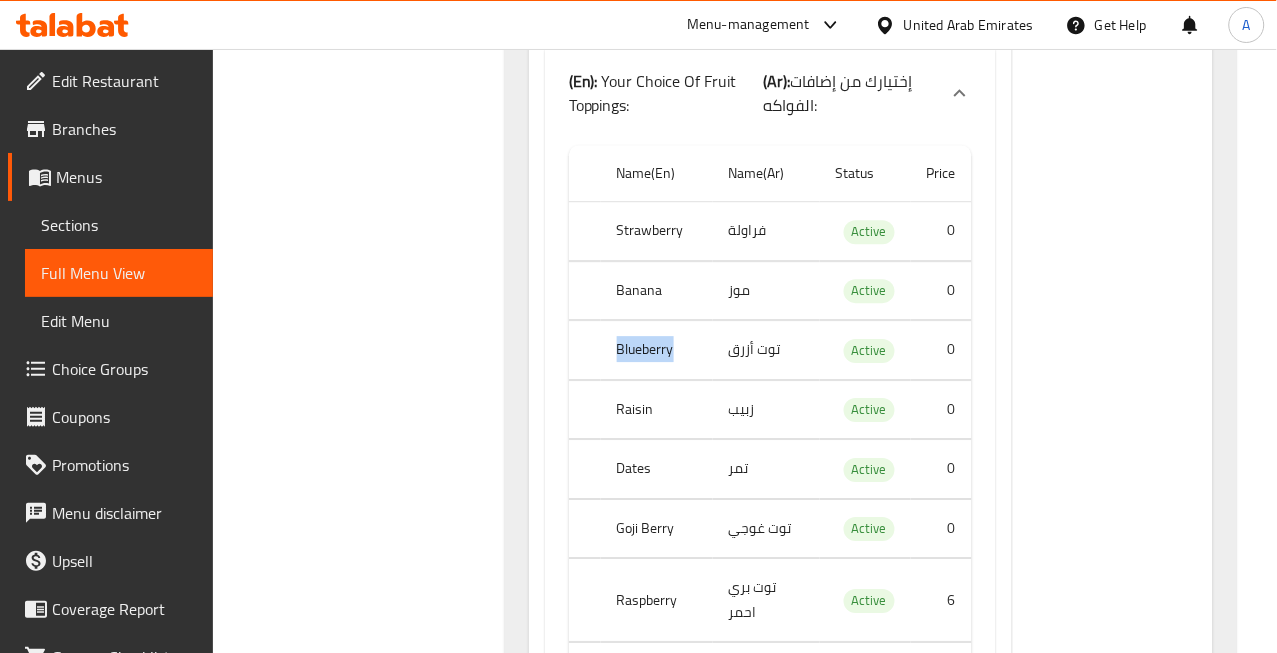 click on "Blueberry" at bounding box center [659, -34] 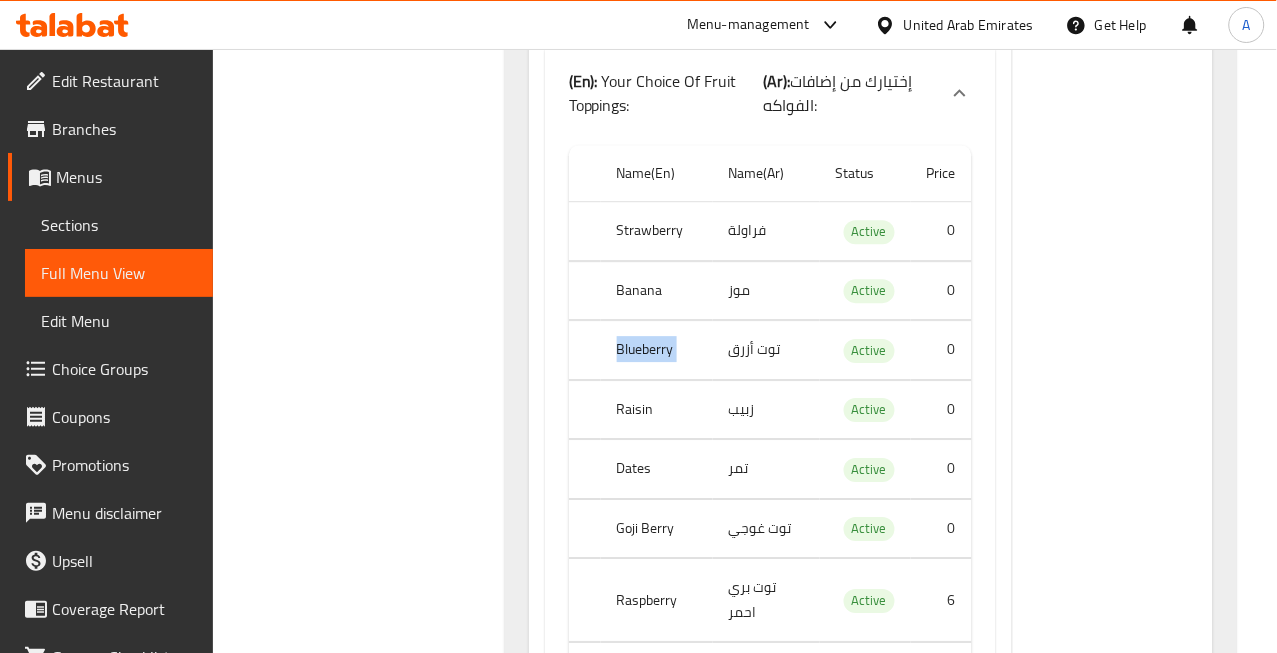 click on "Blueberry" at bounding box center [659, -34] 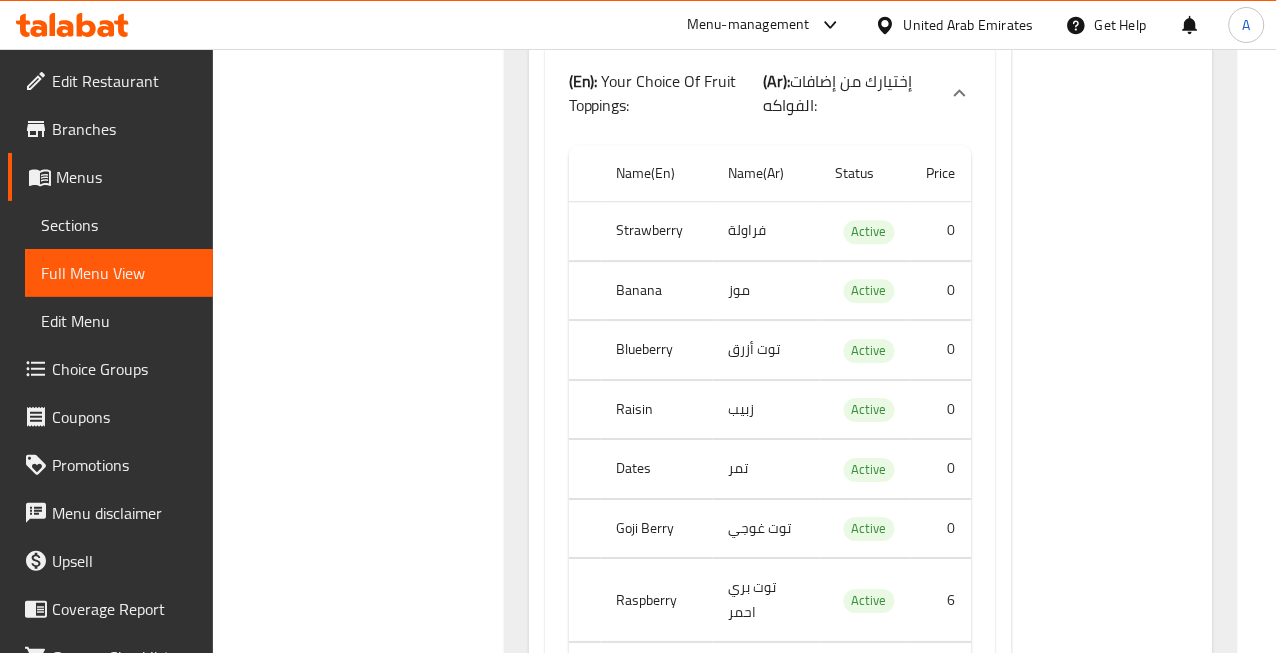 click on "Raisin" at bounding box center [657, 409] 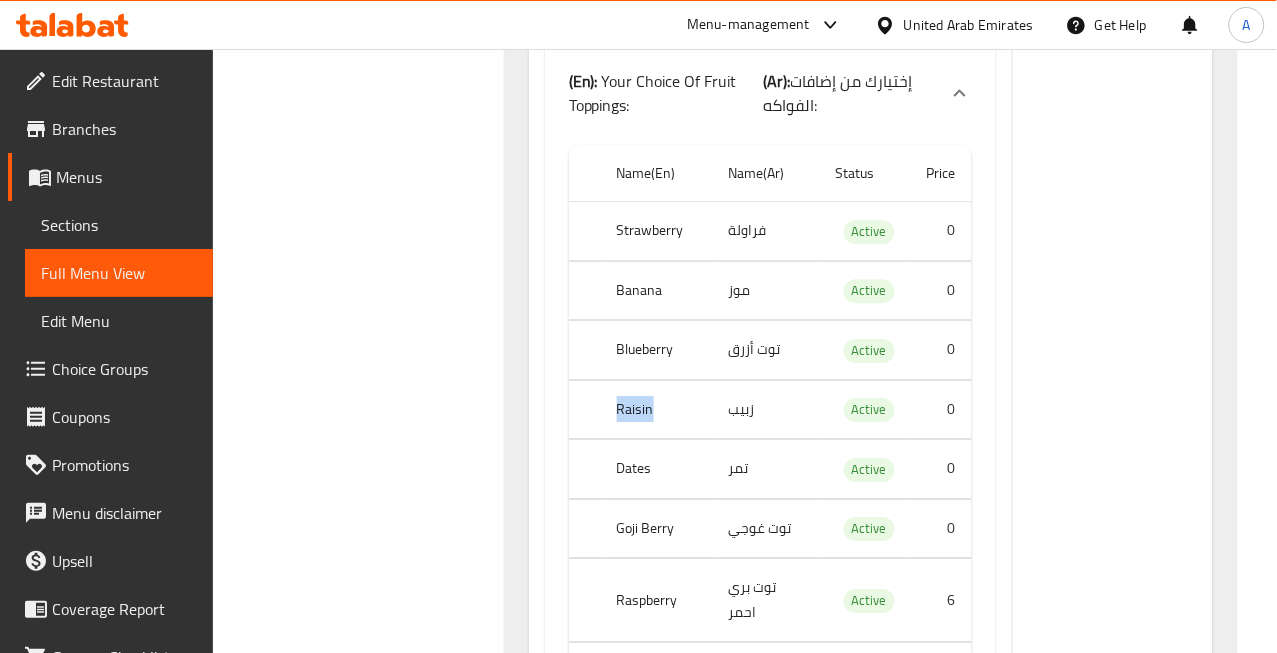 click on "Raisin" at bounding box center [657, 409] 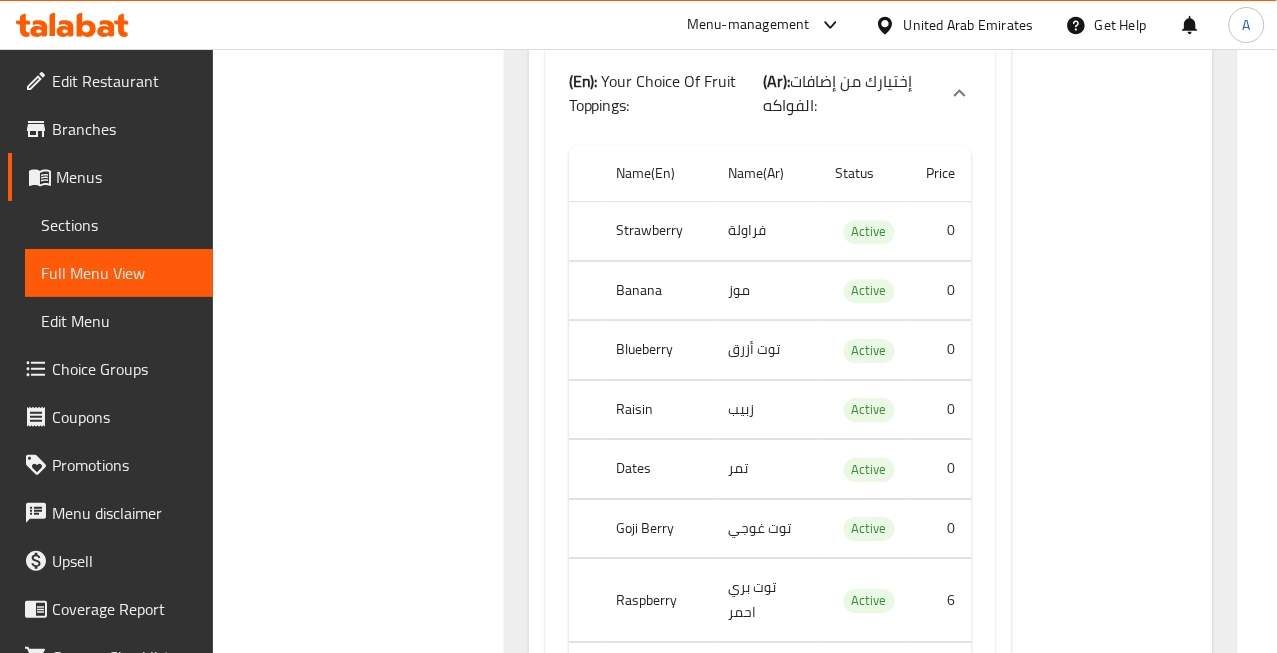 click on "Dates" at bounding box center (657, 469) 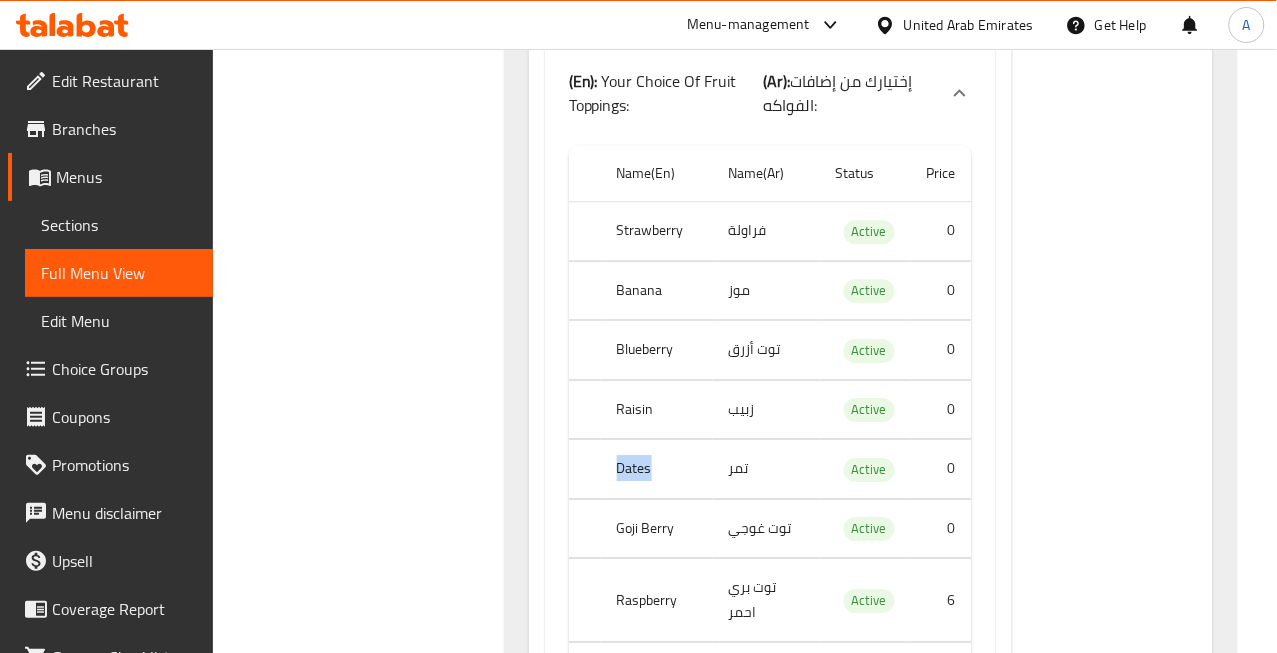 click on "Dates" at bounding box center [657, 469] 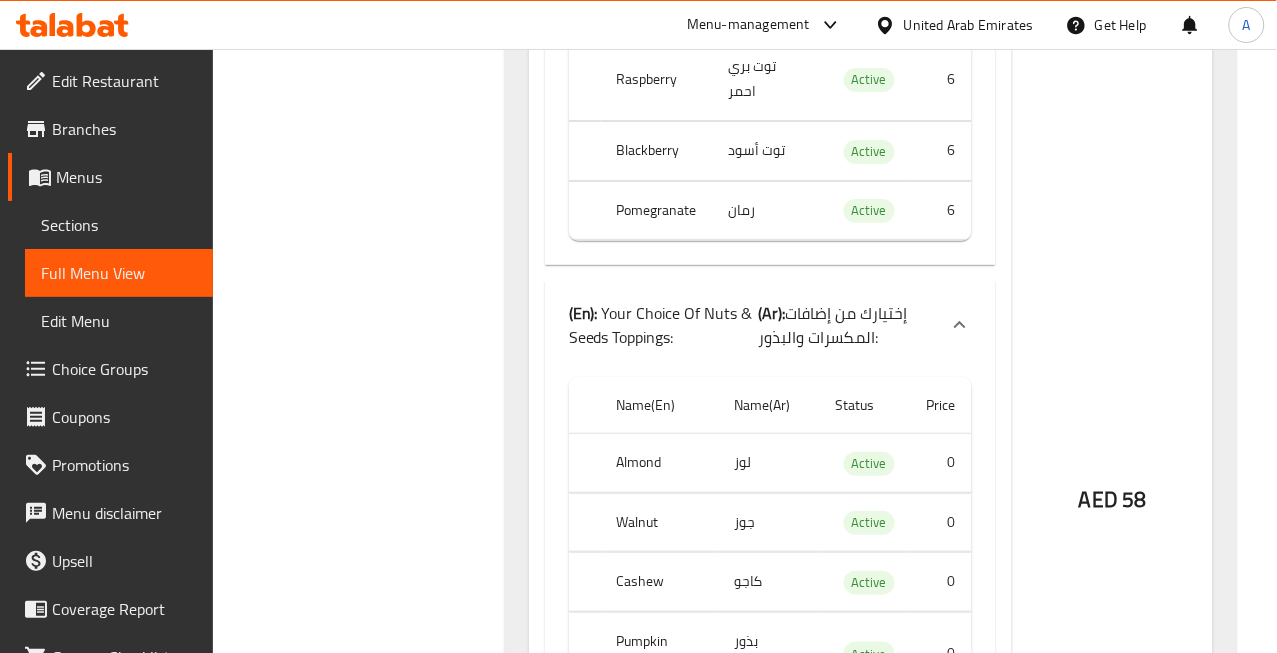 scroll, scrollTop: 1790, scrollLeft: 0, axis: vertical 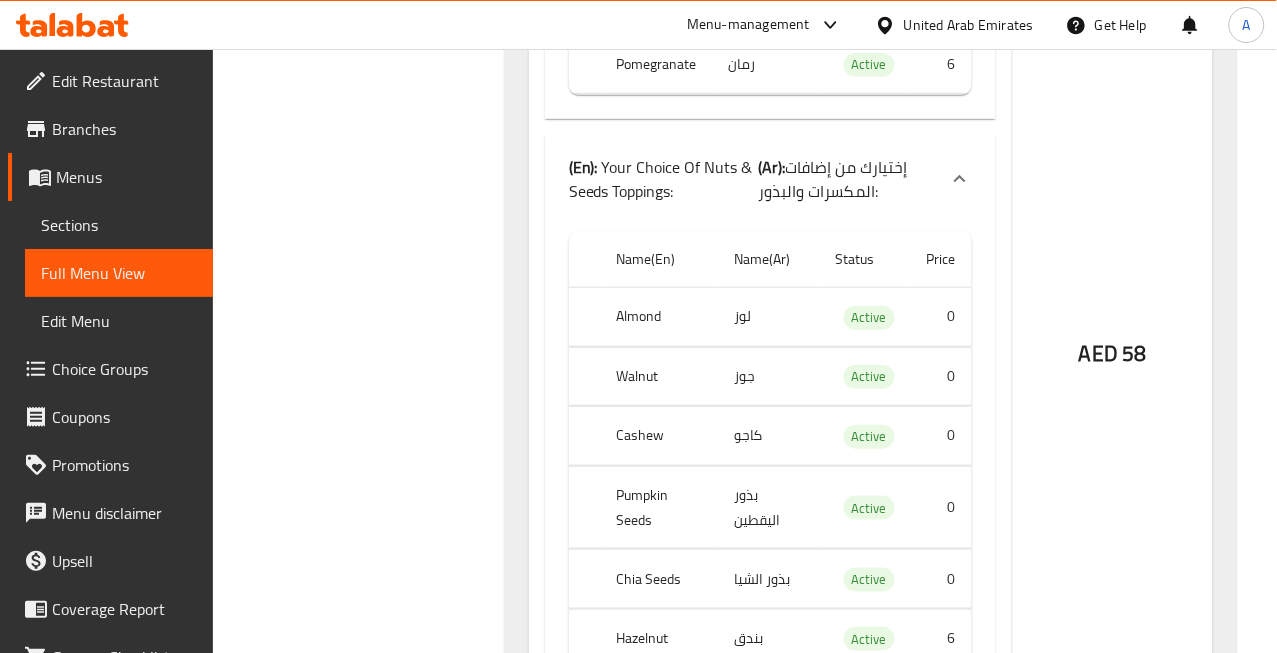 click on "Cashew" at bounding box center (659, -701) 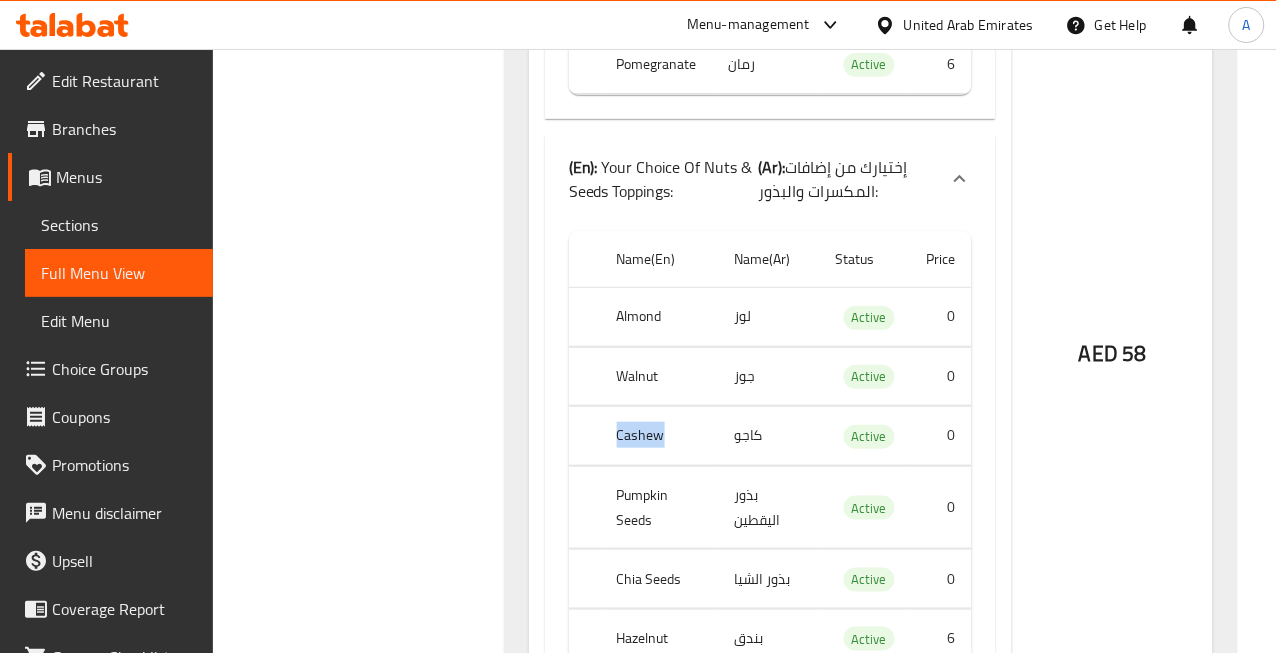 click on "Cashew" at bounding box center [659, -701] 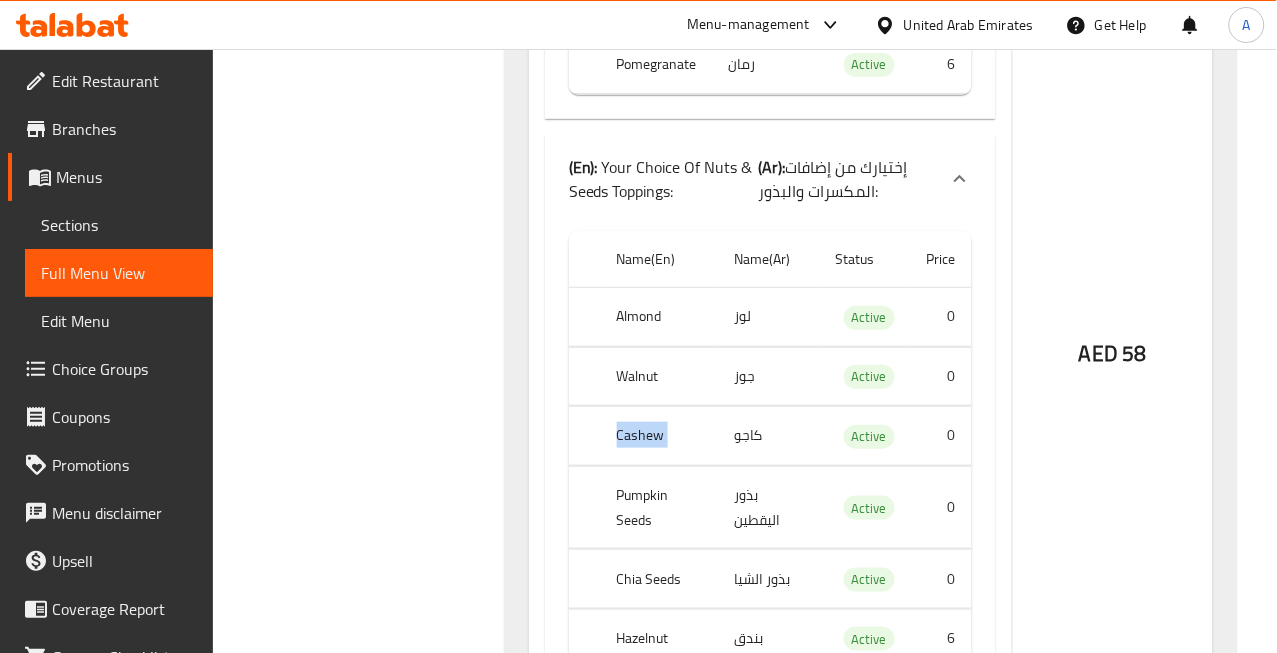 click on "Cashew" at bounding box center (659, -701) 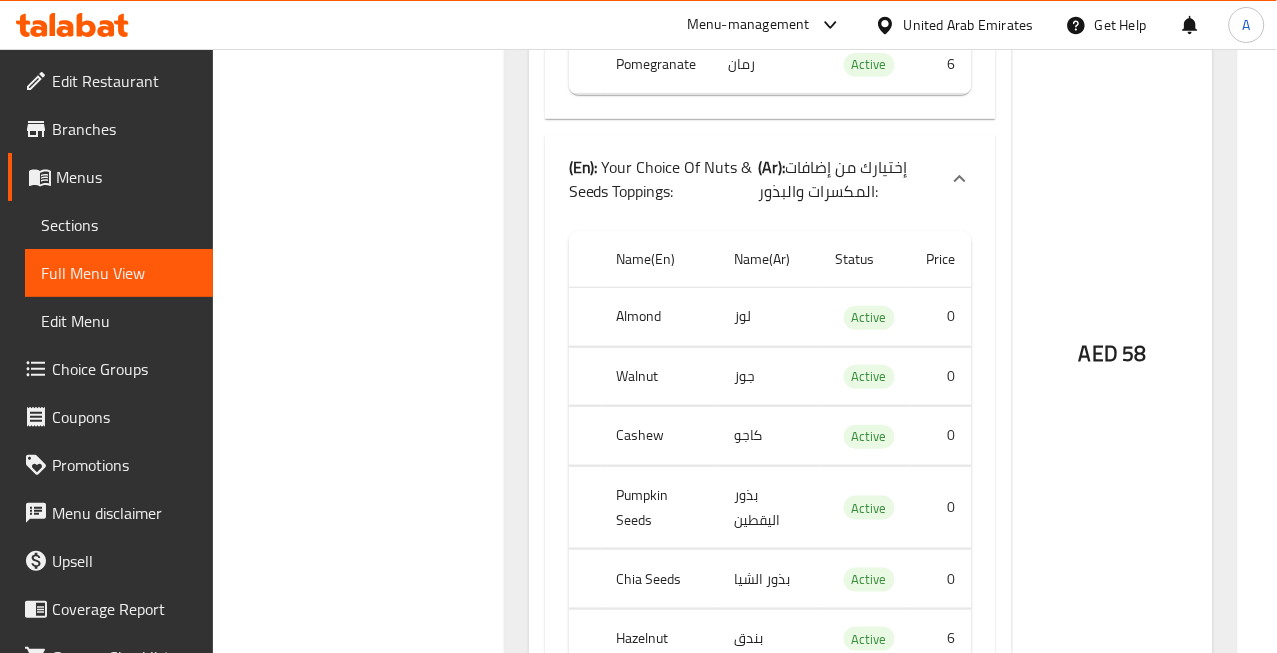 click on "Pumpkin Seeds" at bounding box center (657, -258) 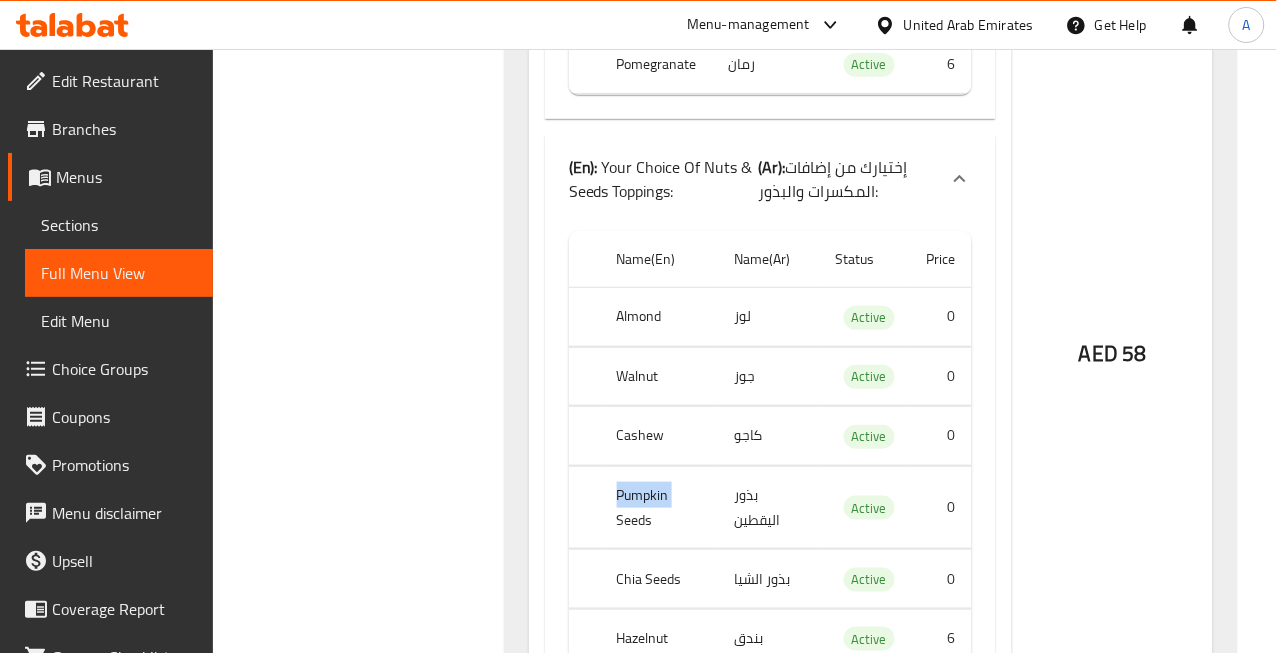 click on "Pumpkin Seeds" at bounding box center (657, -258) 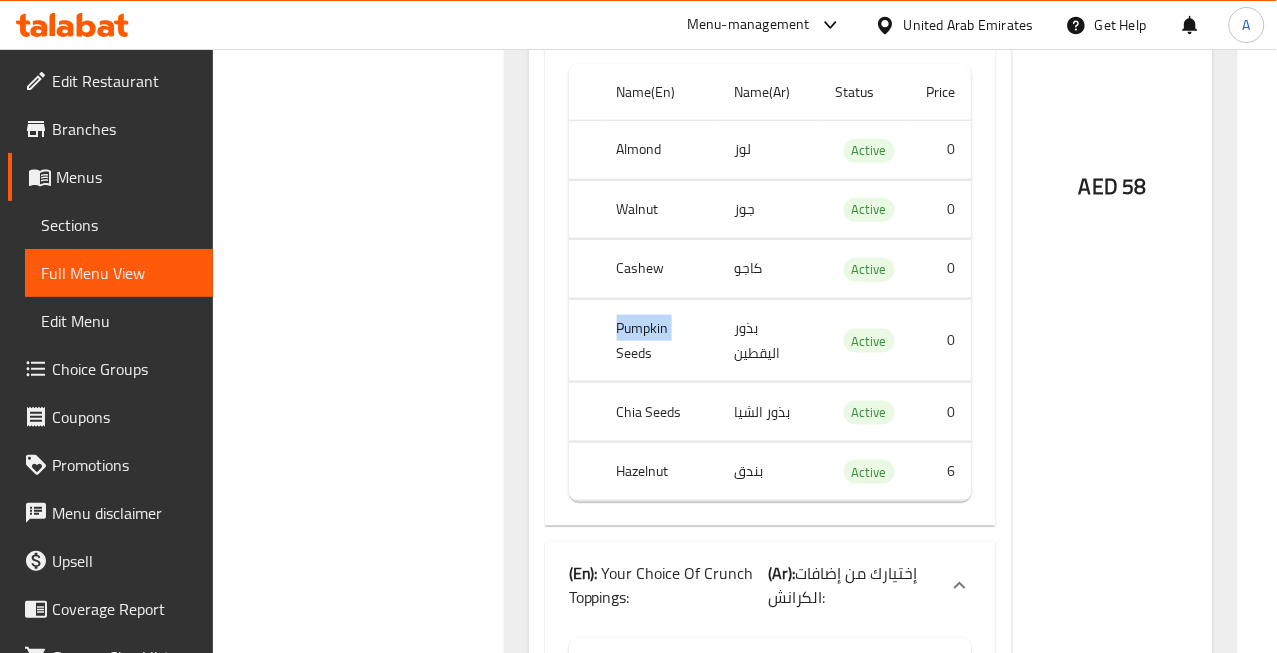 scroll, scrollTop: 2012, scrollLeft: 0, axis: vertical 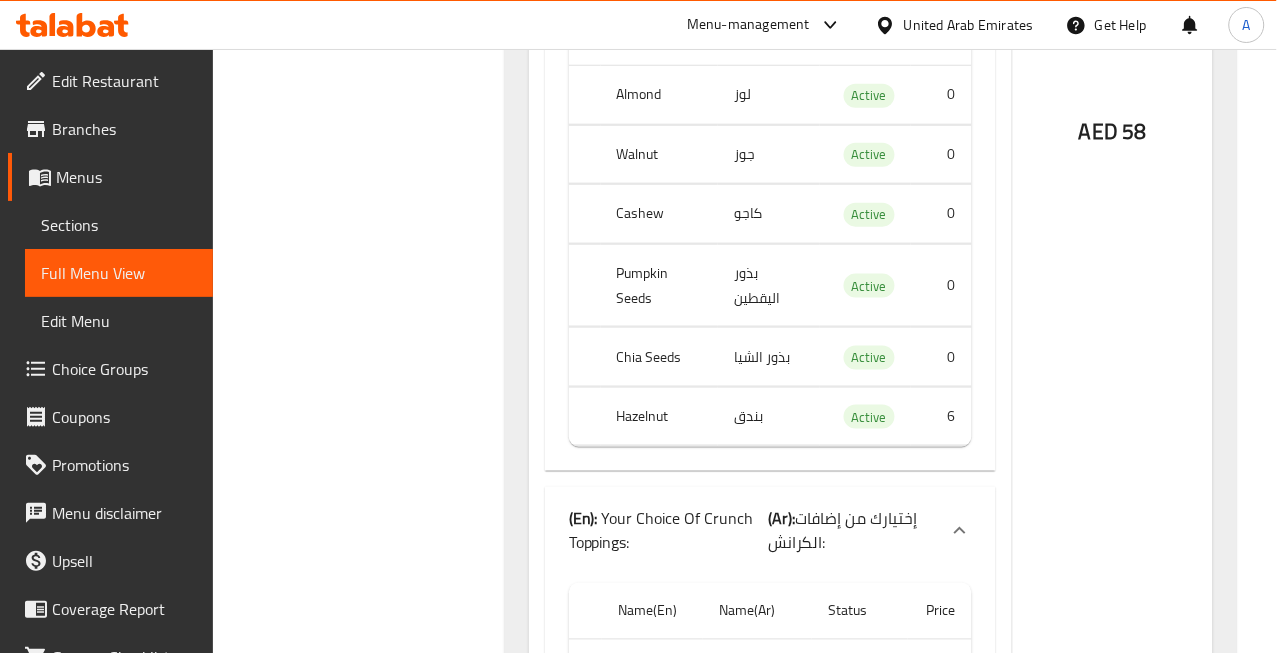 click on "Chia Seeds" at bounding box center [657, -420] 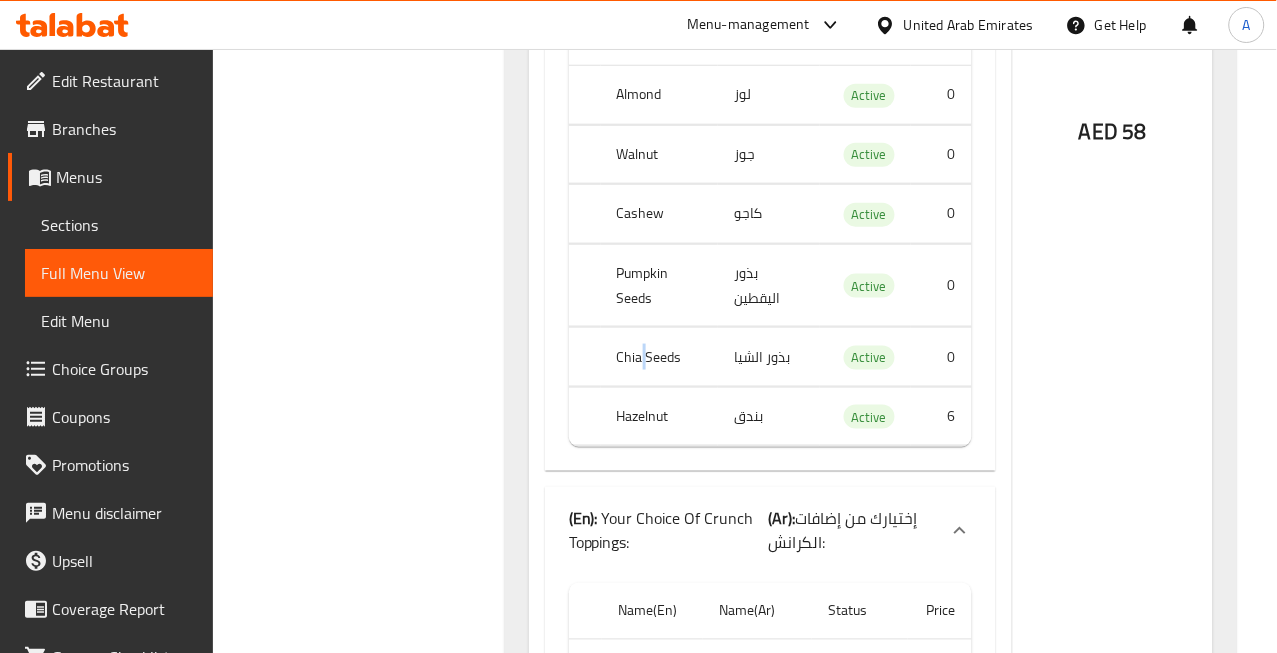 click on "Chia Seeds" at bounding box center (657, -420) 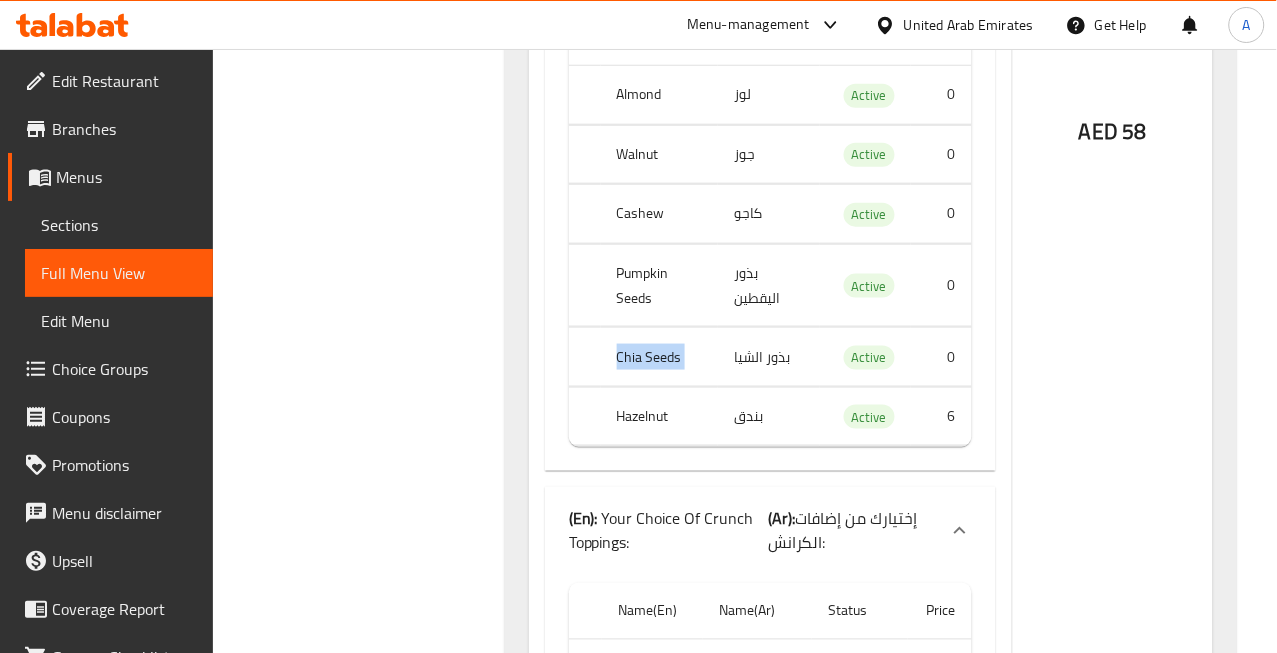 click on "Chia Seeds" at bounding box center (657, -420) 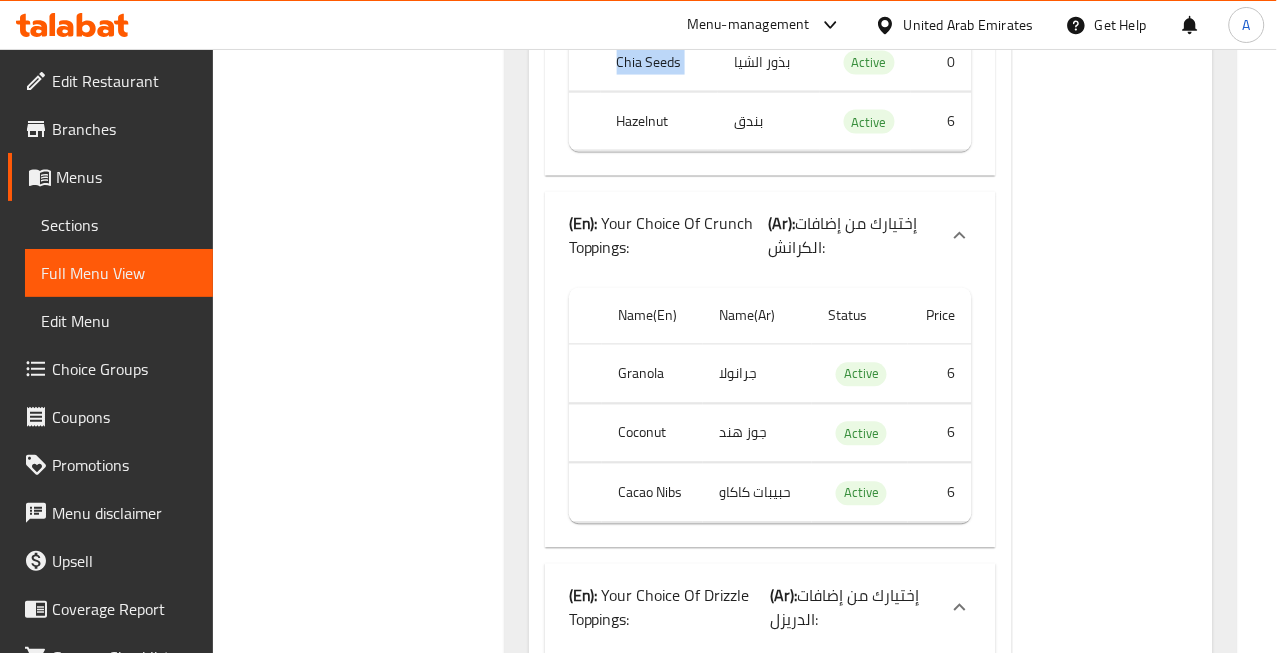 scroll, scrollTop: 2345, scrollLeft: 0, axis: vertical 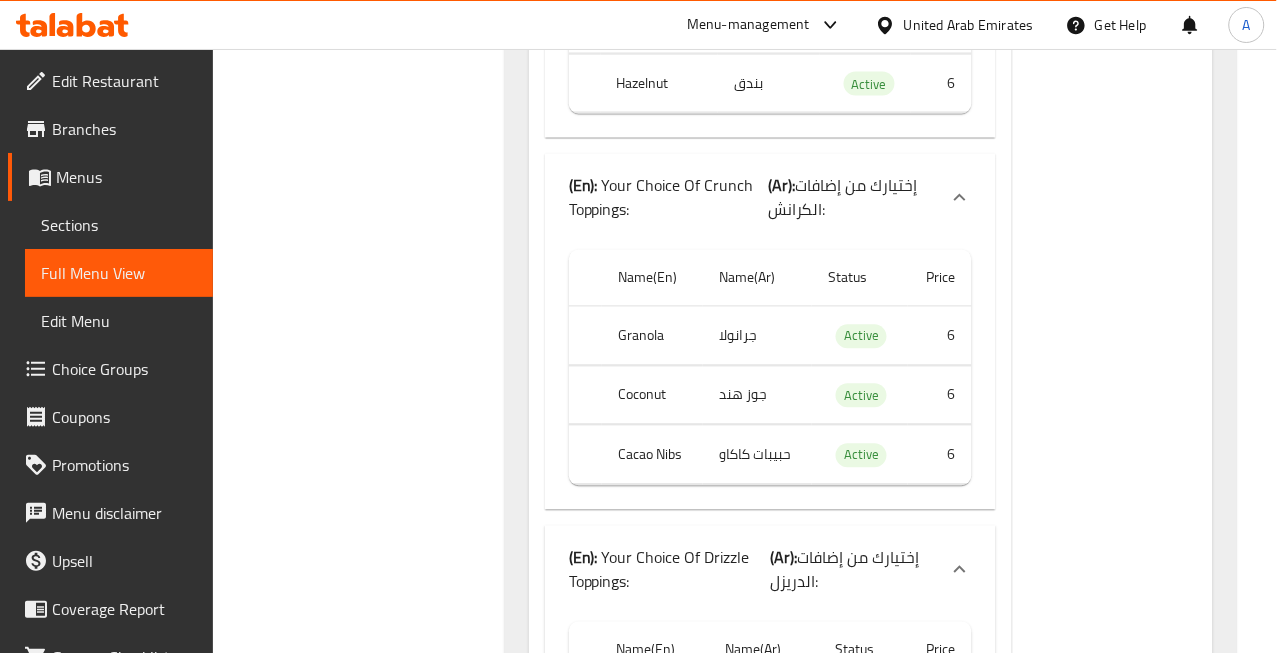 click on "Granola" at bounding box center [659, -1387] 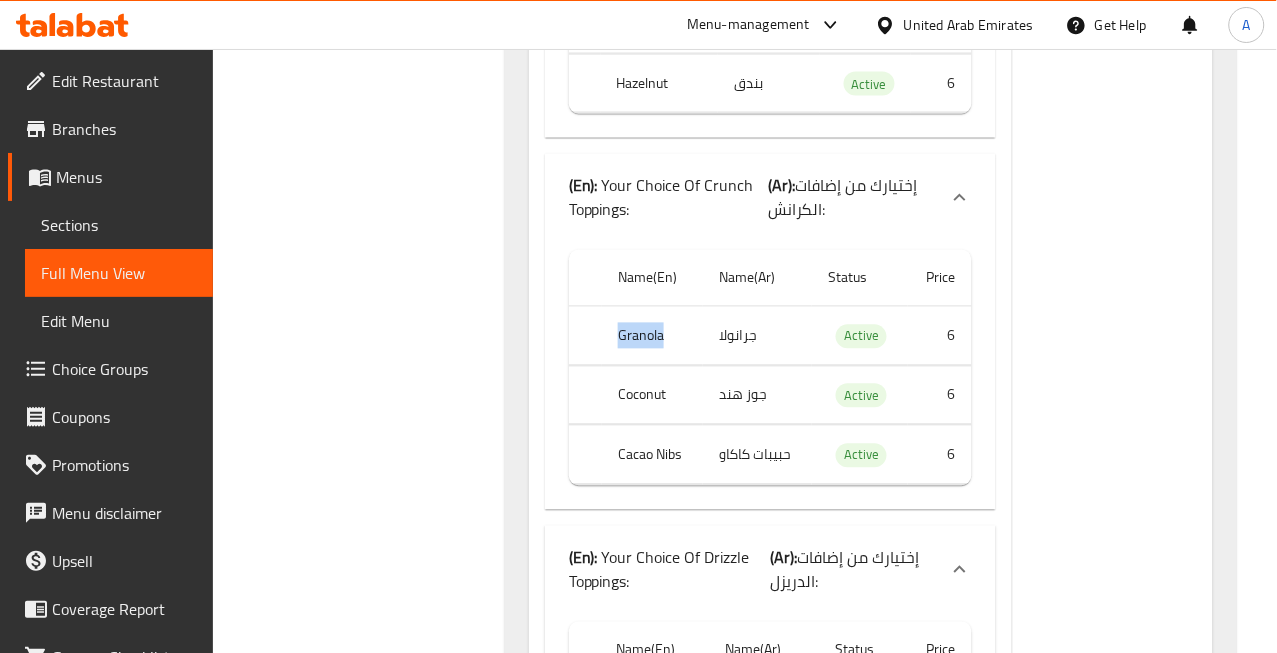 click on "Granola" at bounding box center (659, -1387) 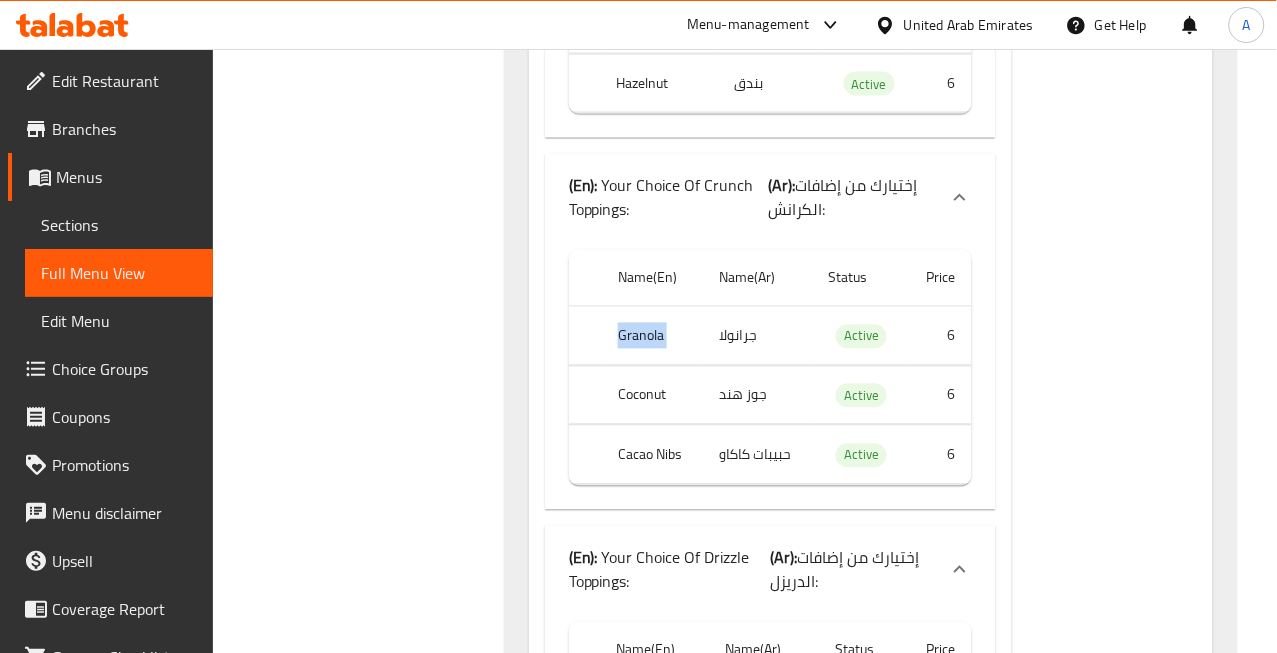 click on "Granola" at bounding box center (659, -1387) 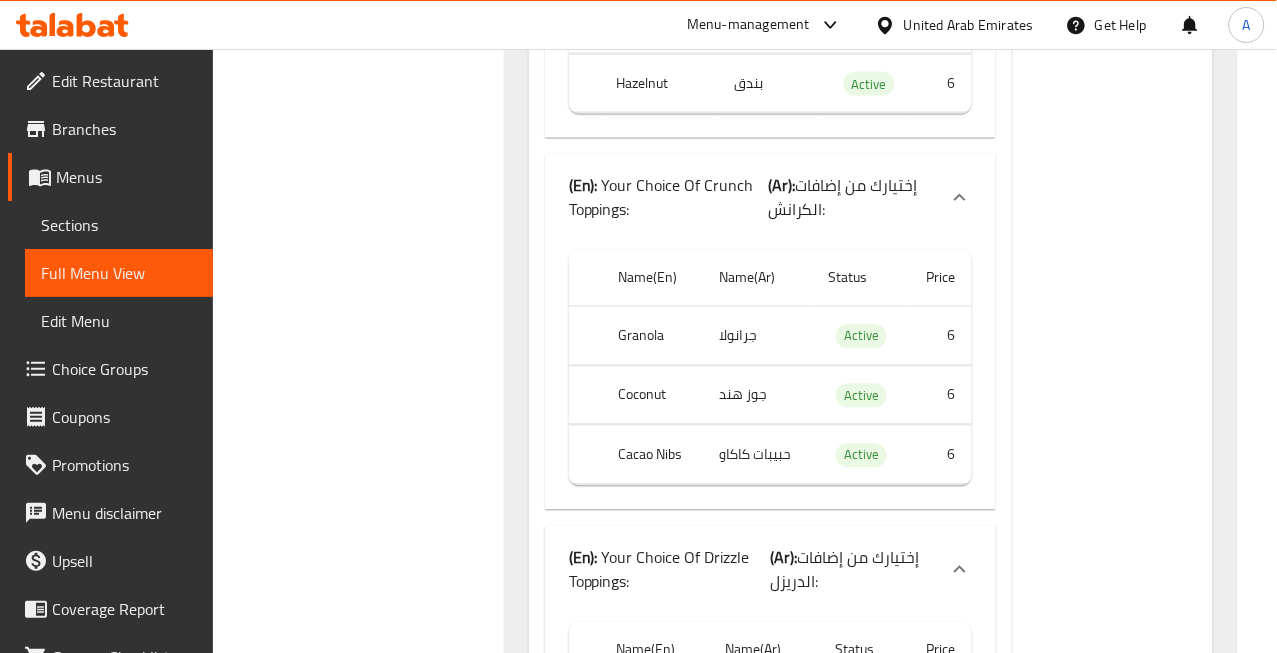 click on "Coconut" at bounding box center (659, -1328) 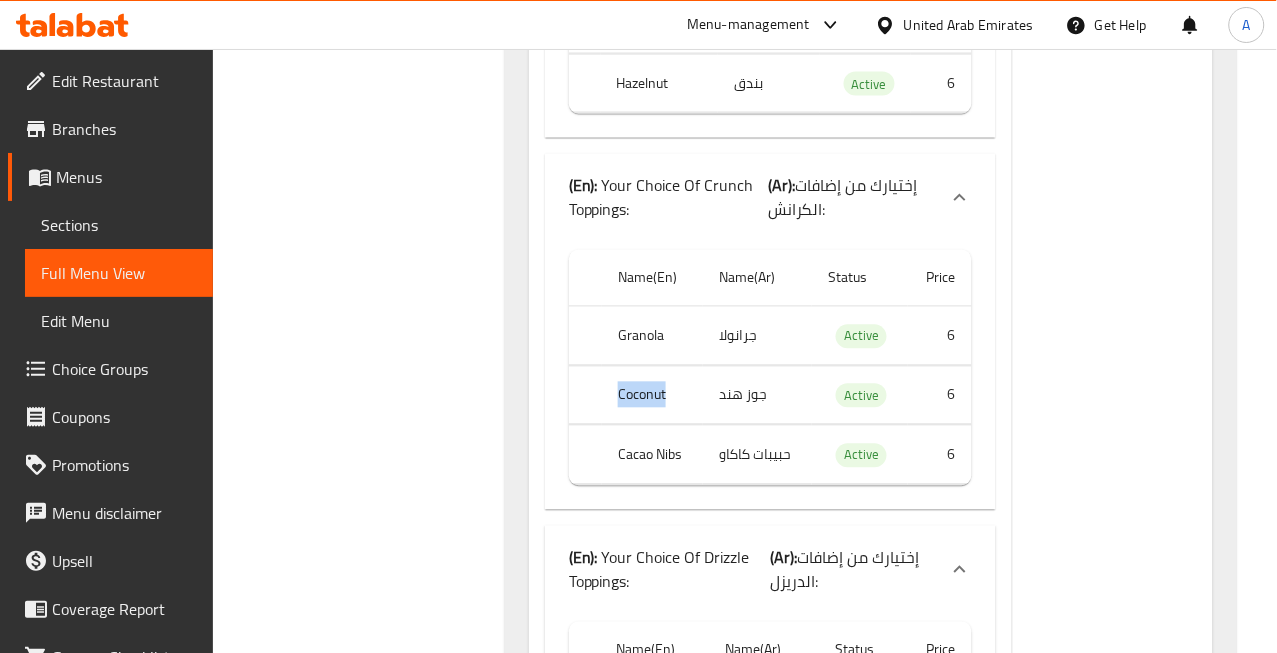 click on "Coconut" at bounding box center (659, -1328) 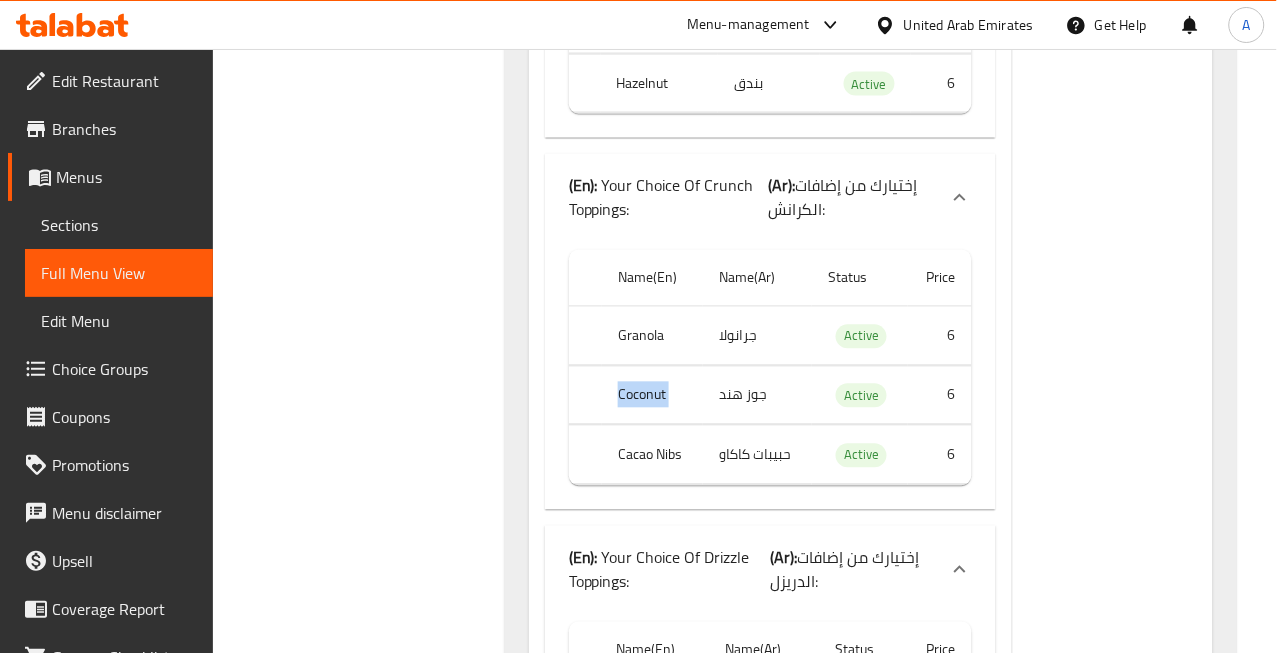 click on "Coconut" at bounding box center [659, -1328] 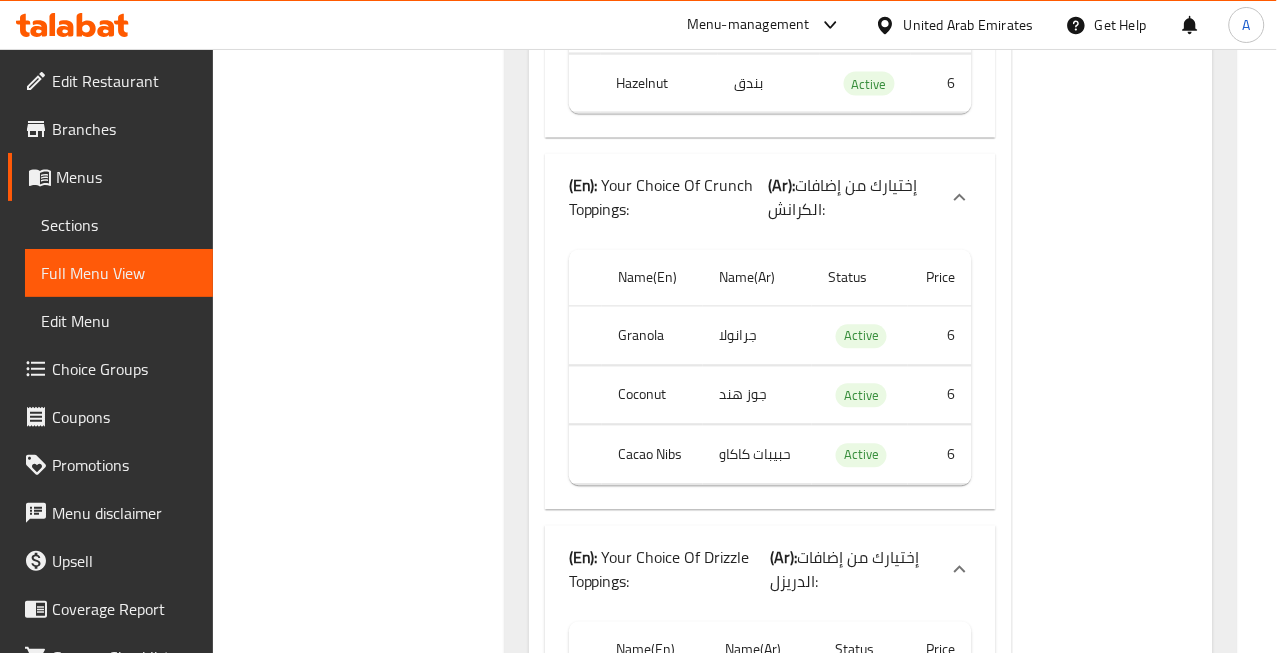 click on "Cacao Nibs" at bounding box center (659, -1256) 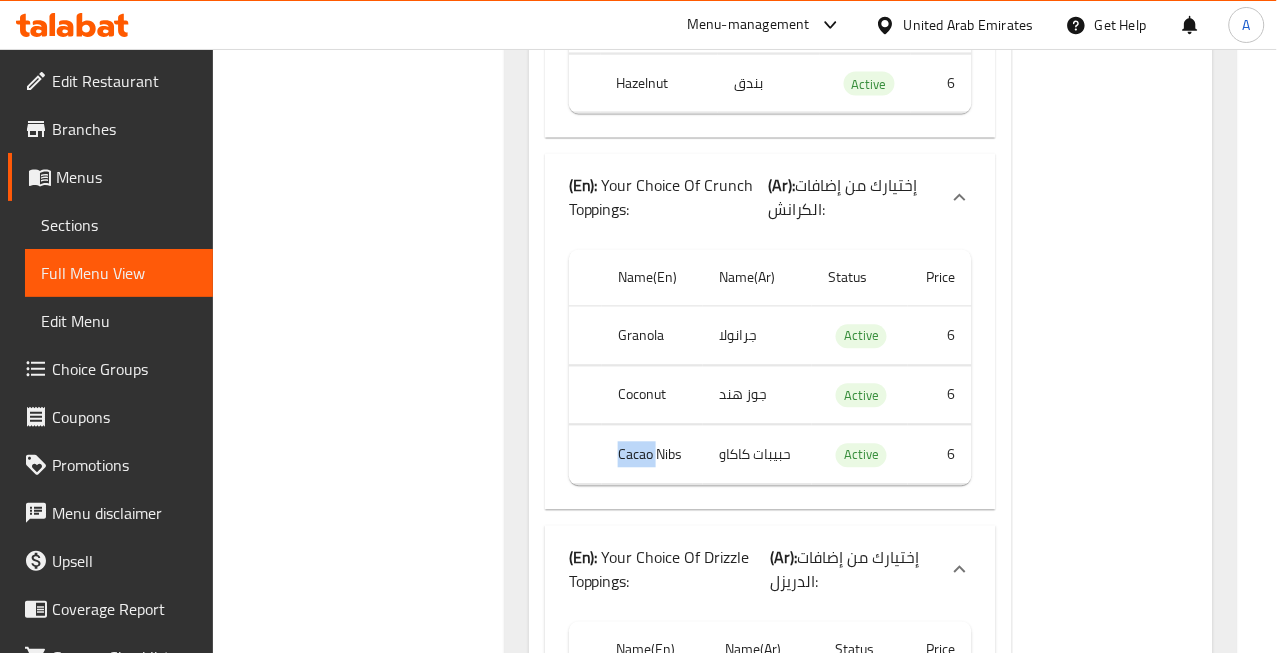 click on "Cacao Nibs" at bounding box center [659, -1256] 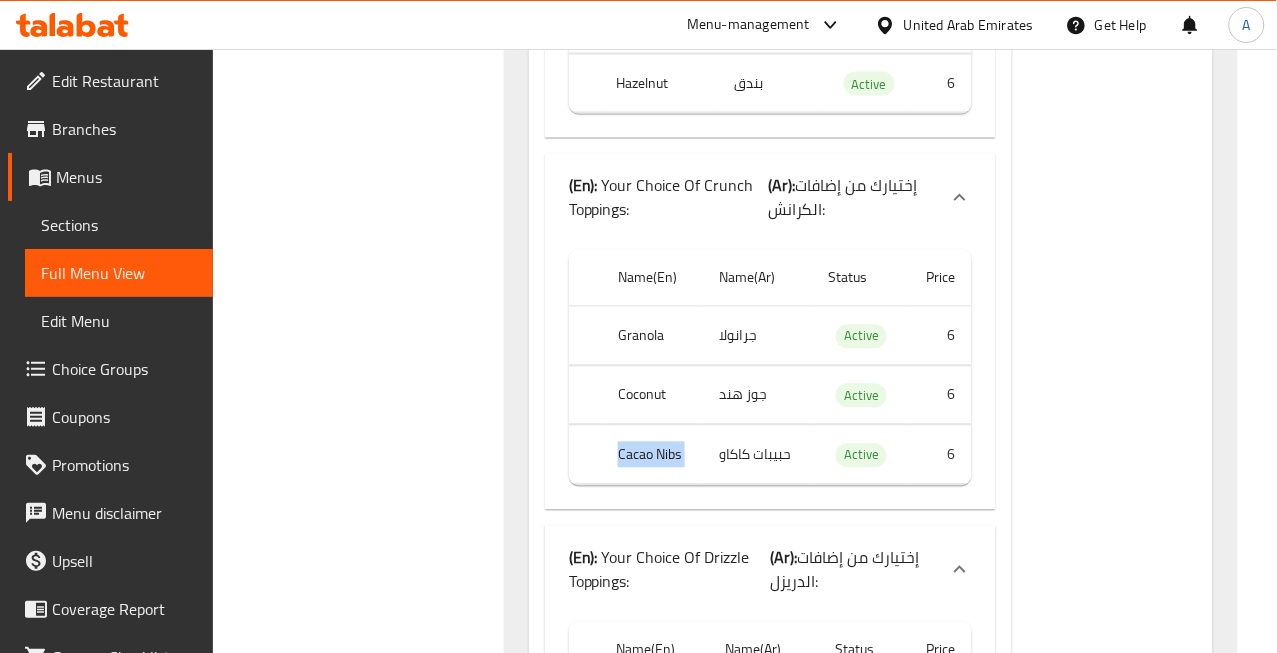 click on "Cacao Nibs" at bounding box center [659, -1256] 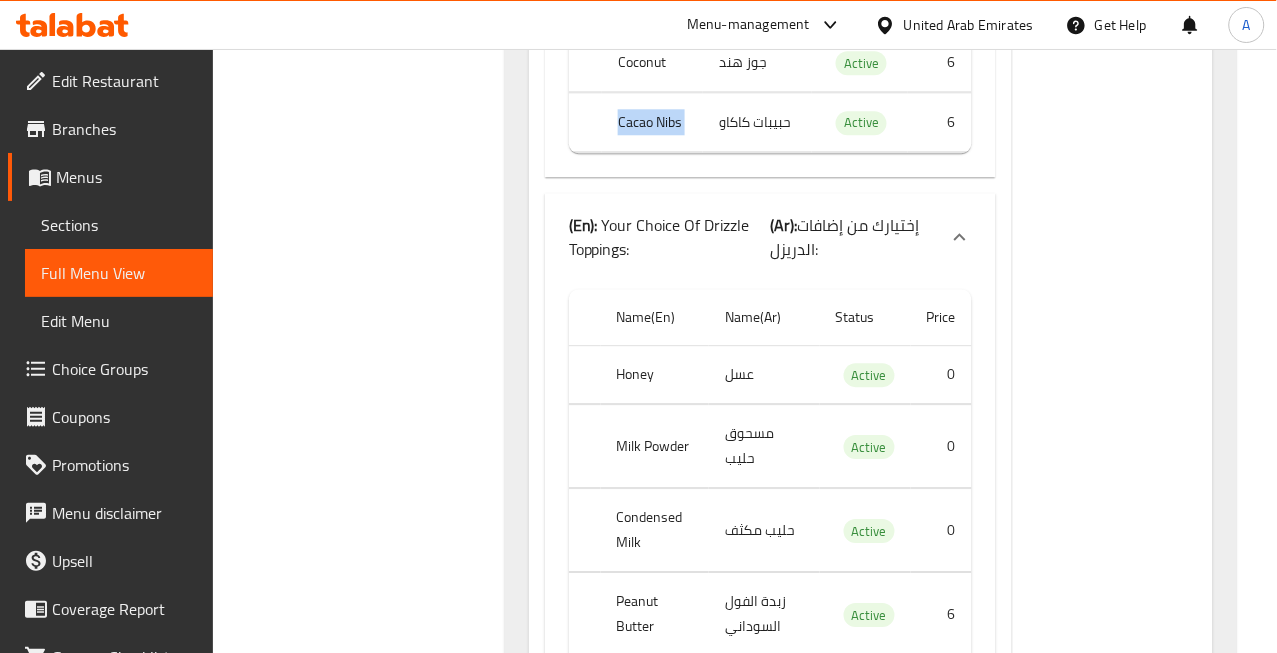 scroll, scrollTop: 2790, scrollLeft: 0, axis: vertical 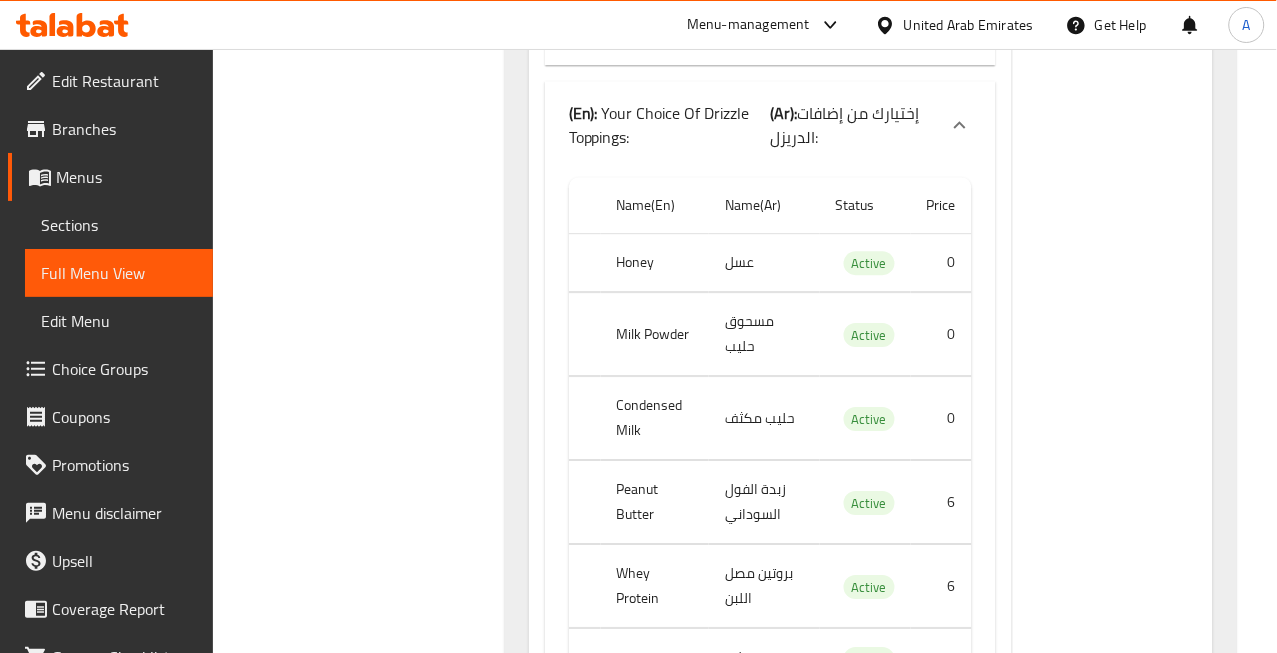 click on "Honey" at bounding box center [659, -1832] 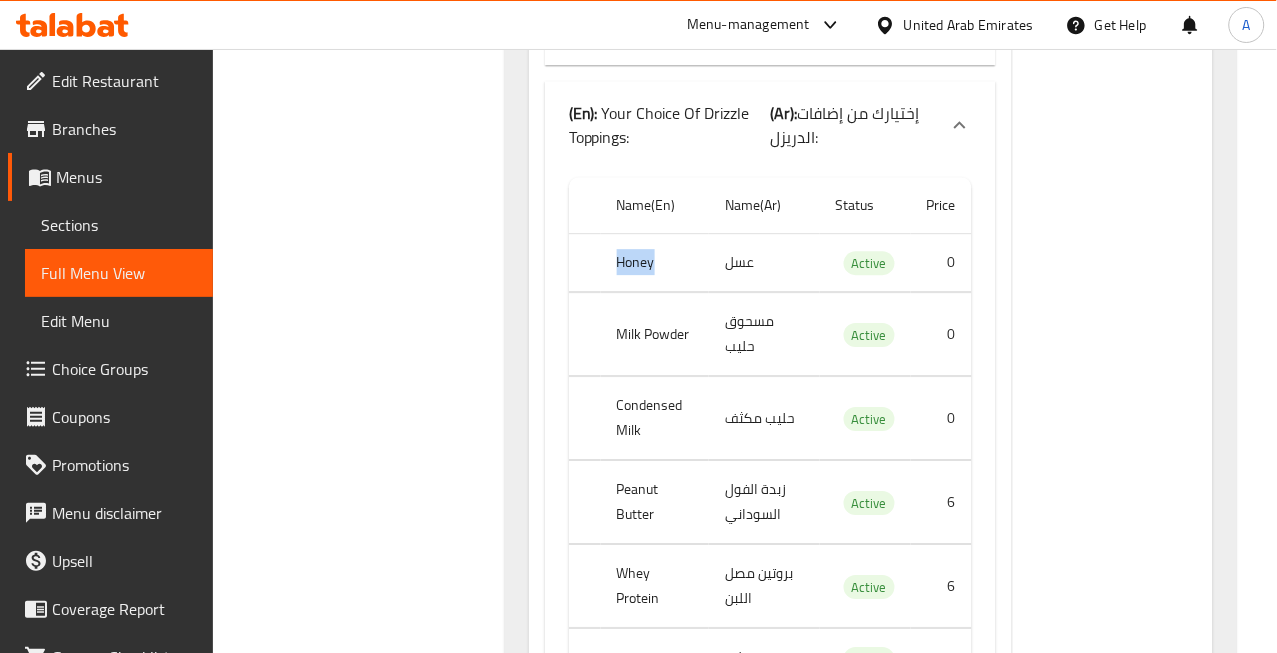 click on "Honey" at bounding box center (659, -1832) 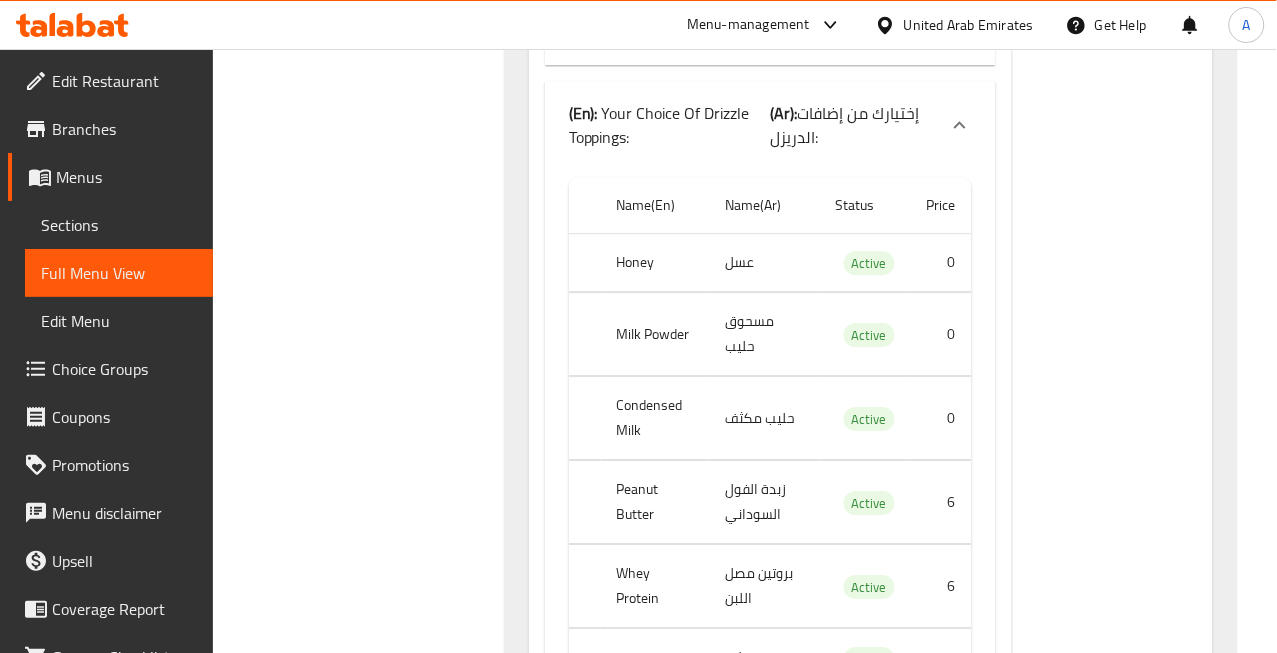 click on "عسل" at bounding box center [769, -1832] 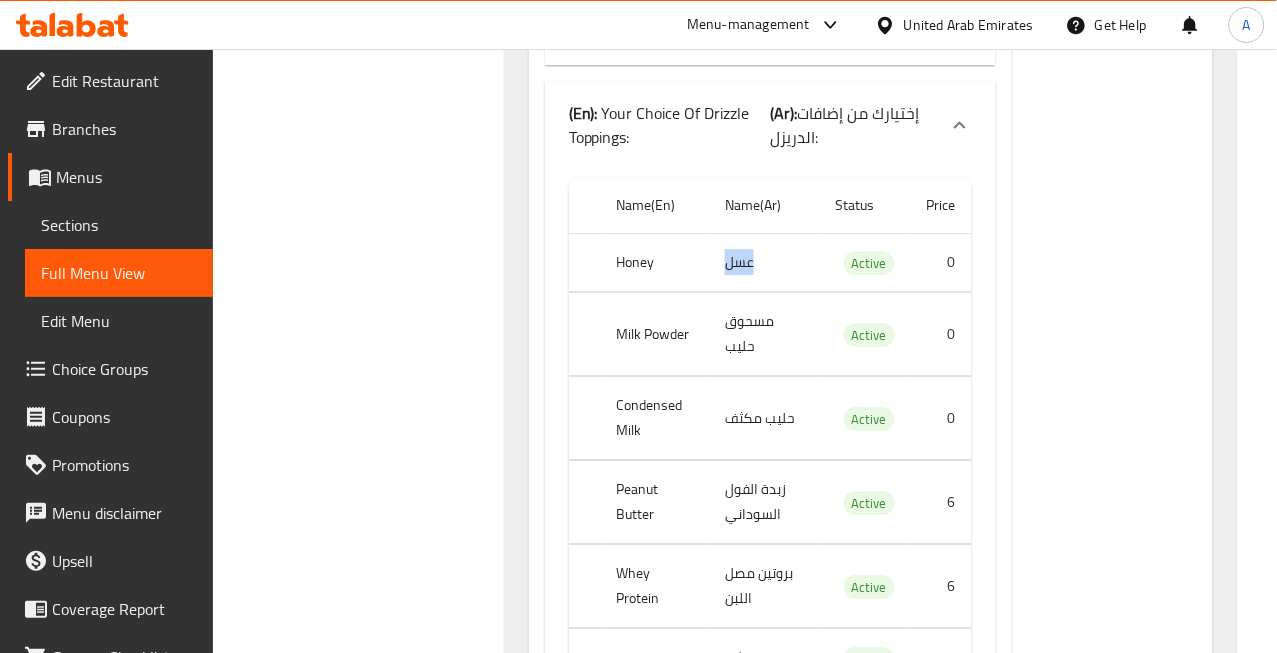 click on "عسل" at bounding box center [769, -1832] 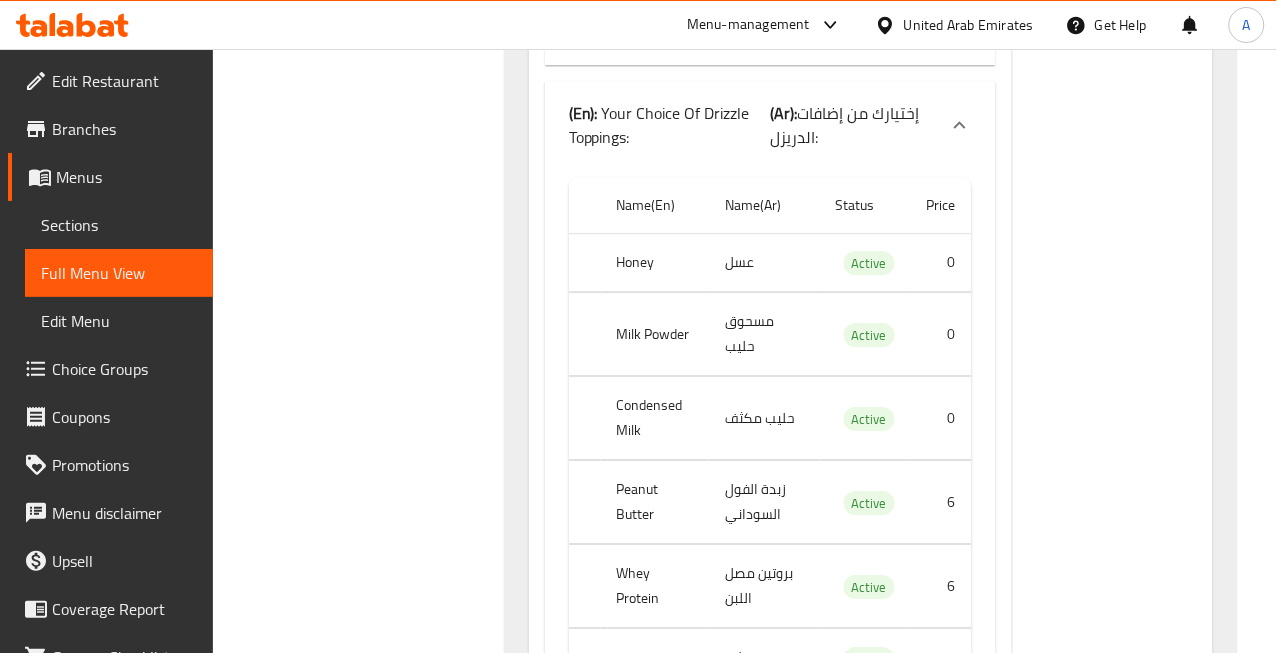 click on "Milk Powder" at bounding box center (659, -1773) 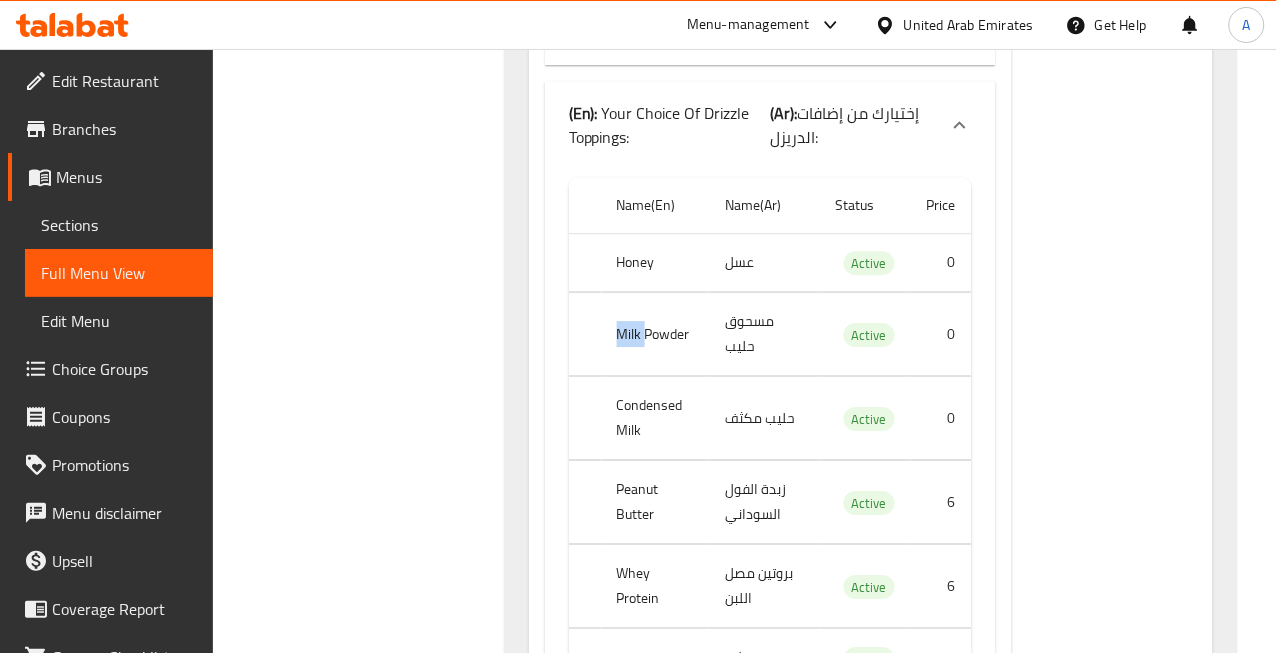 click on "Milk Powder" at bounding box center [659, -1773] 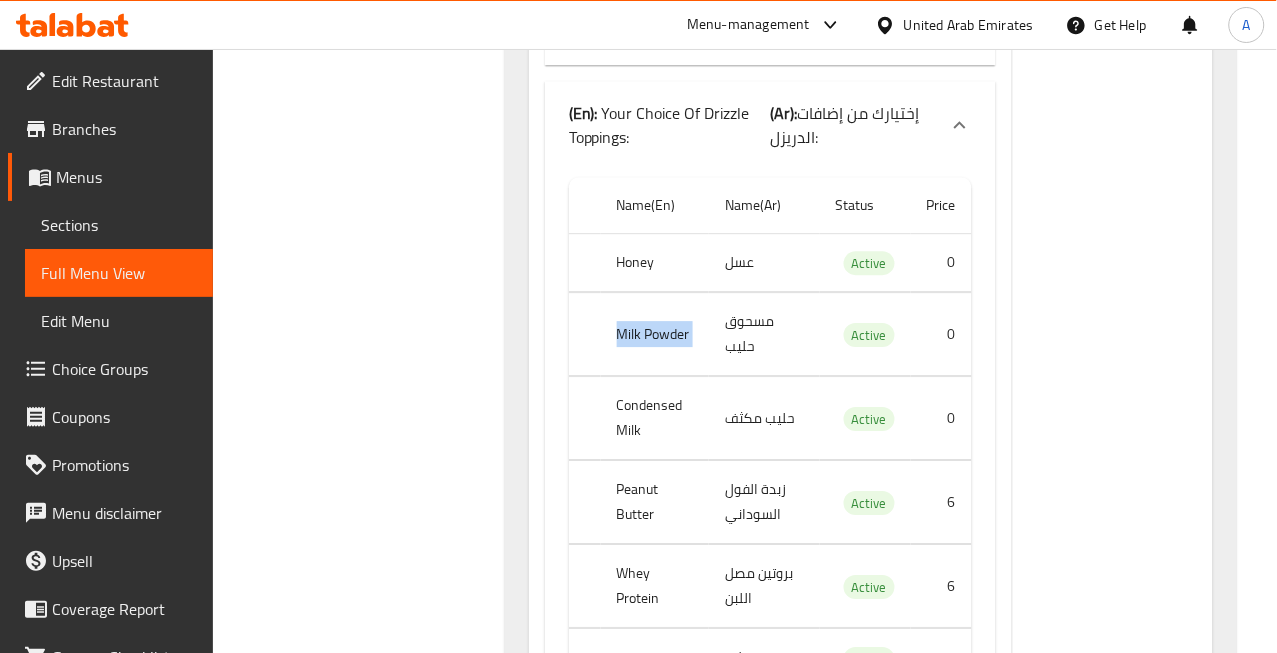 click on "Milk Powder" at bounding box center [659, -1773] 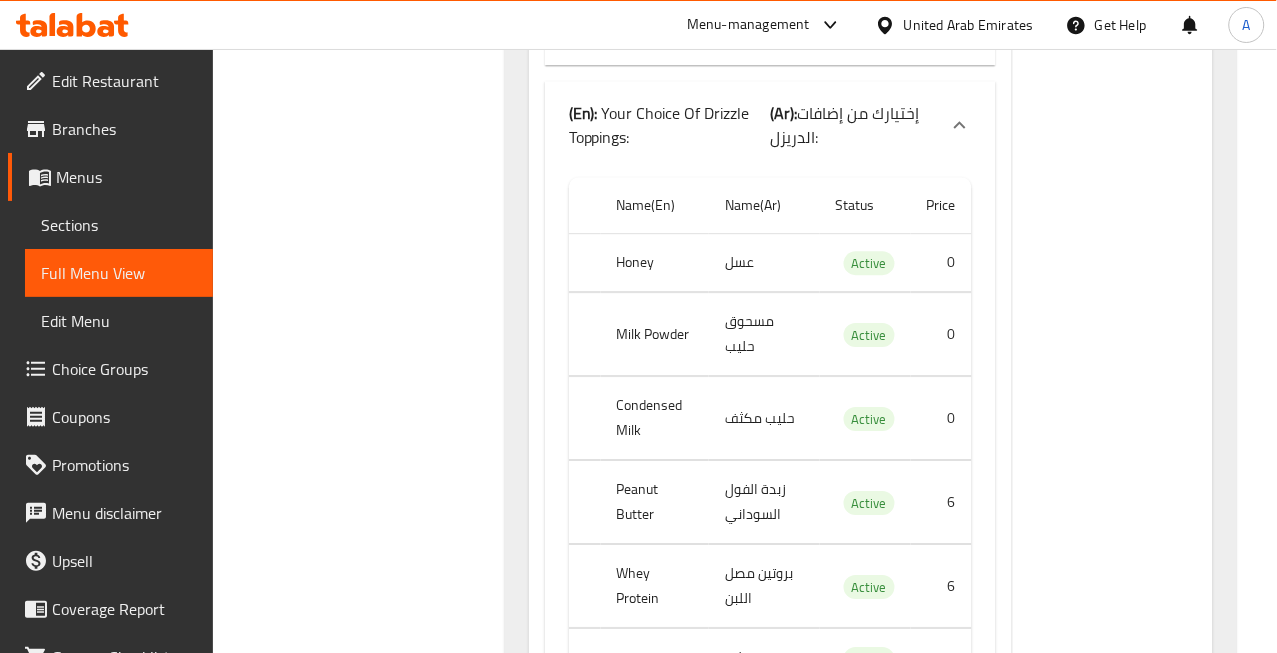 click on "مسحوق حليب" at bounding box center (769, -1773) 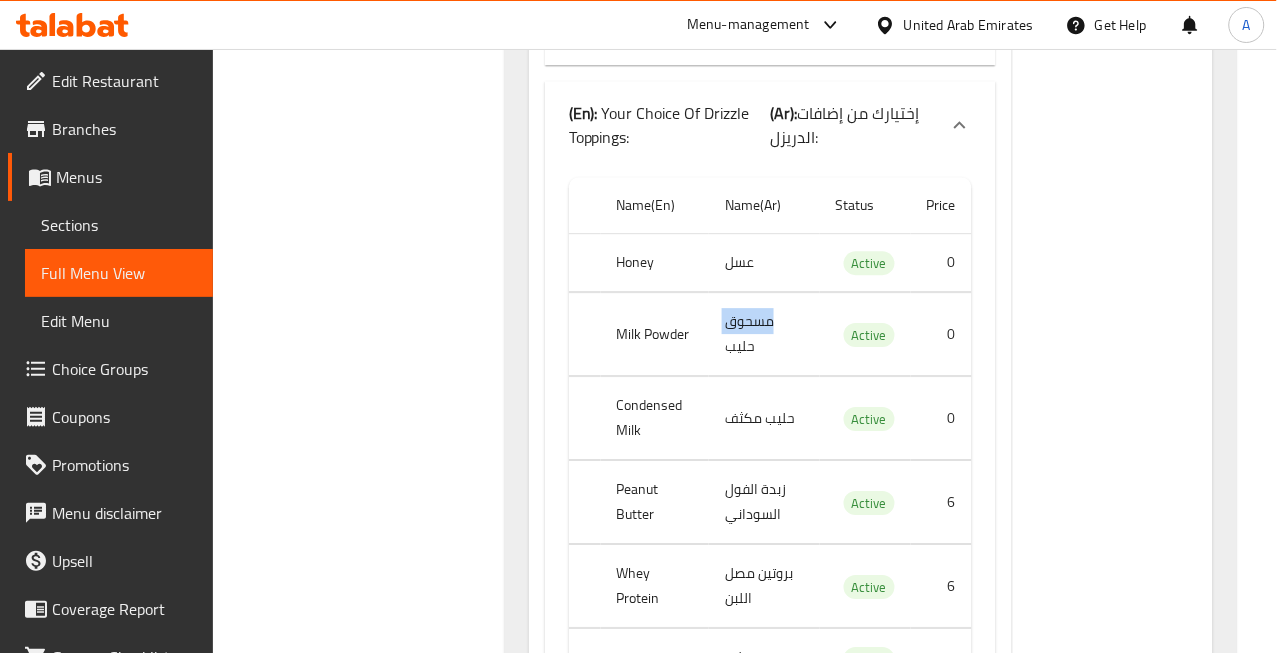 click on "مسحوق حليب" at bounding box center (769, -1773) 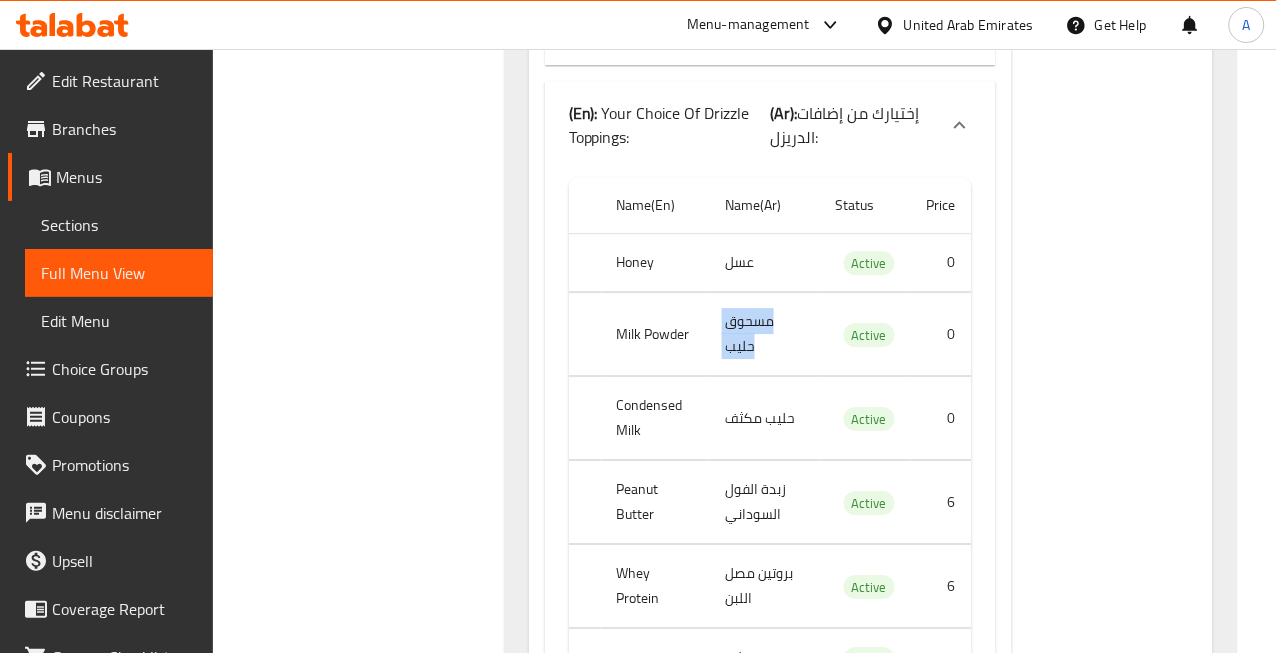 click on "مسحوق حليب" at bounding box center [769, -1773] 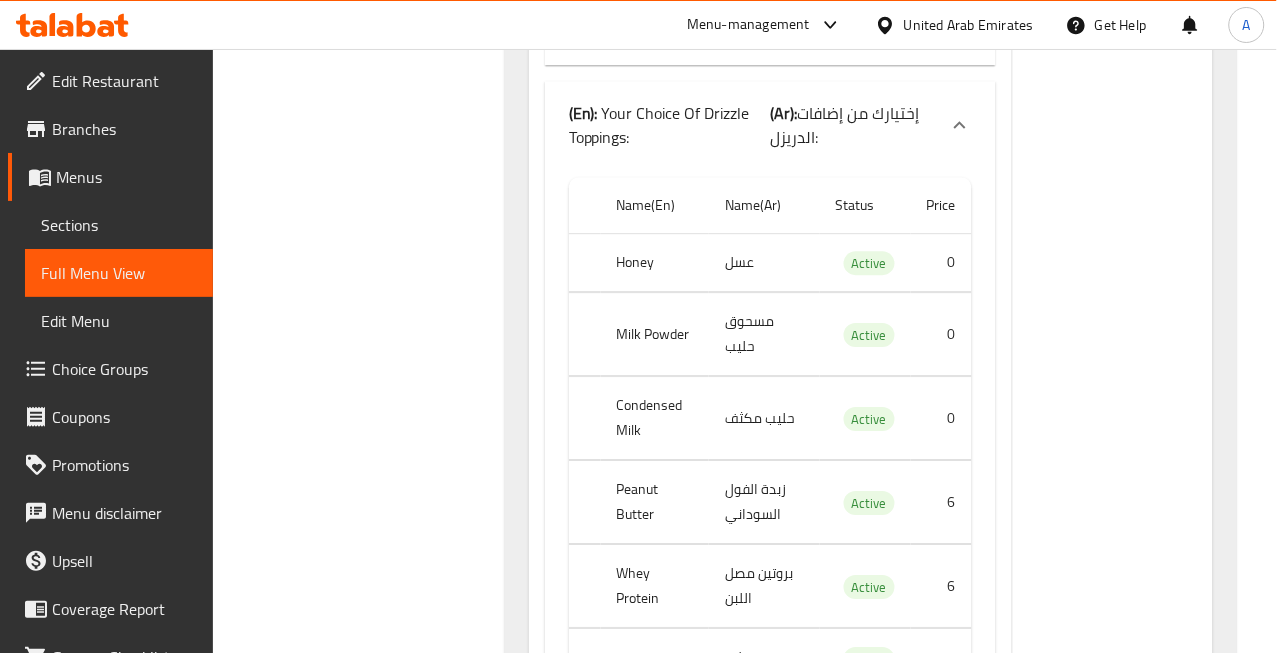 click on "Condensed Milk" at bounding box center [659, -1701] 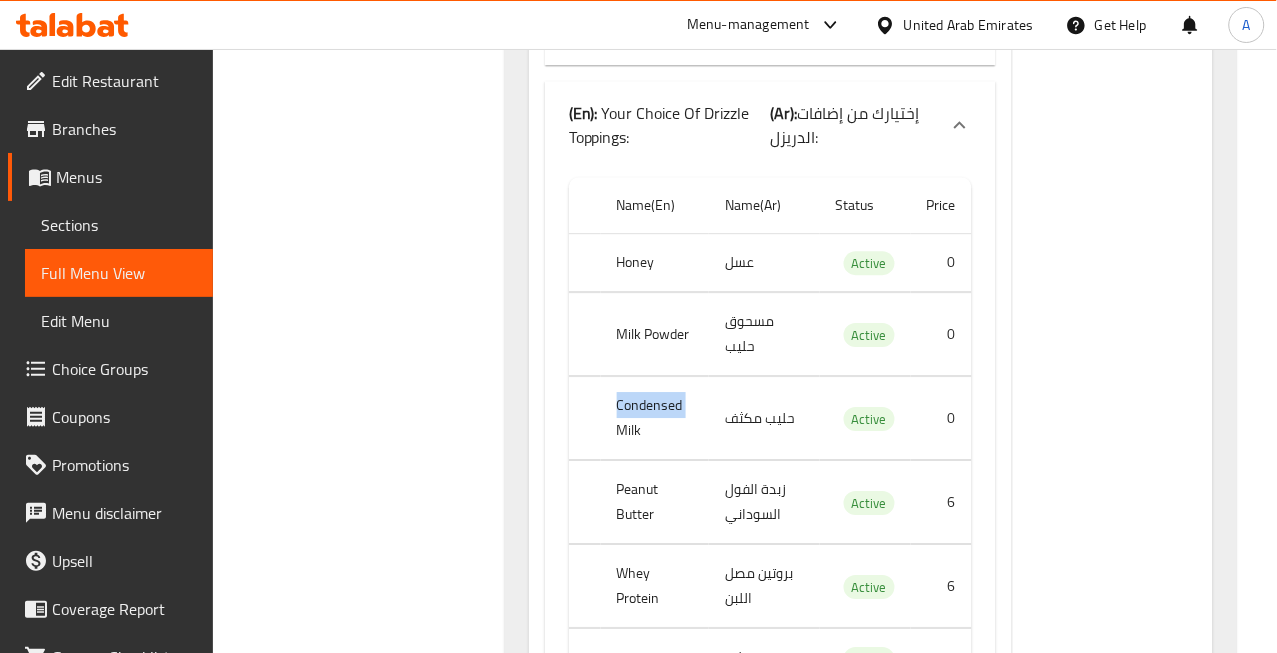 click on "Condensed Milk" at bounding box center [659, -1701] 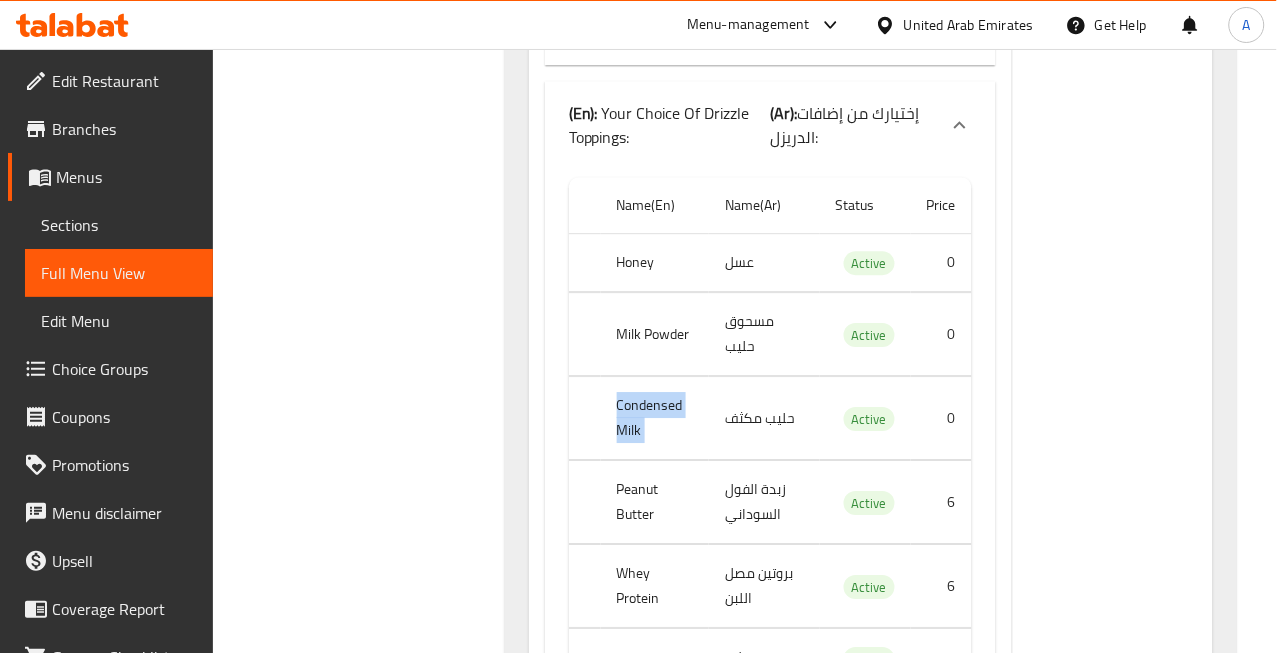 click on "Condensed Milk" at bounding box center [659, -1701] 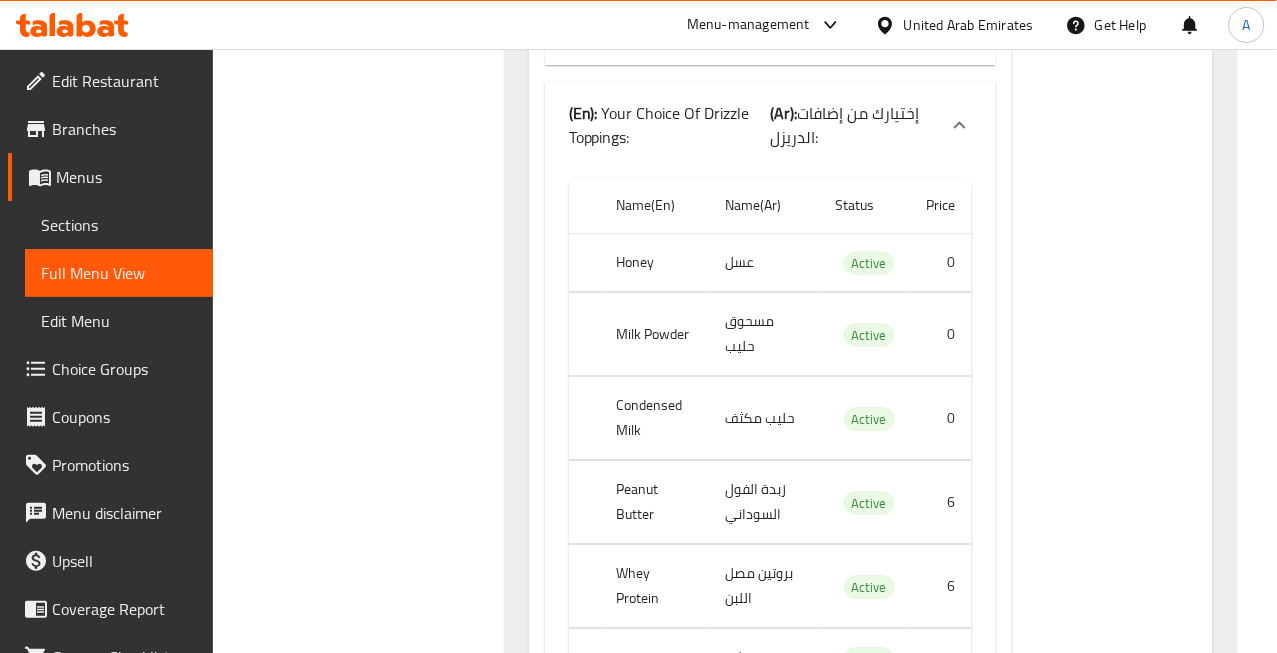 click on "حليب مكثف" at bounding box center [769, -1701] 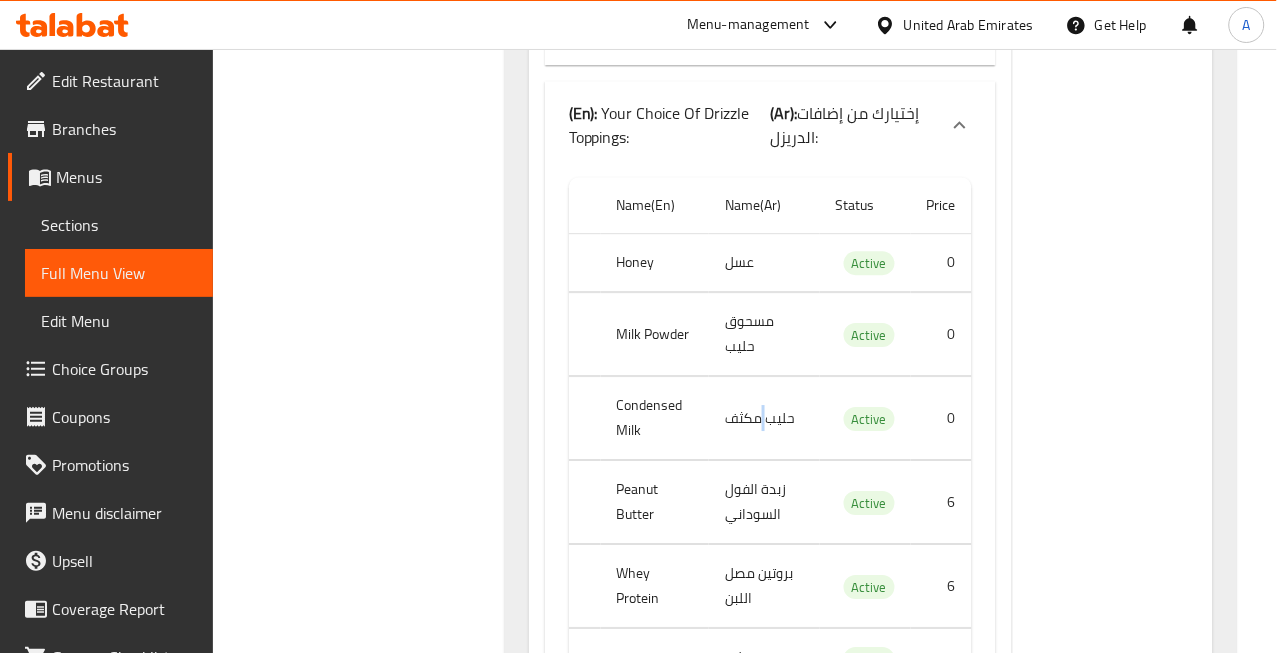 click on "حليب مكثف" at bounding box center [769, -1701] 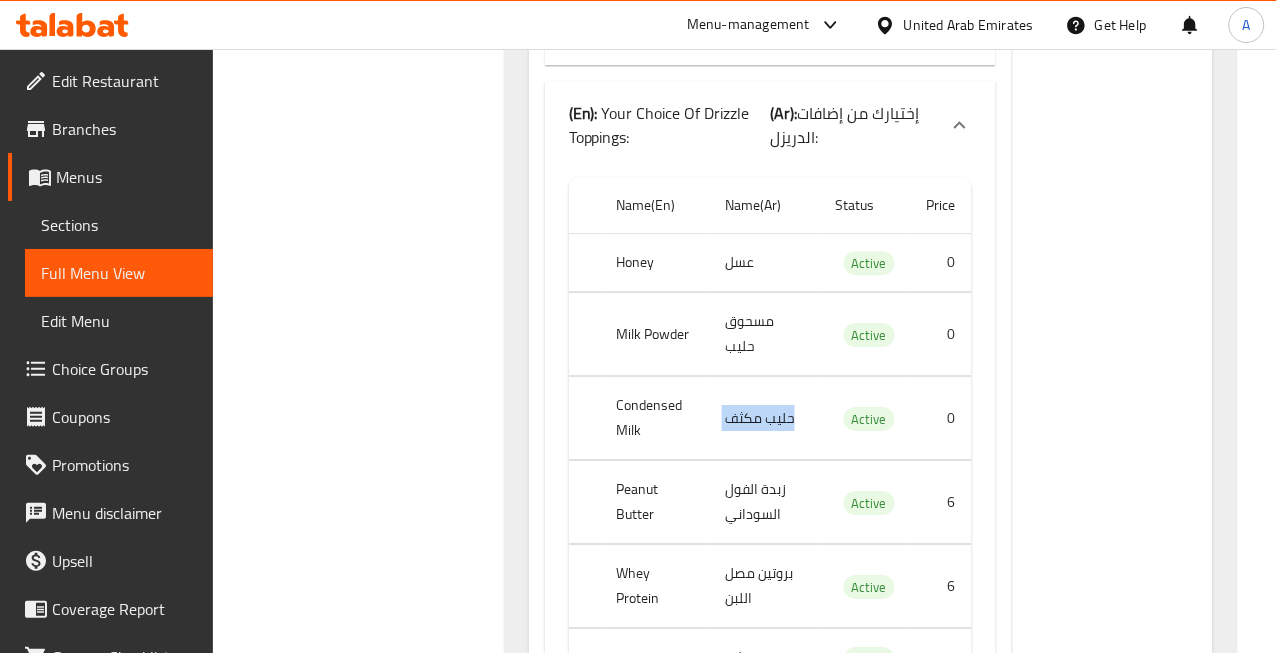 click on "حليب مكثف" at bounding box center [769, -1701] 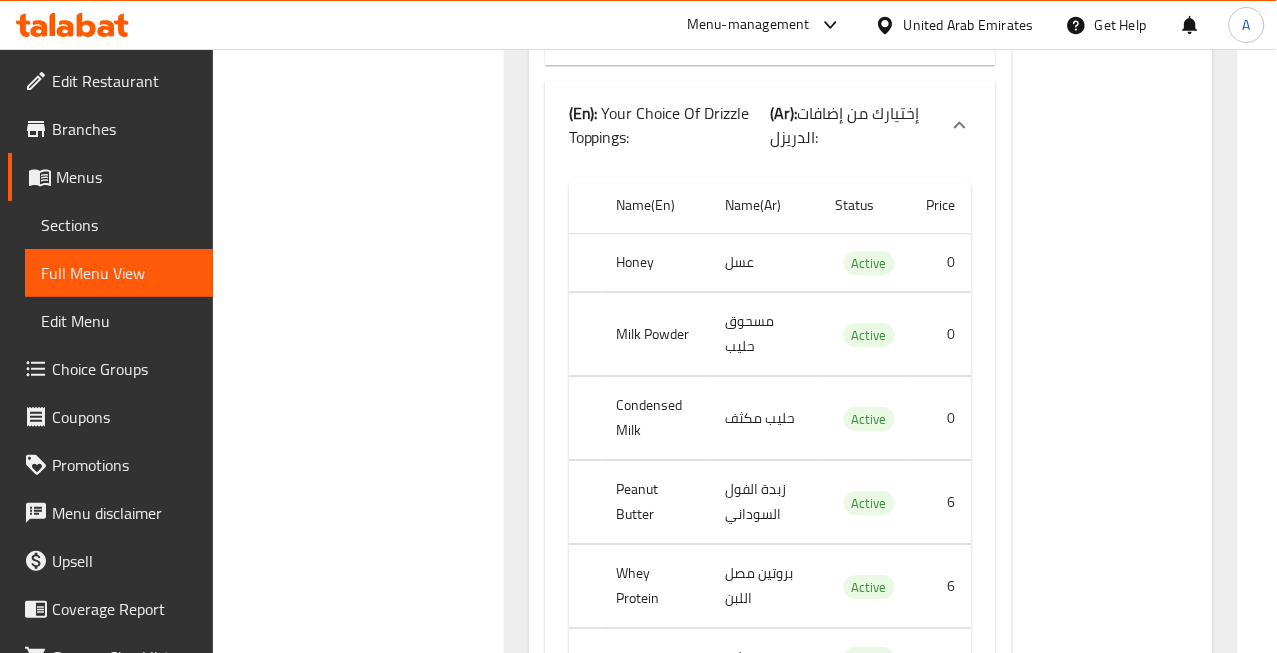 click on "Peanut Butter" at bounding box center (657, -1258) 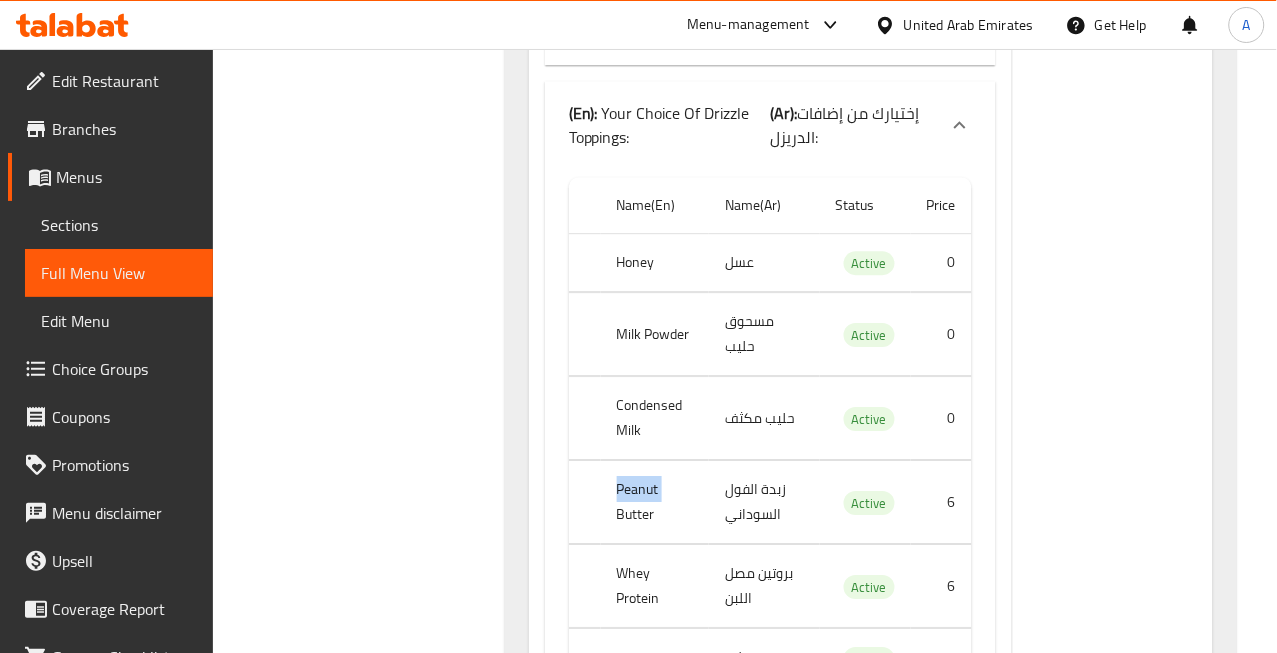 click on "Peanut Butter" at bounding box center (657, -1258) 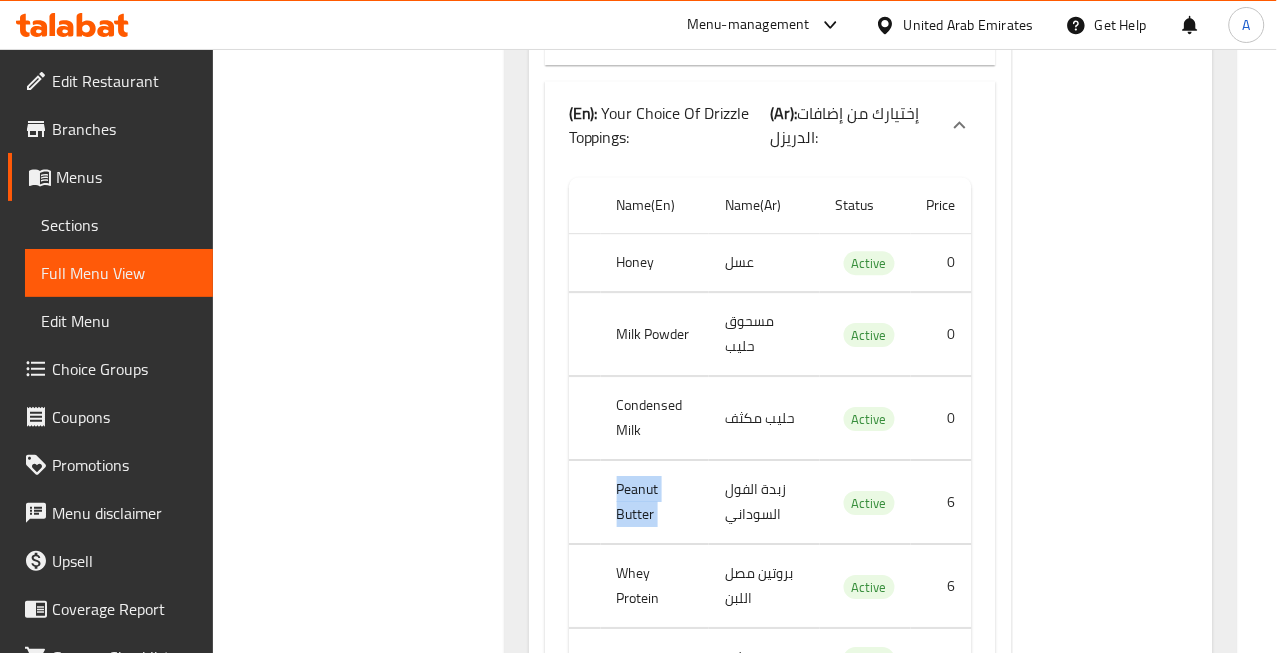 click on "Peanut Butter" at bounding box center [657, -1258] 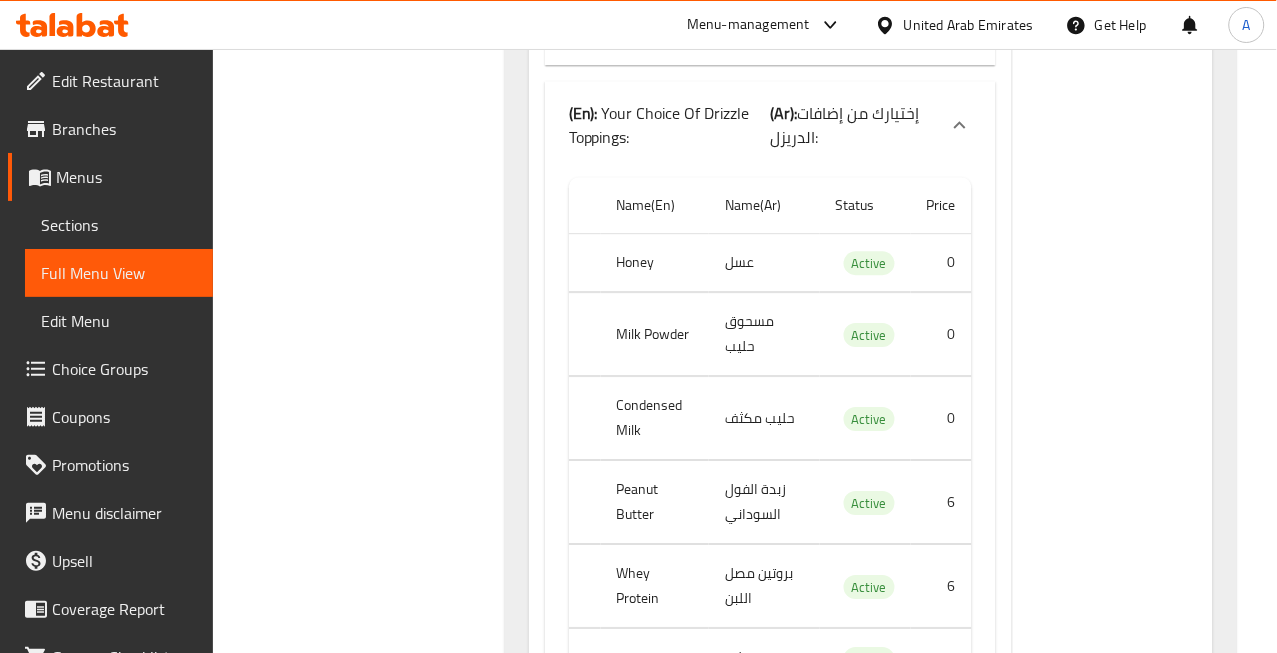 click on "زبدة الفول السوداني" at bounding box center [766, -1258] 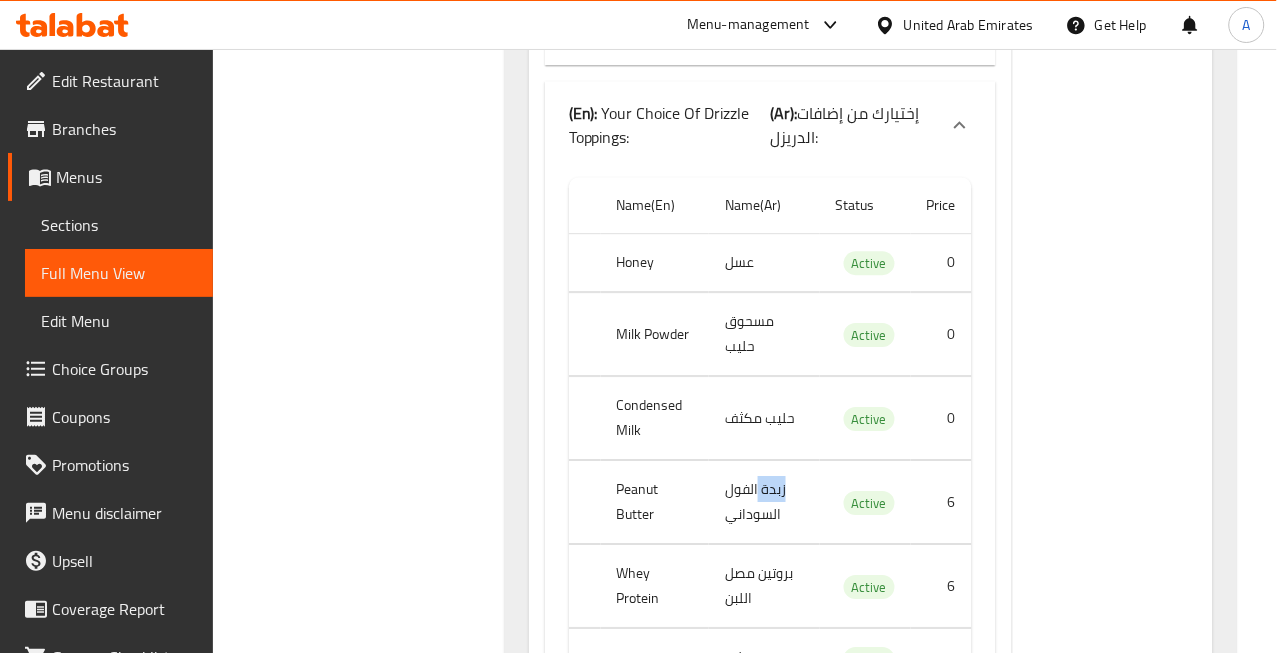 click on "زبدة الفول السوداني" at bounding box center [766, -1258] 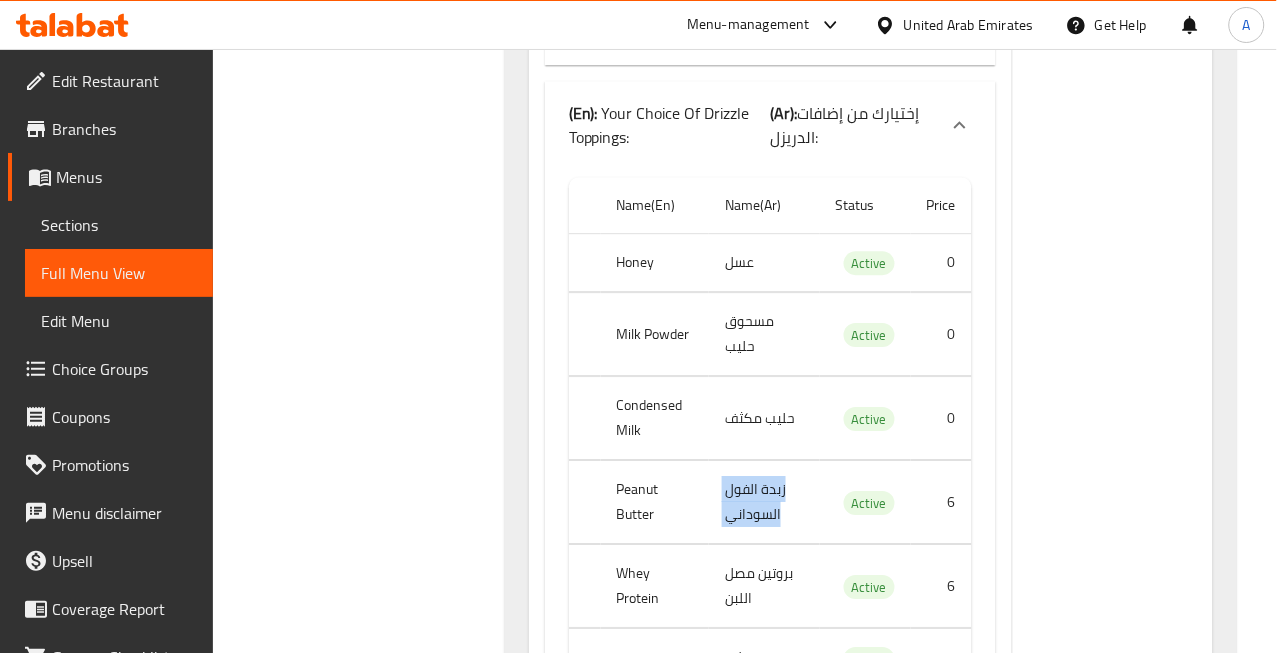 click on "زبدة الفول السوداني" at bounding box center (766, -1258) 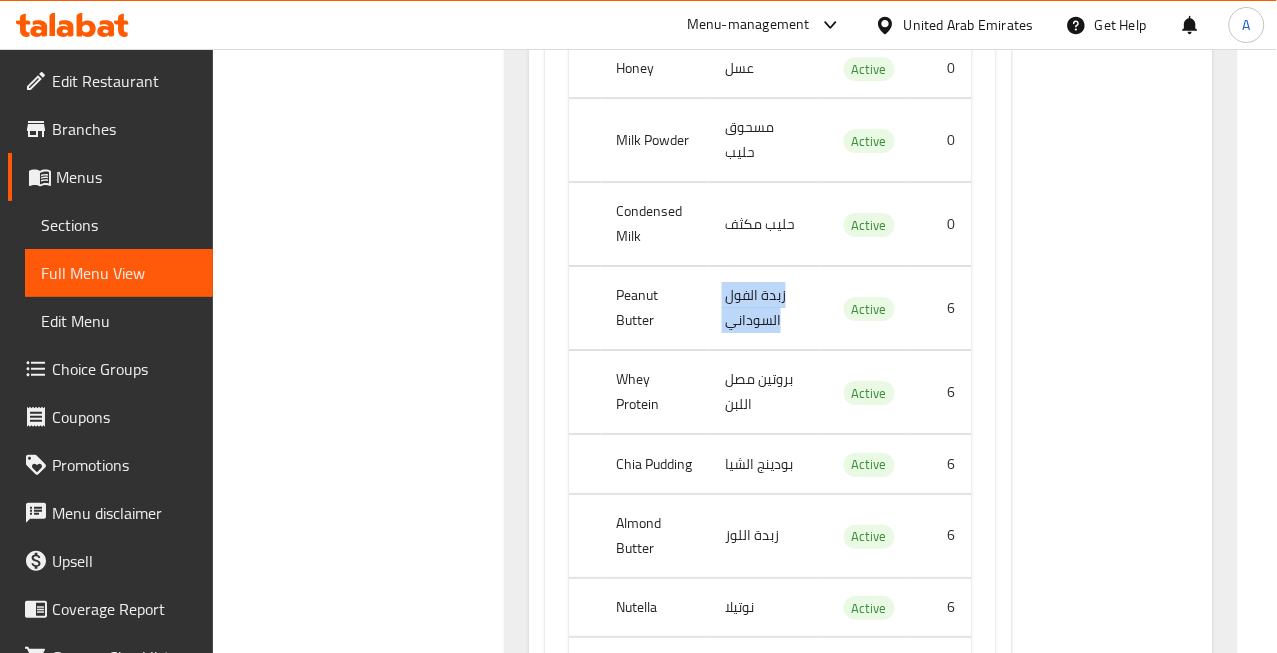 scroll, scrollTop: 3012, scrollLeft: 0, axis: vertical 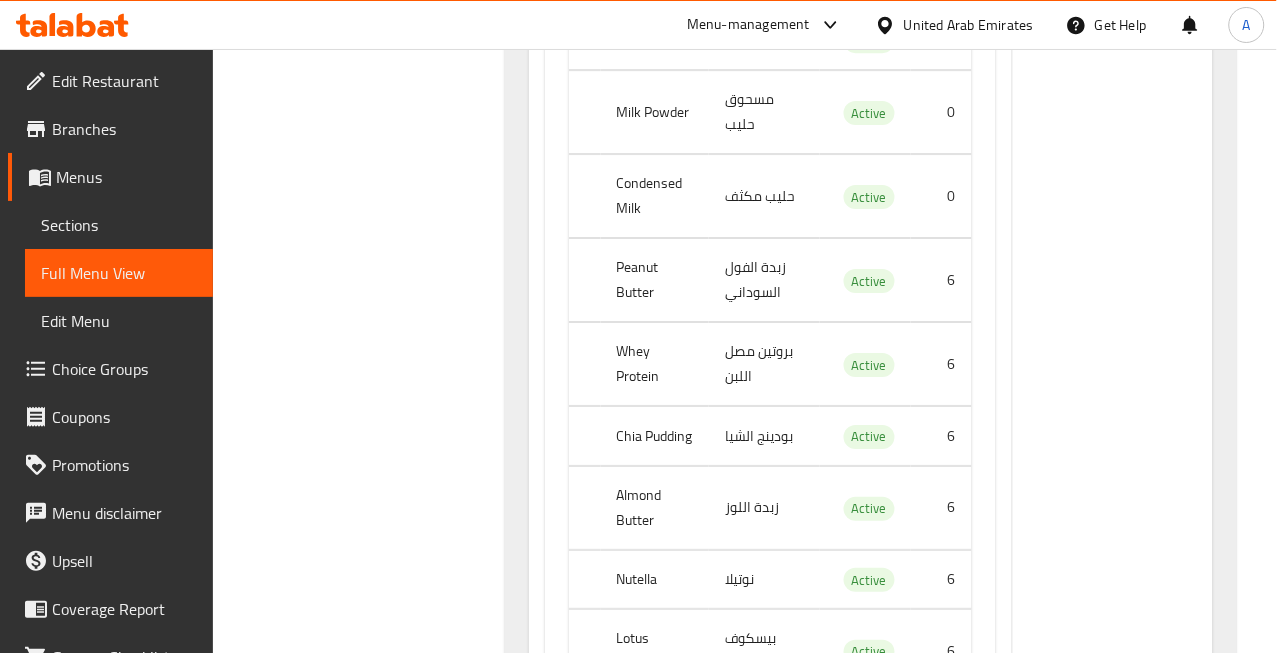 click on "Whey Protein" at bounding box center (657, -1420) 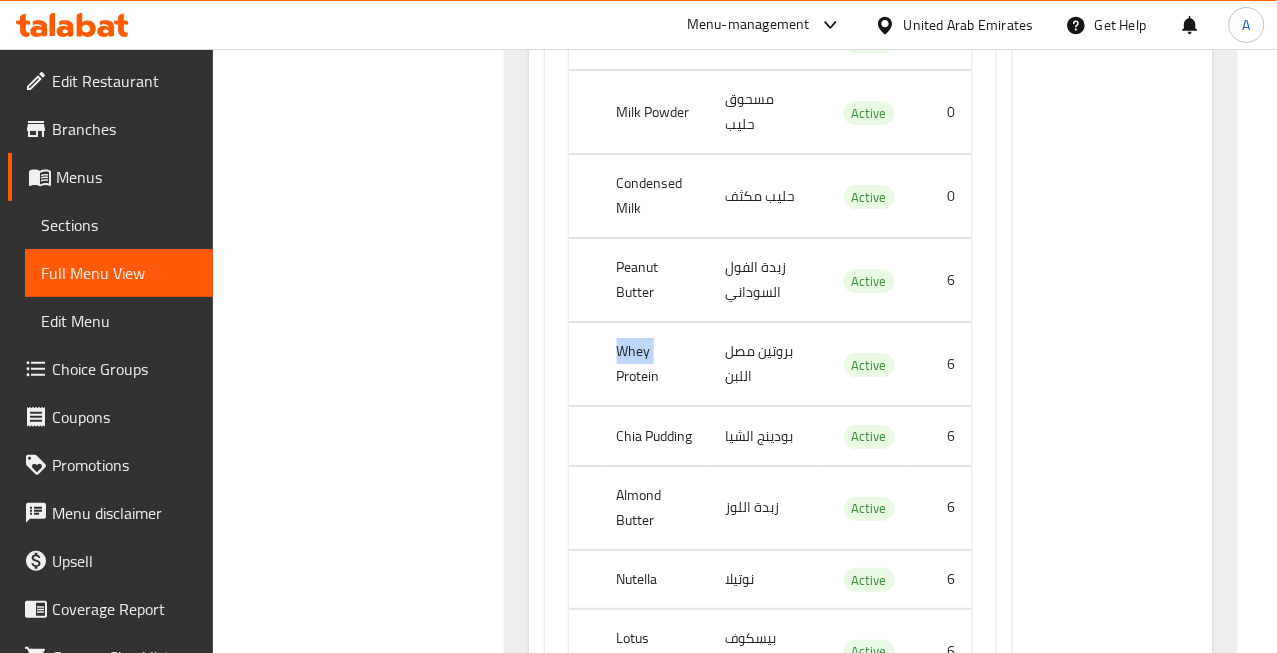 click on "Whey Protein" at bounding box center (657, -1420) 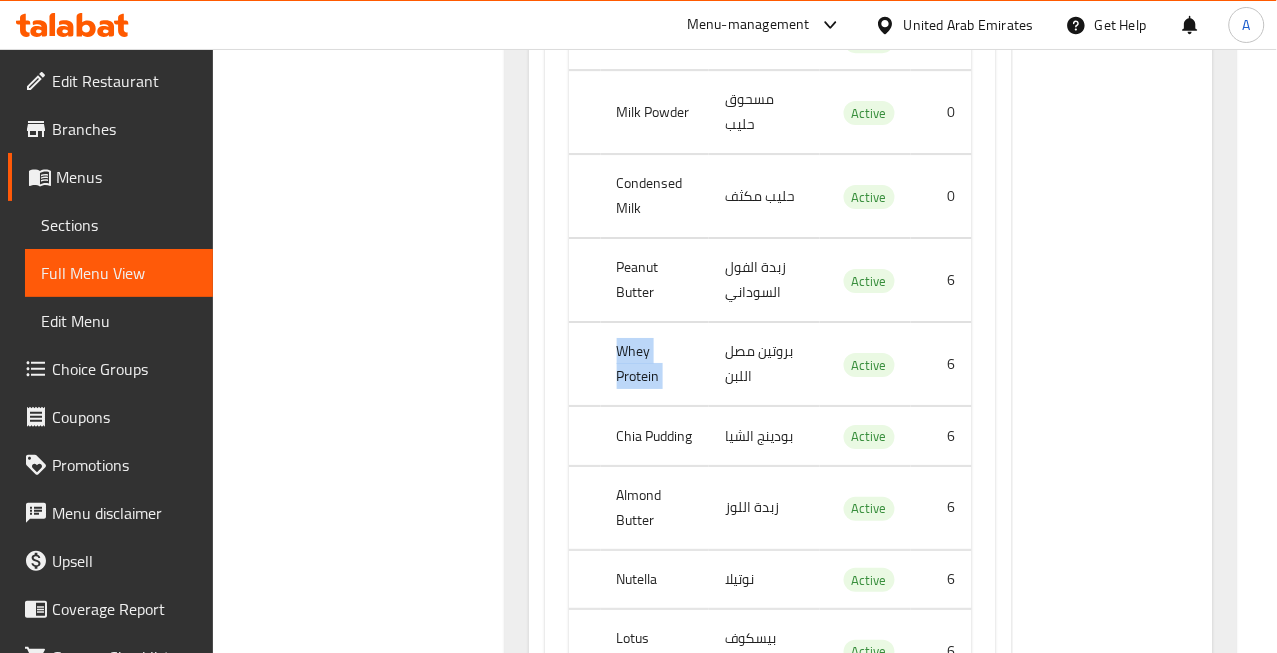 click on "Whey Protein" at bounding box center (657, -1420) 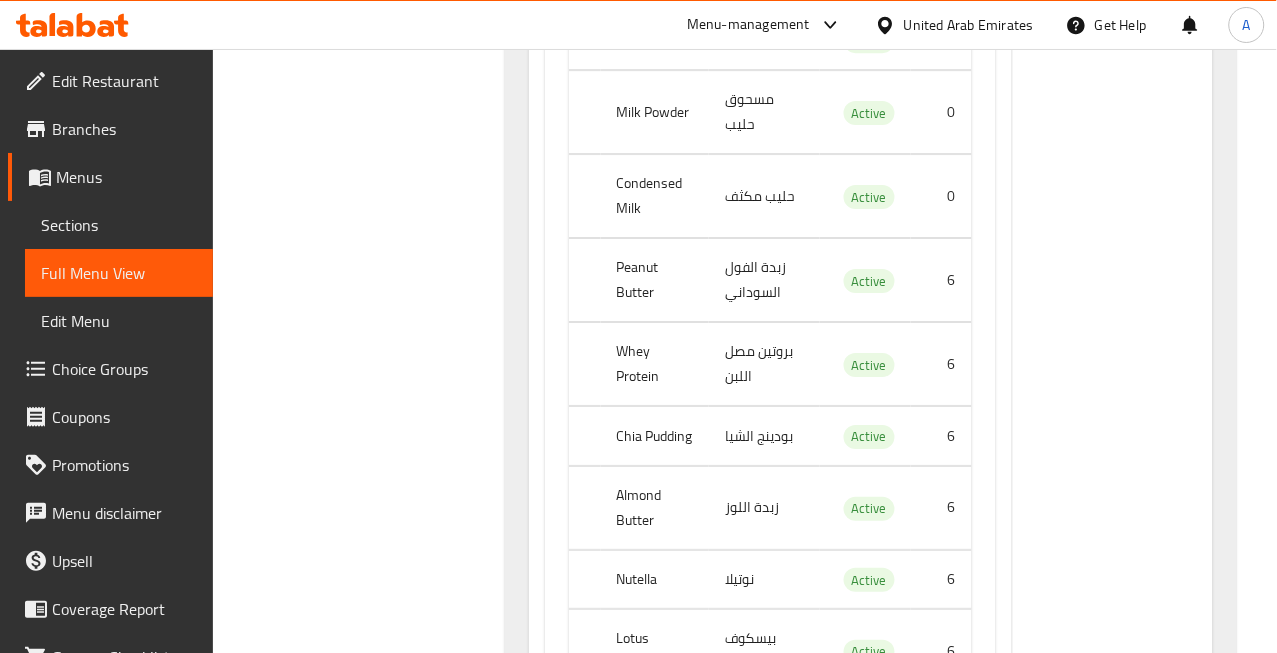 click on "بروتين مصل اللبن" at bounding box center (766, -1420) 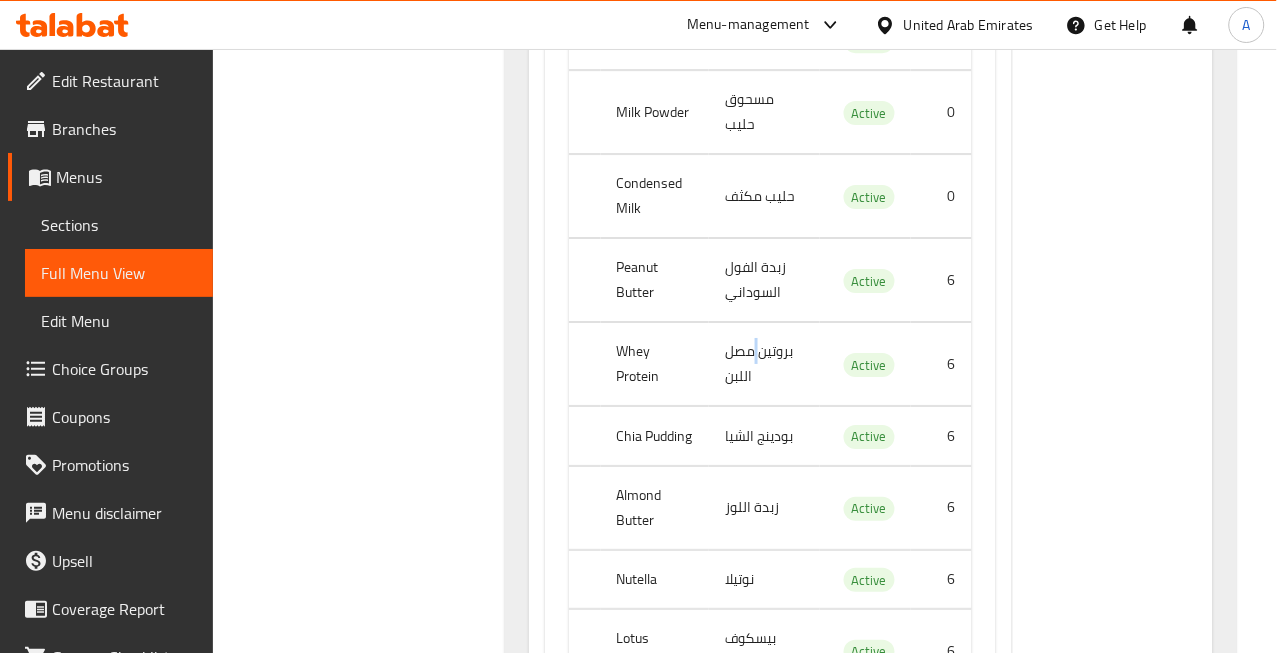click on "بروتين مصل اللبن" at bounding box center [766, -1420] 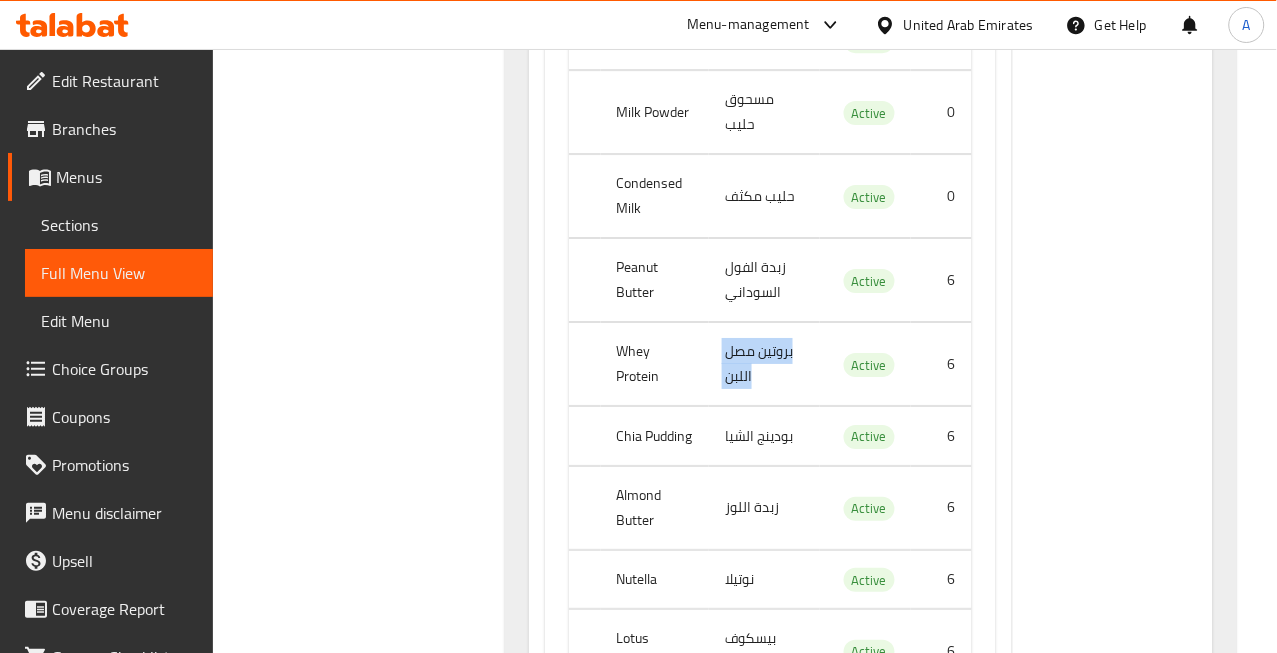 click on "بروتين مصل اللبن" at bounding box center (766, -1420) 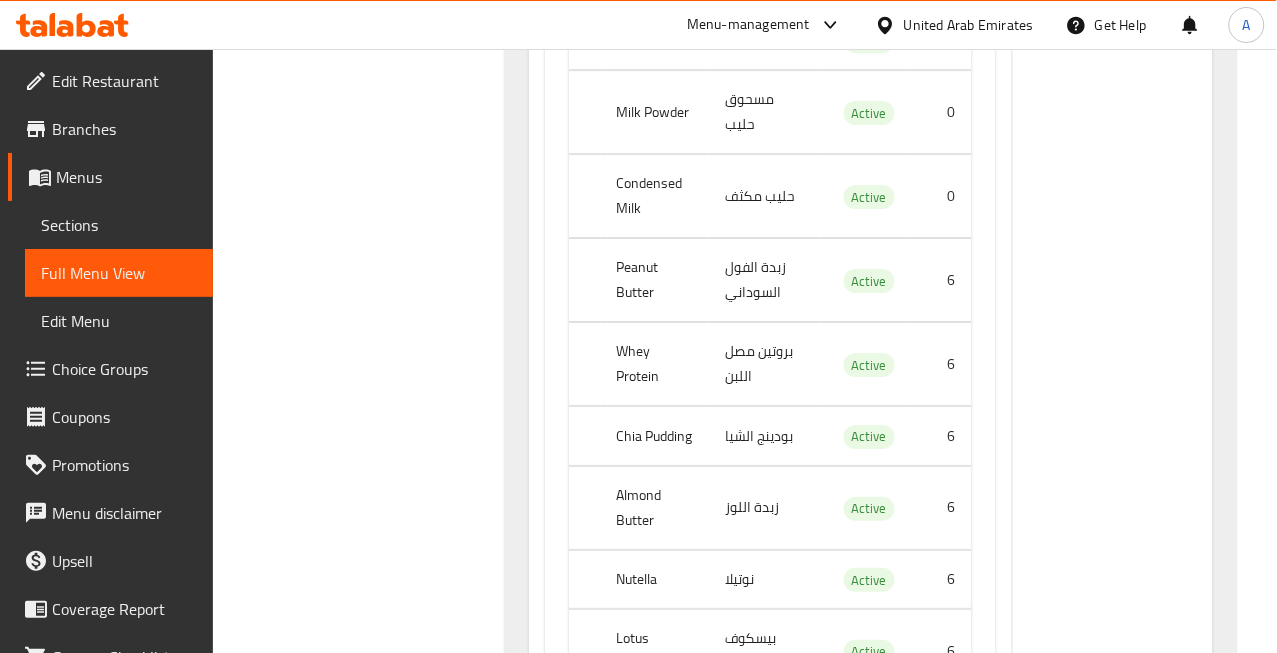 click on "Whey Protein" at bounding box center [657, -1420] 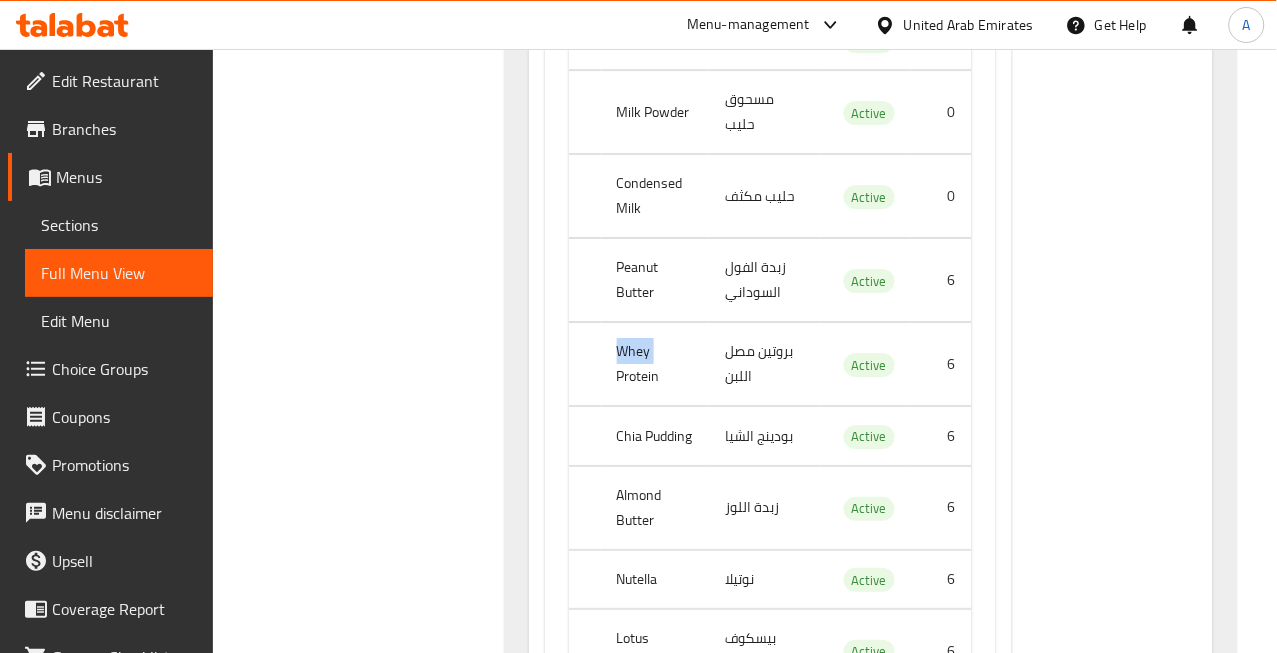 click on "Whey Protein" at bounding box center (657, -1420) 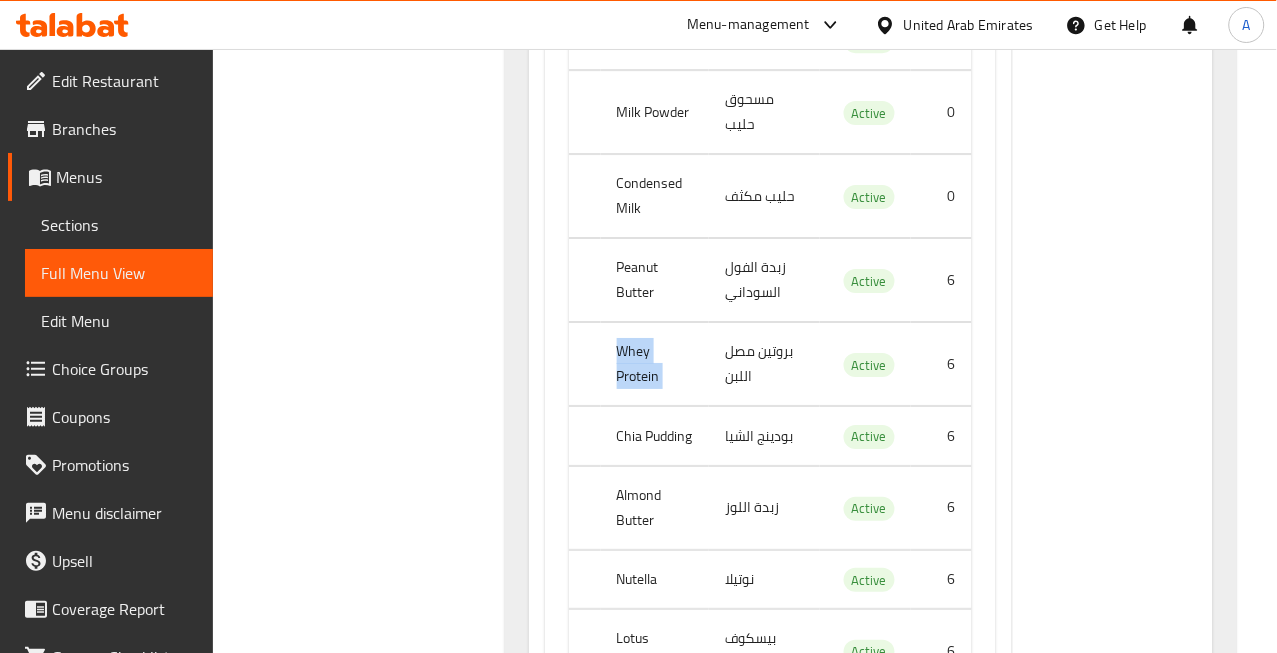 click on "Whey Protein" at bounding box center [657, -1420] 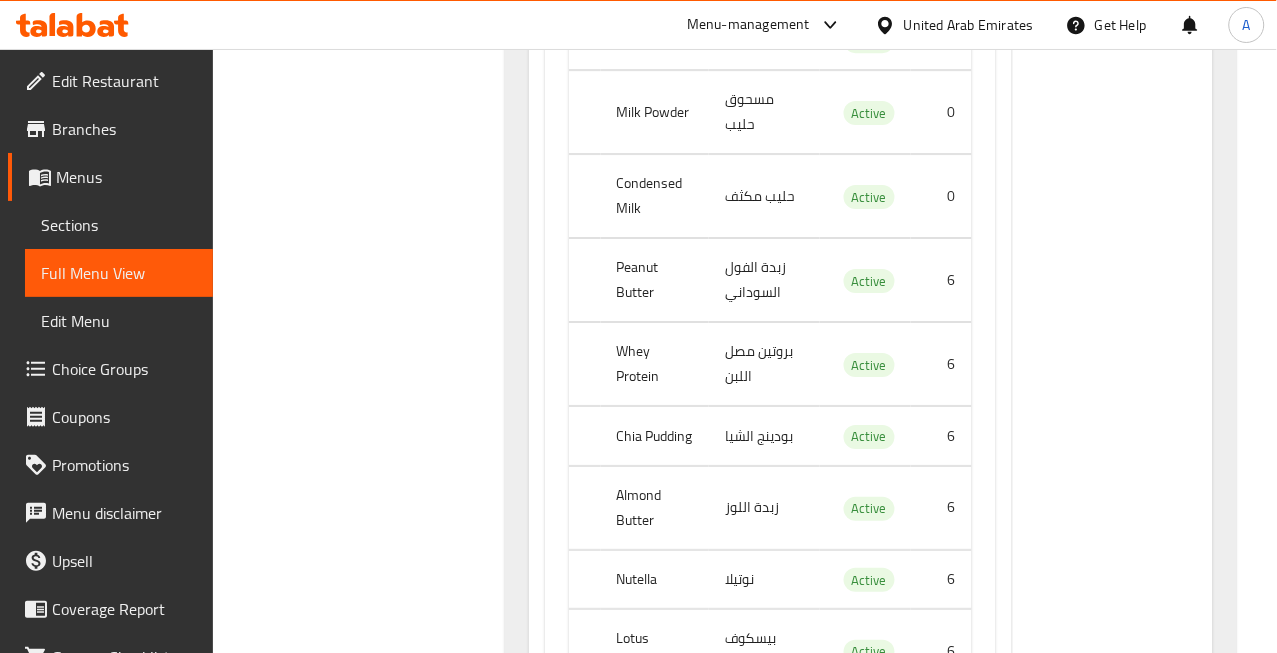 click on "بروتين مصل اللبن" at bounding box center (766, -1420) 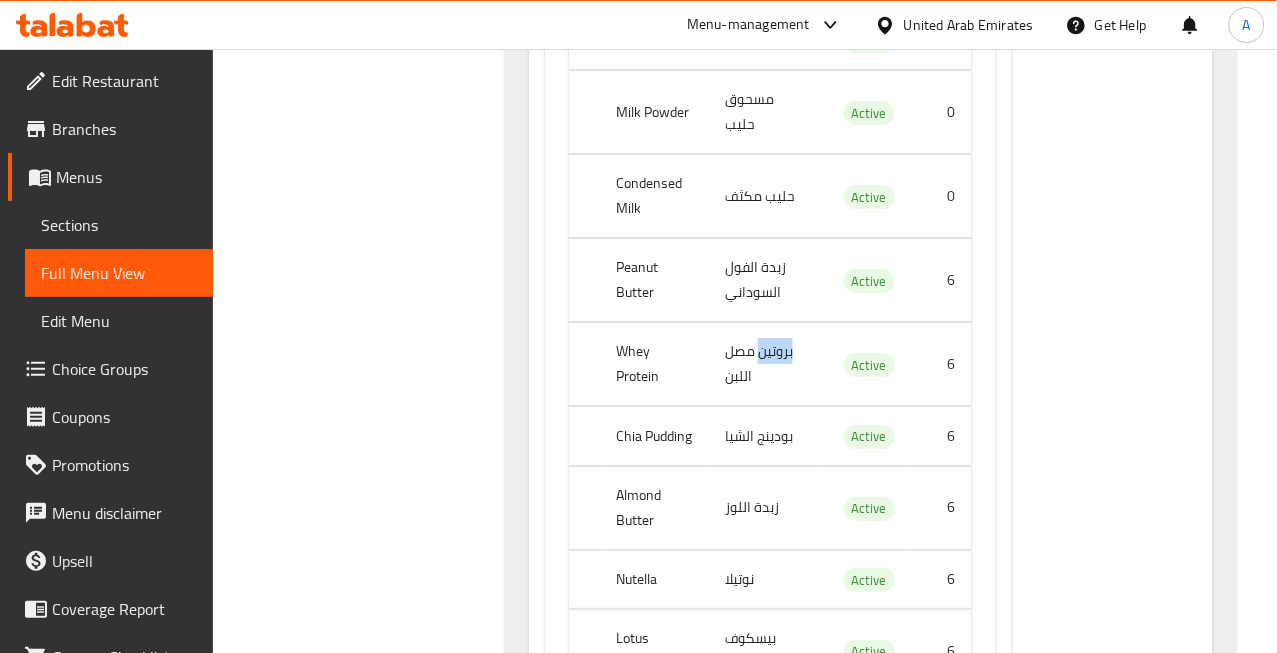click on "بروتين مصل اللبن" at bounding box center (766, -1420) 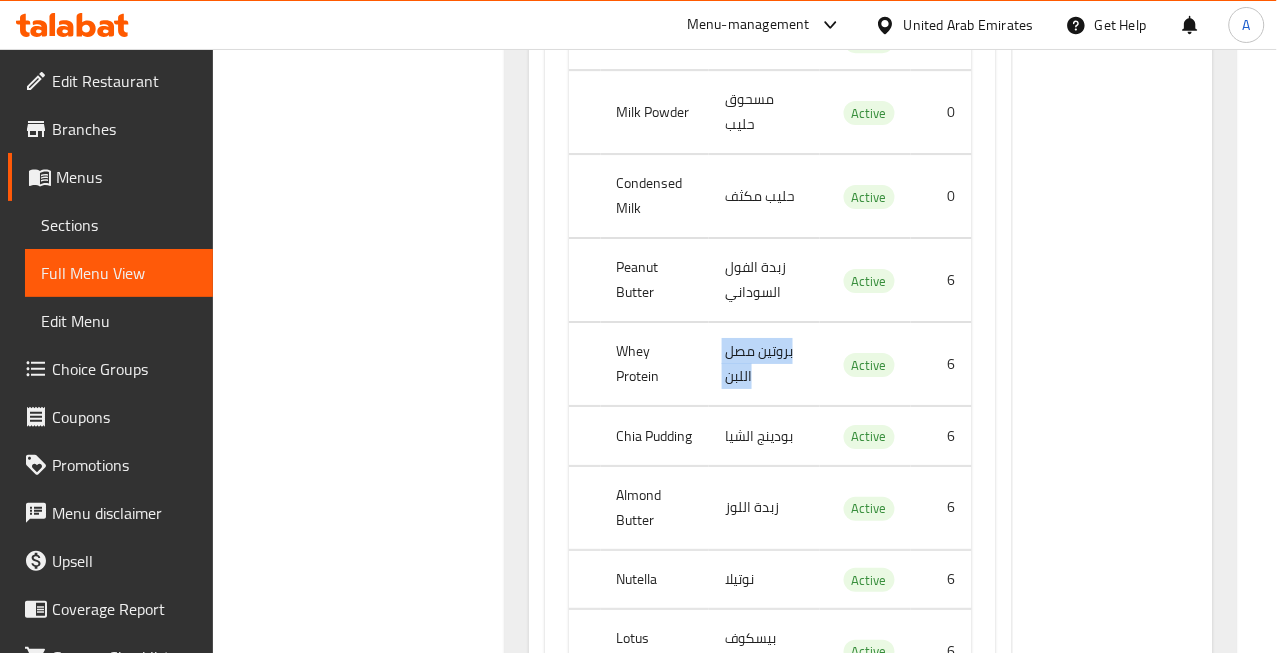 click on "بروتين مصل اللبن" at bounding box center (766, -1420) 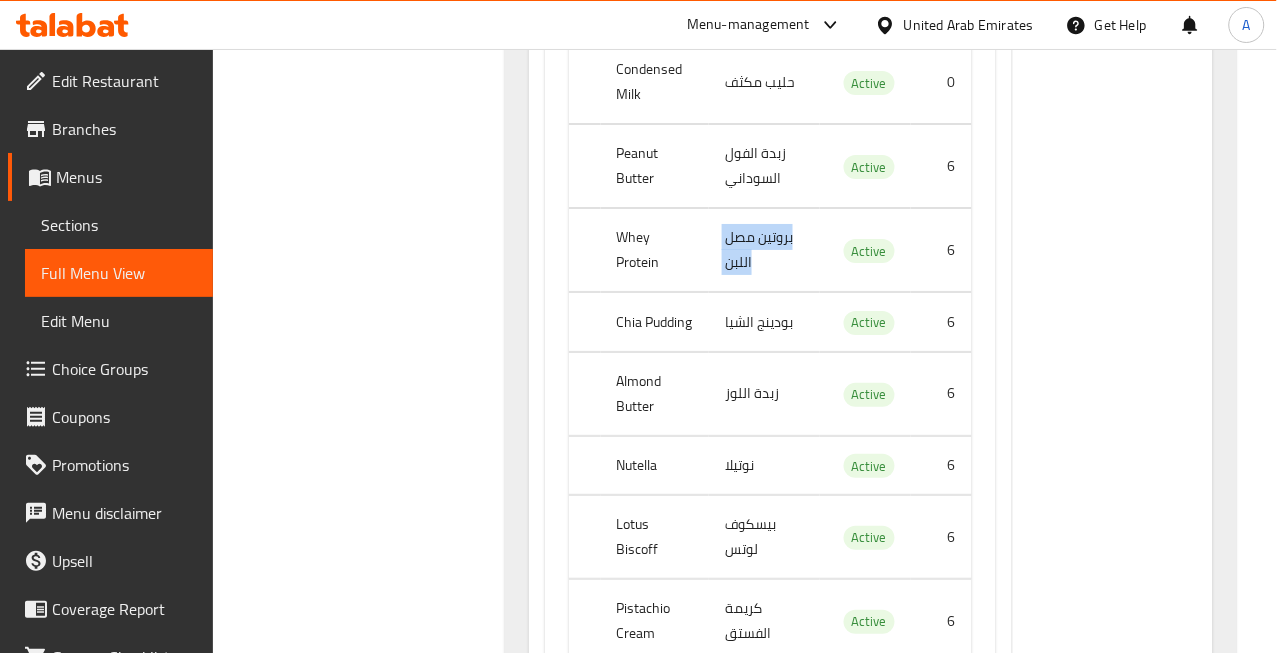 scroll, scrollTop: 3234, scrollLeft: 0, axis: vertical 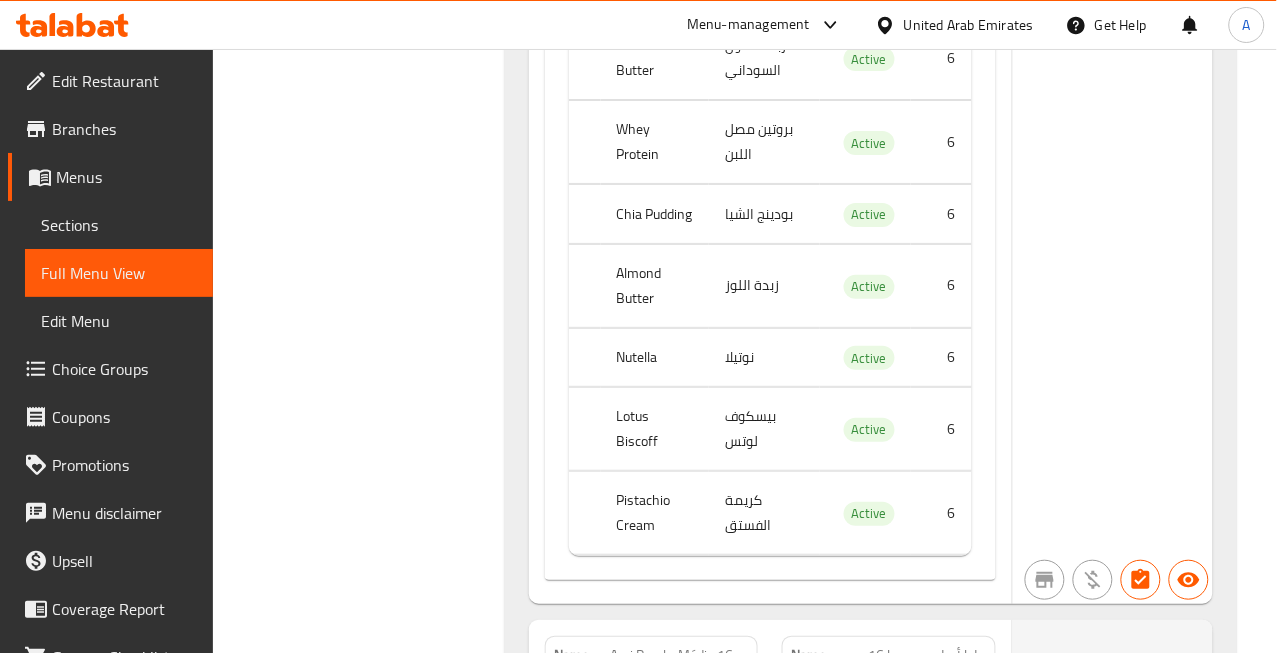 click on "Chia Pudding" at bounding box center [657, -1583] 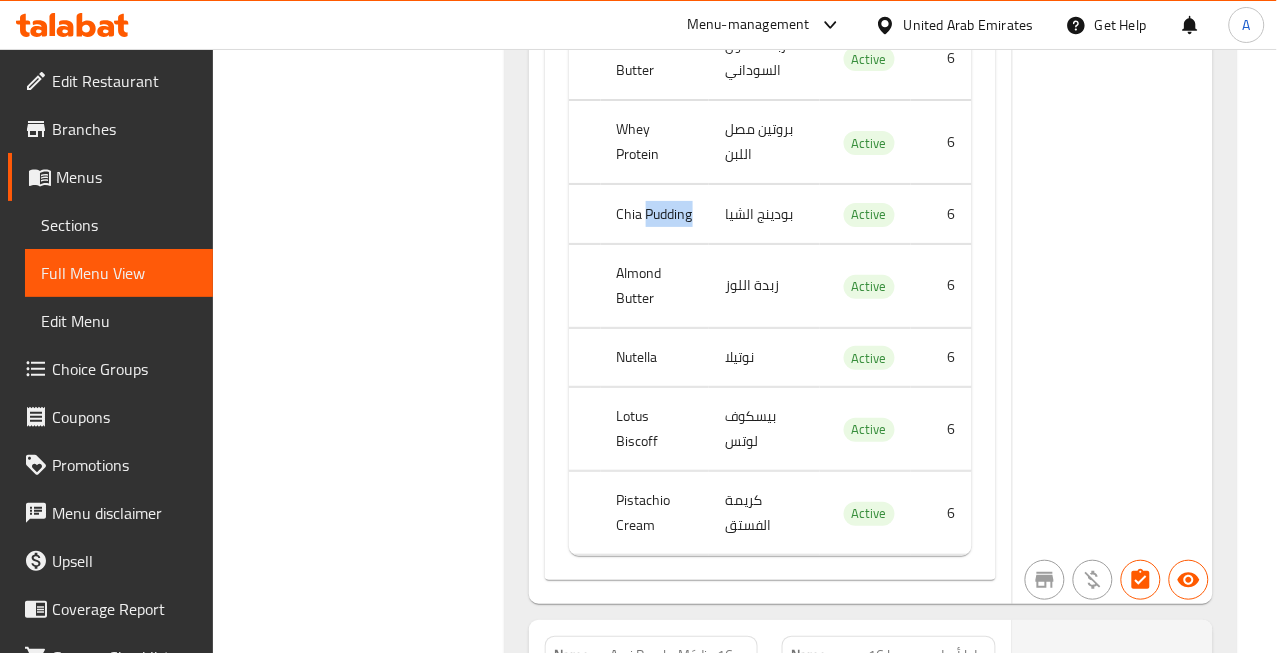 click on "Chia Pudding" at bounding box center (657, -1583) 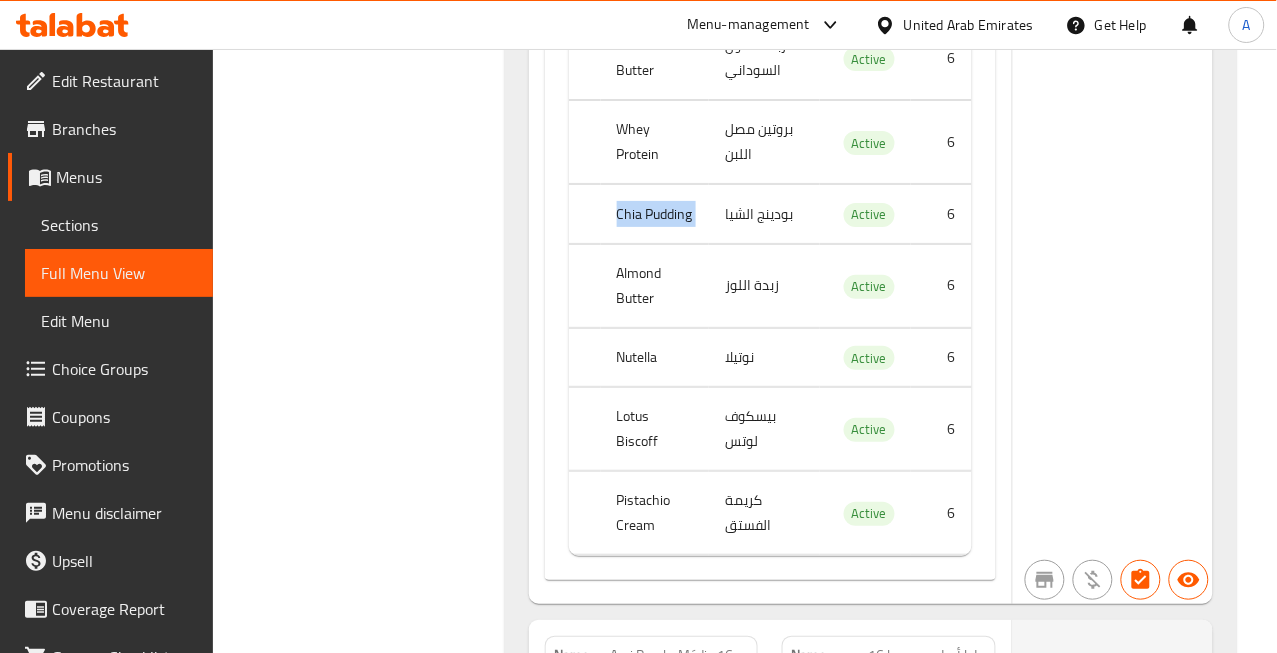 click on "Chia Pudding" at bounding box center (657, -1583) 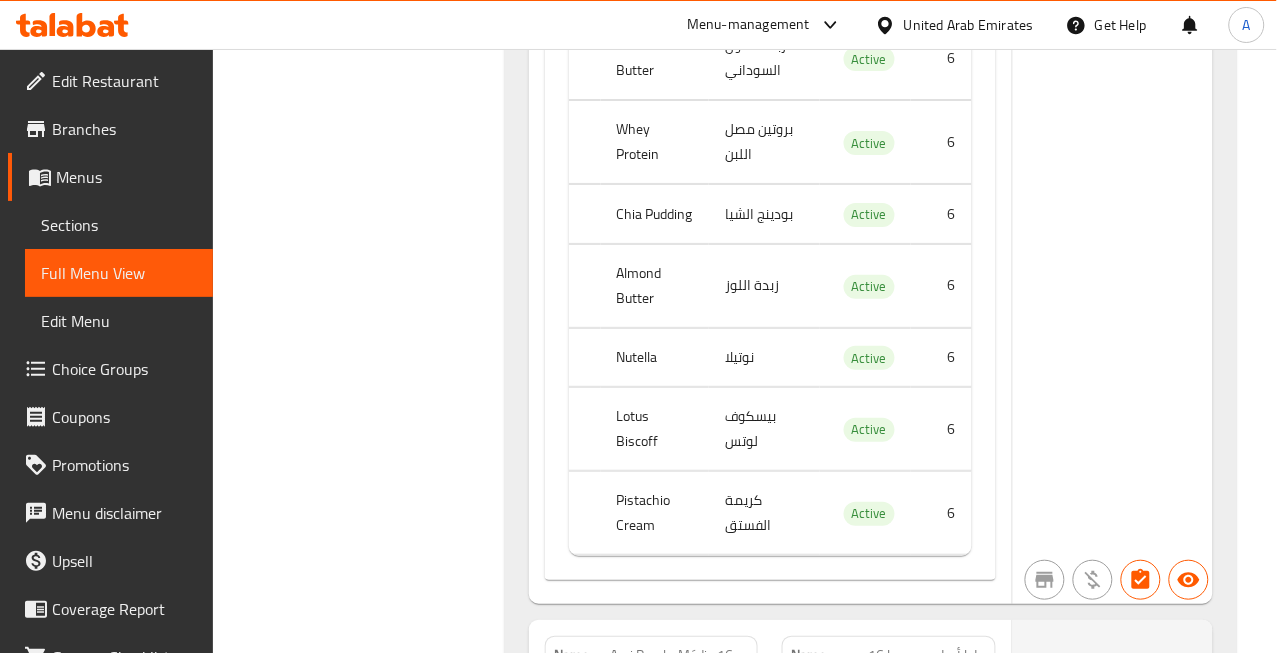 click on "Almond Butter" at bounding box center (657, -1511) 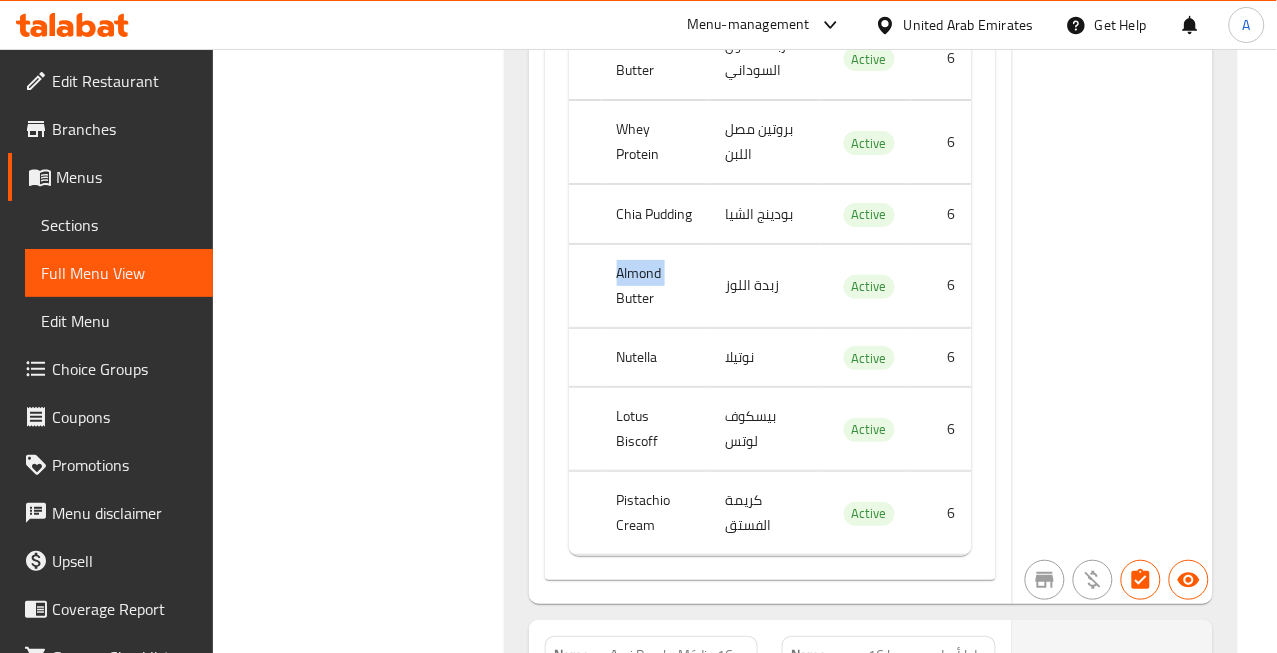 click on "Almond Butter" at bounding box center (657, -1511) 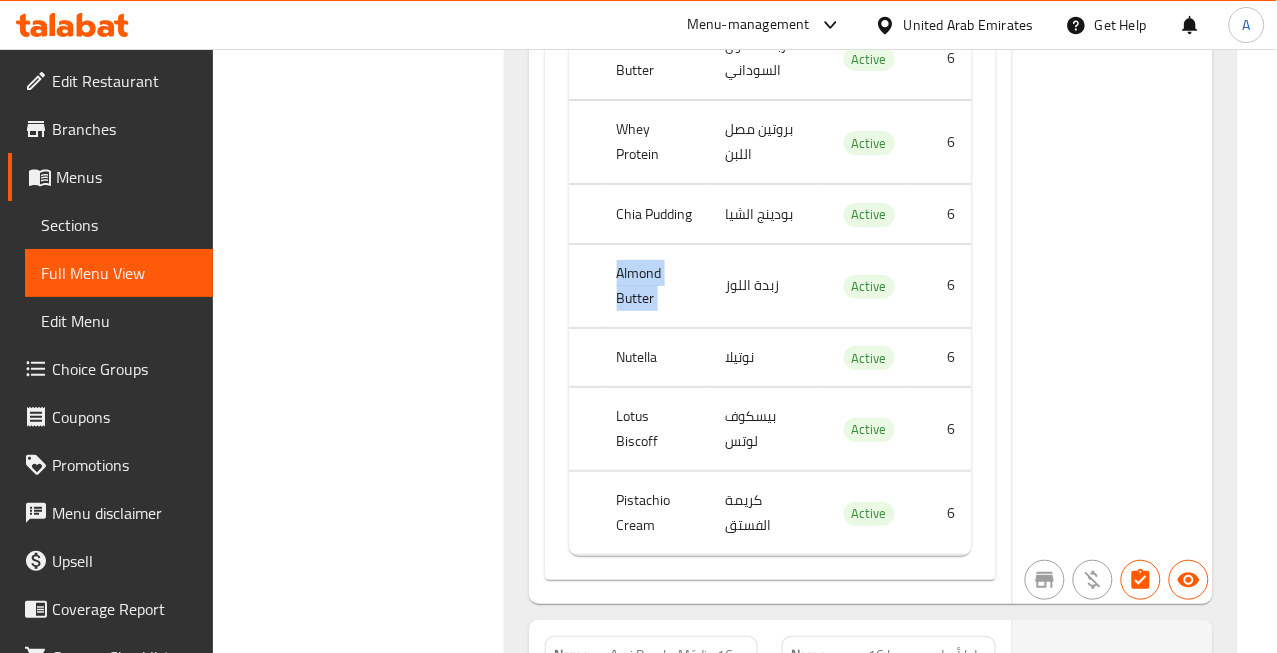 click on "Almond Butter" at bounding box center [657, -1511] 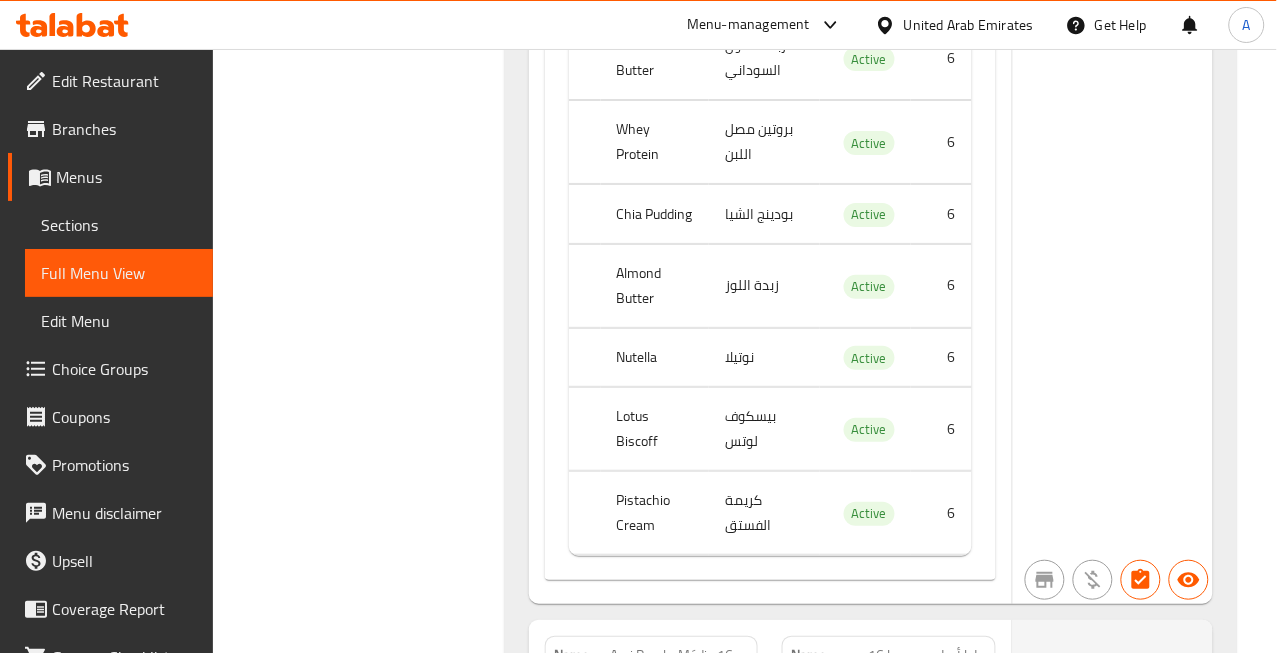 click on "زبدة اللوز" at bounding box center (766, -1511) 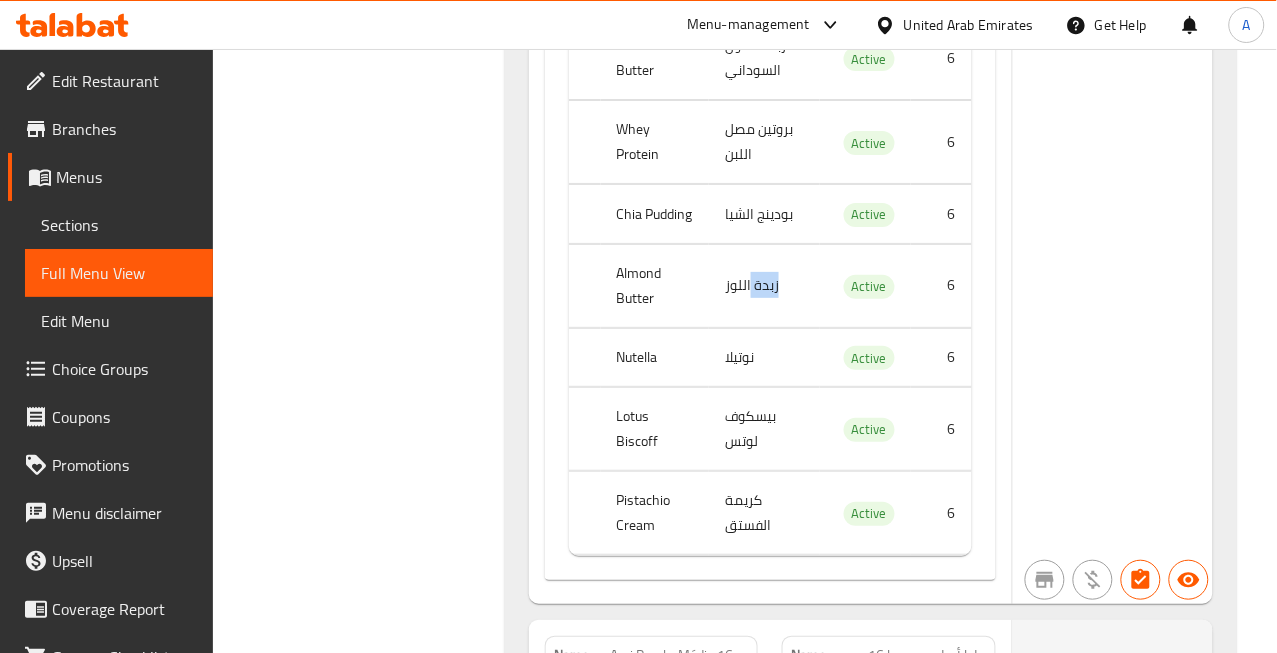 click on "زبدة اللوز" at bounding box center (766, -1511) 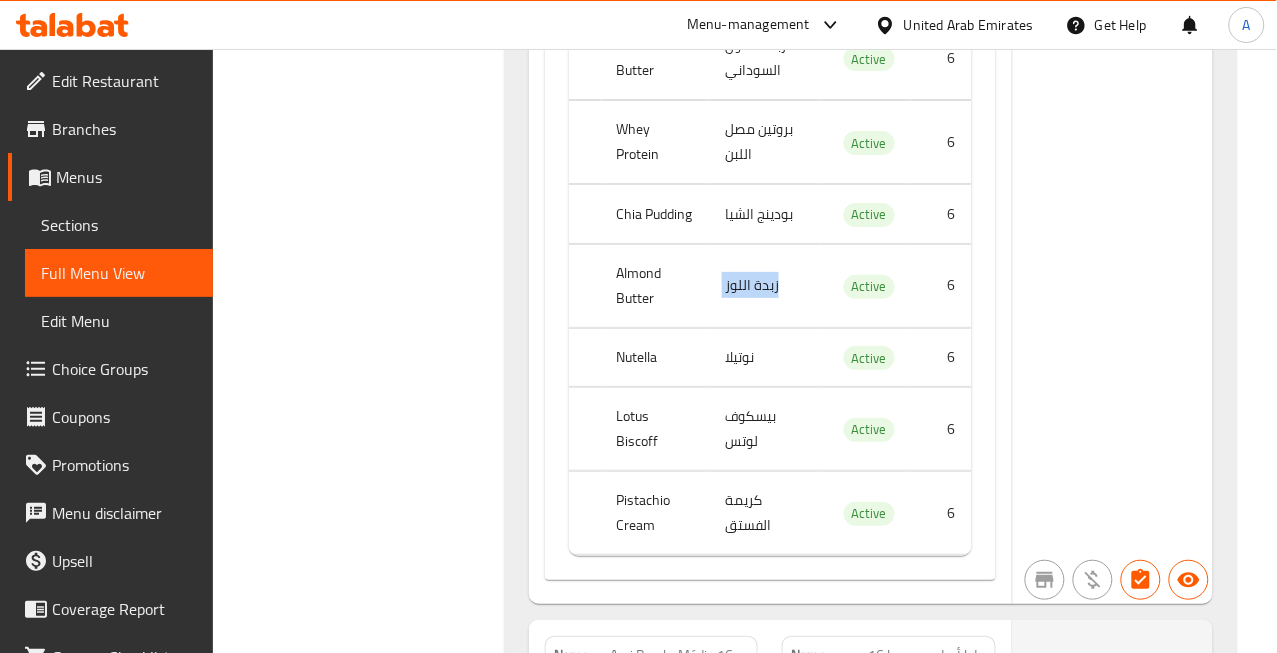 click on "زبدة اللوز" at bounding box center [766, -1511] 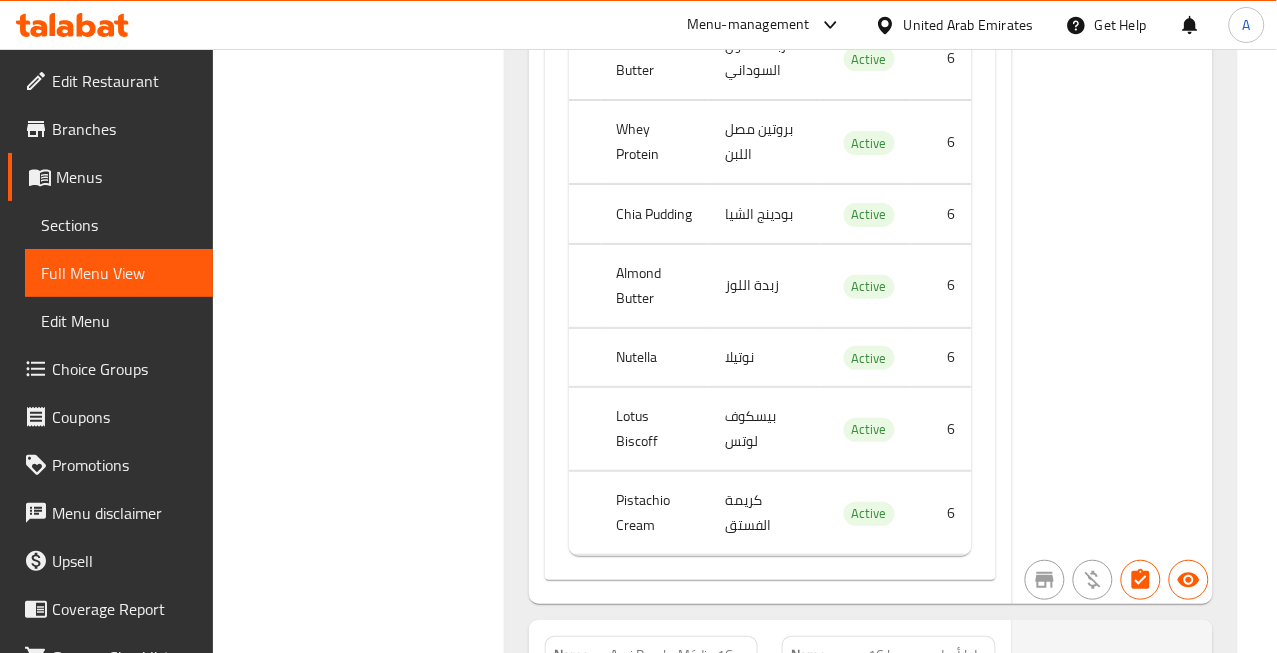 click on "Nutella" at bounding box center [657, -1439] 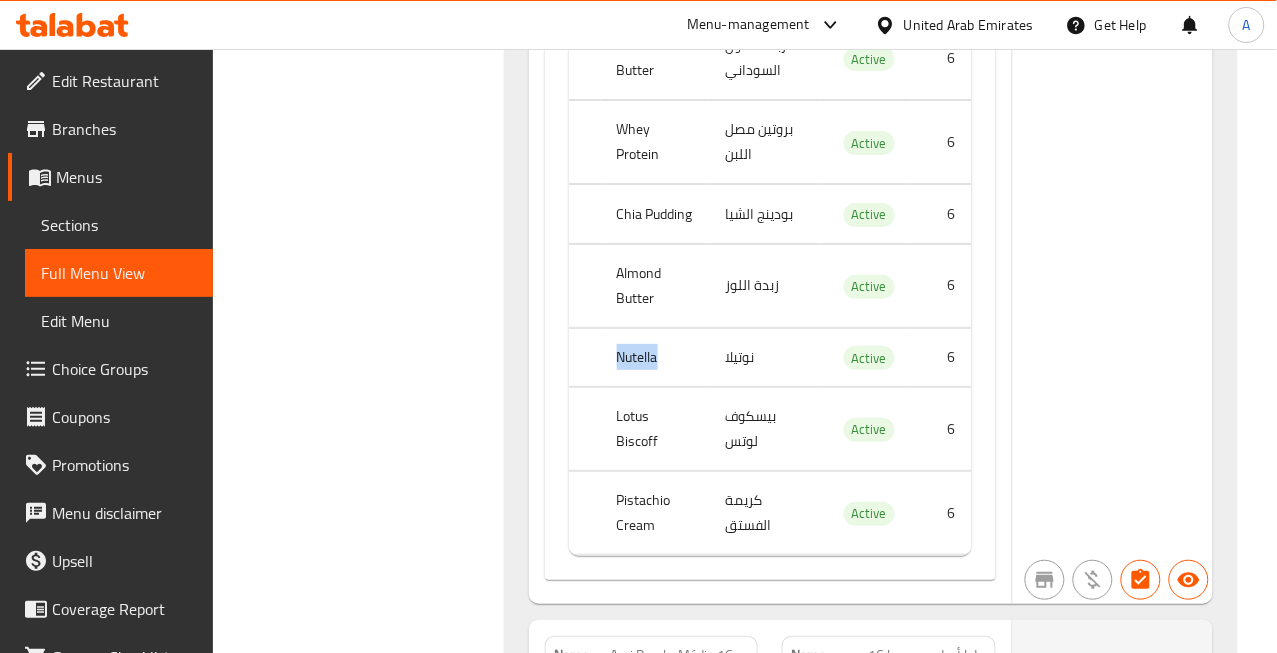 click on "Nutella" at bounding box center (657, -1439) 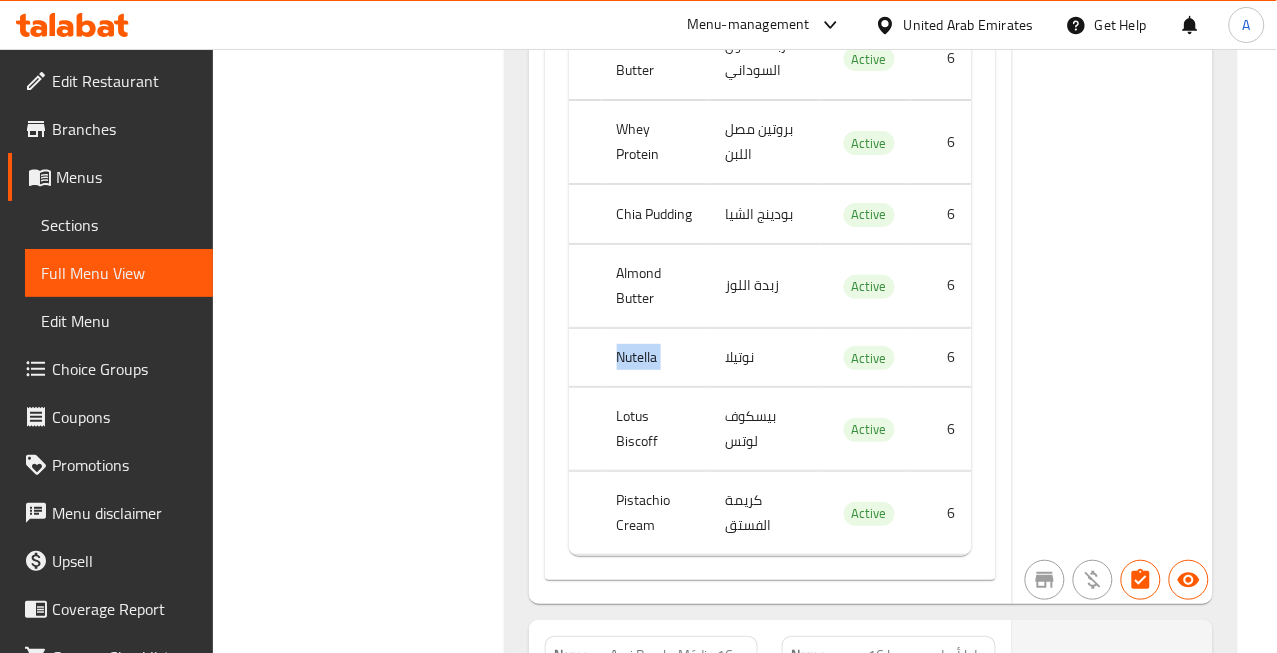click on "Nutella" at bounding box center [657, -1439] 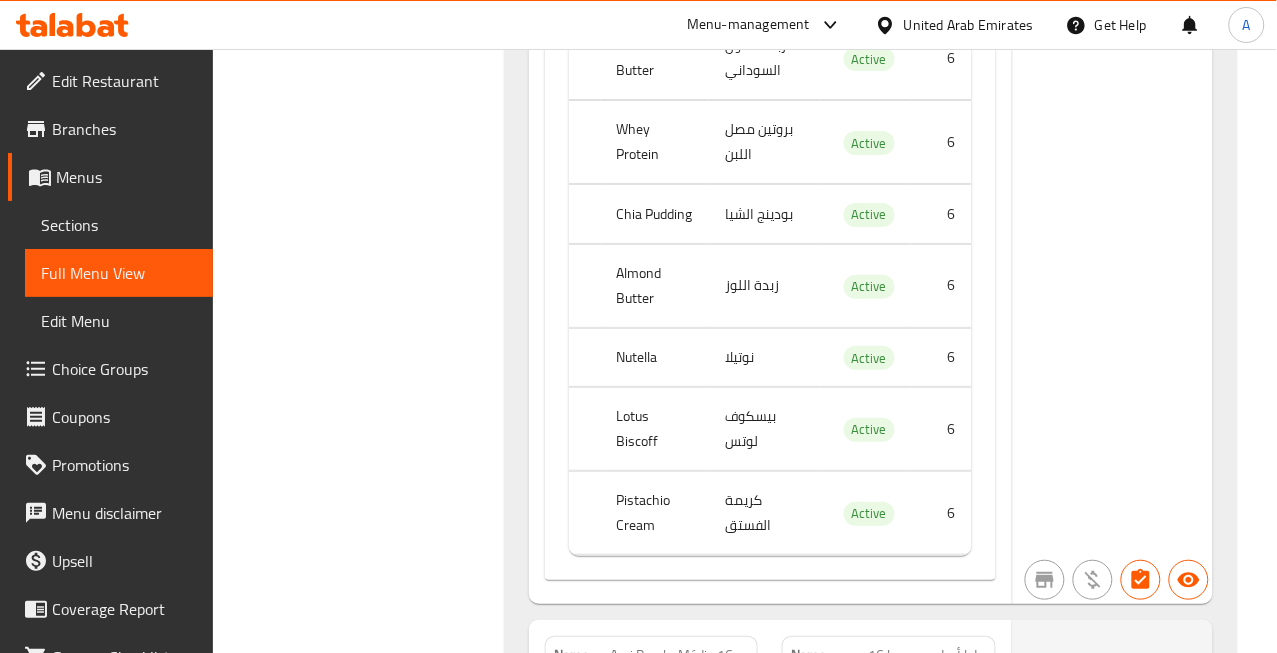 click on "نوتيلا" at bounding box center (766, -1439) 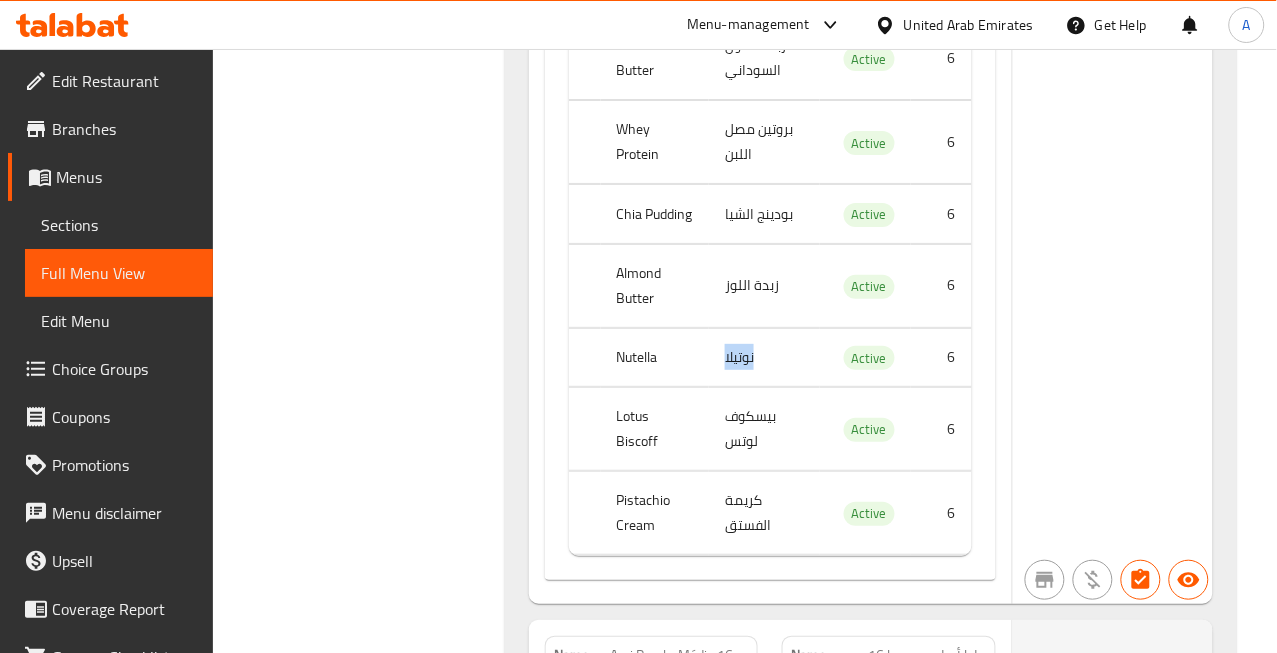 click on "نوتيلا" at bounding box center [766, -1439] 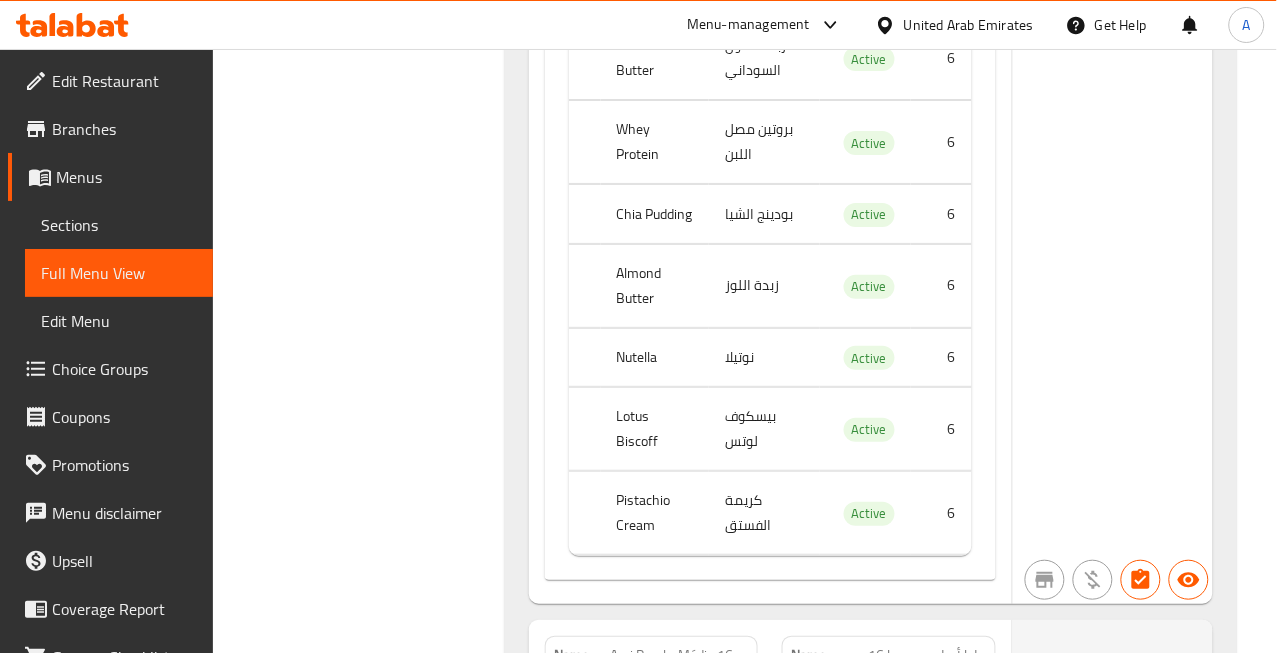 click on "Lotus Biscoff" at bounding box center (657, -1380) 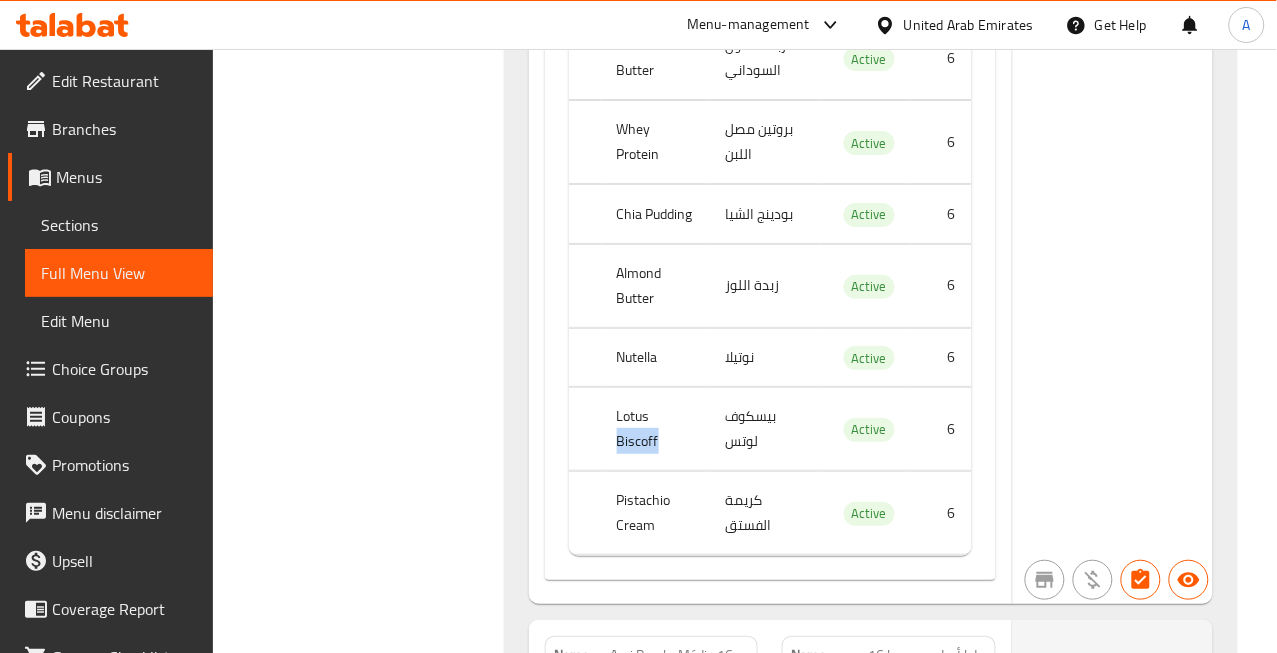 click on "Lotus Biscoff" at bounding box center (657, -1380) 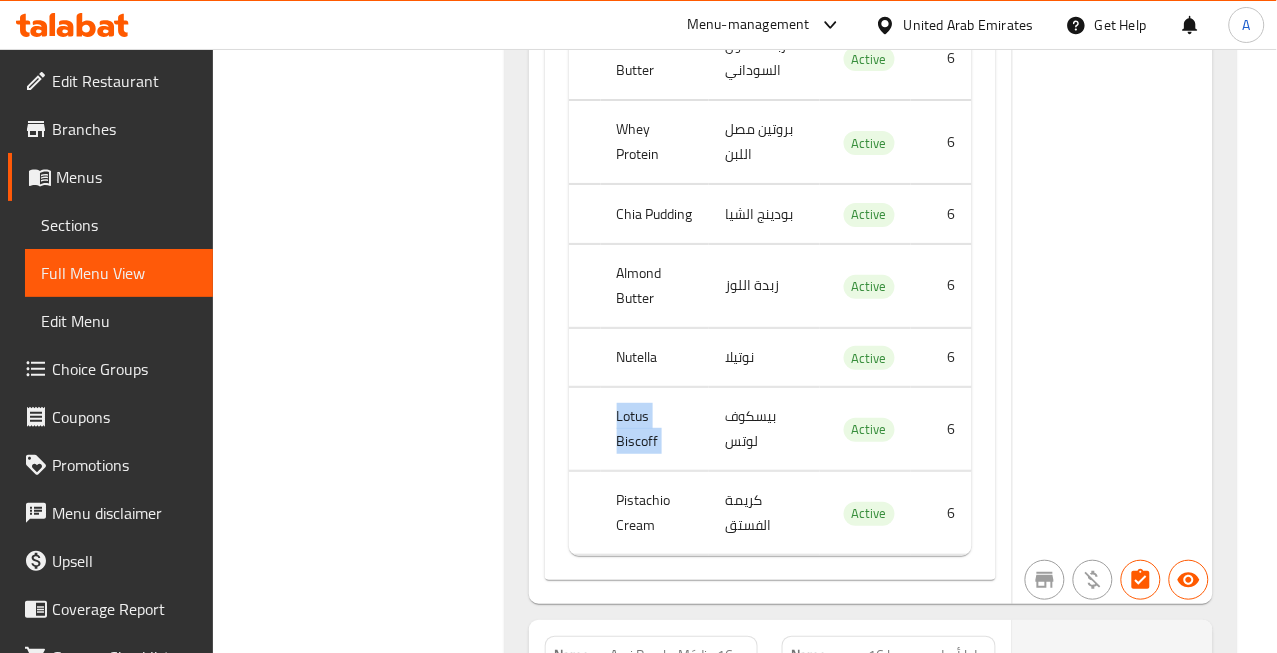 click on "Lotus Biscoff" at bounding box center [657, -1380] 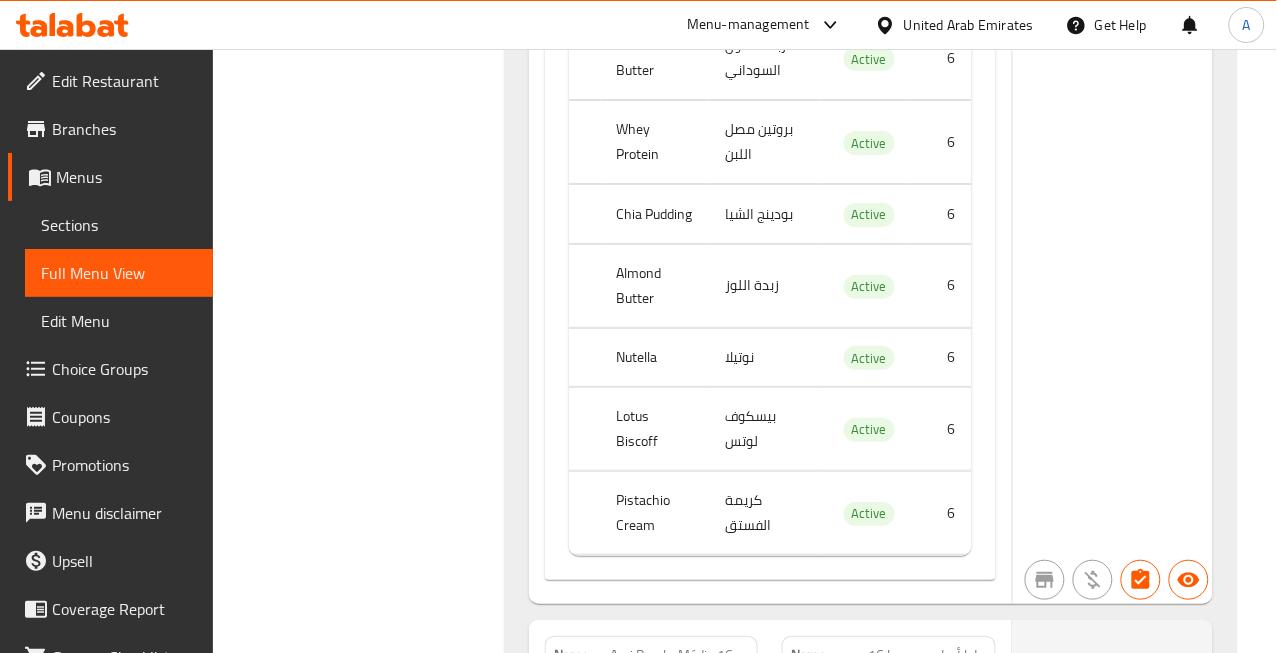 click on "بيسكوف لوتس" at bounding box center (766, -1380) 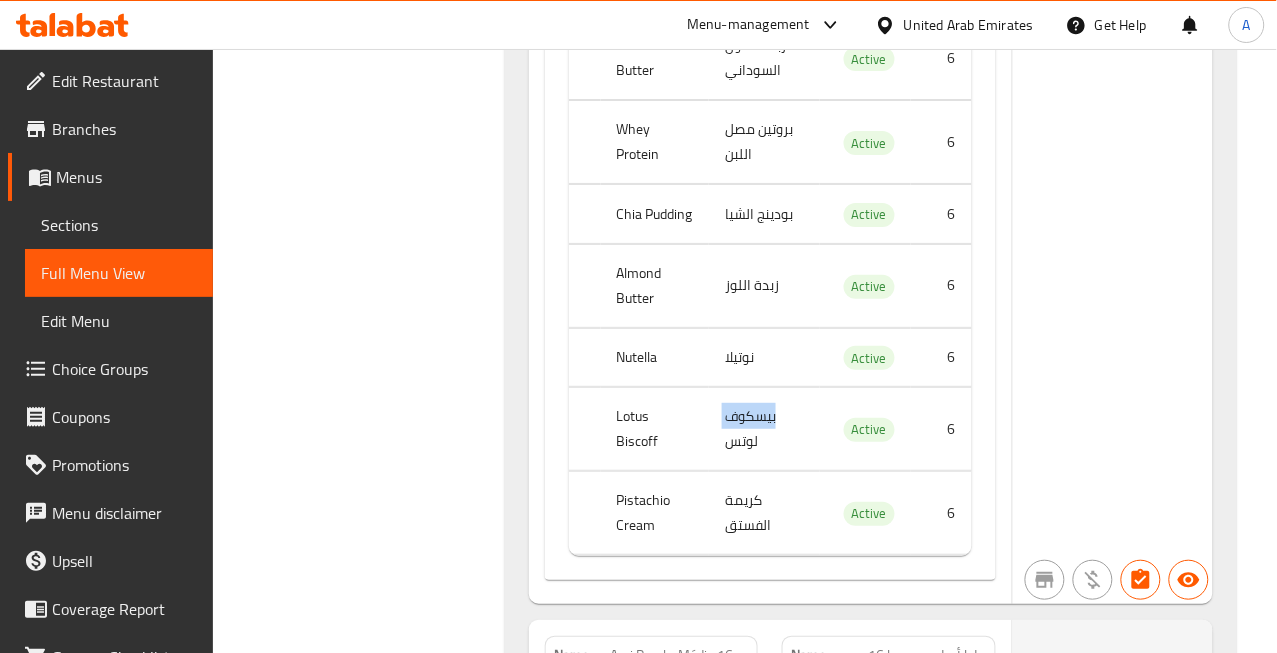 click on "بيسكوف لوتس" at bounding box center [766, -1380] 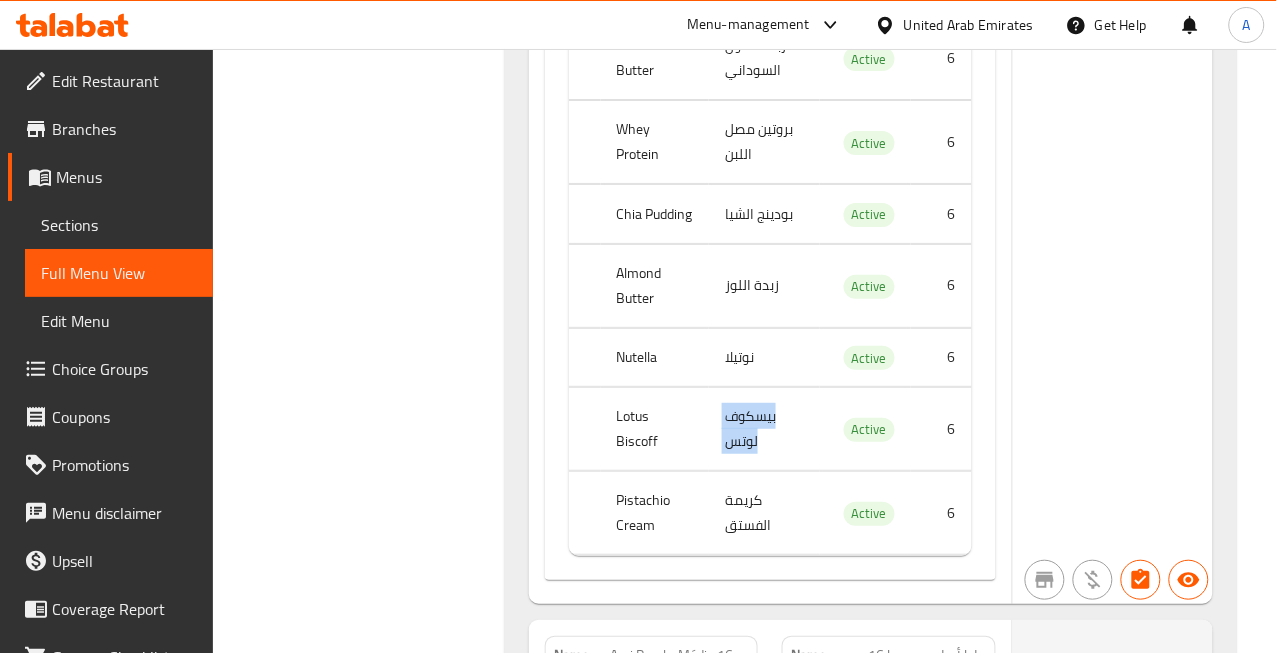 click on "بيسكوف لوتس" at bounding box center (766, -1380) 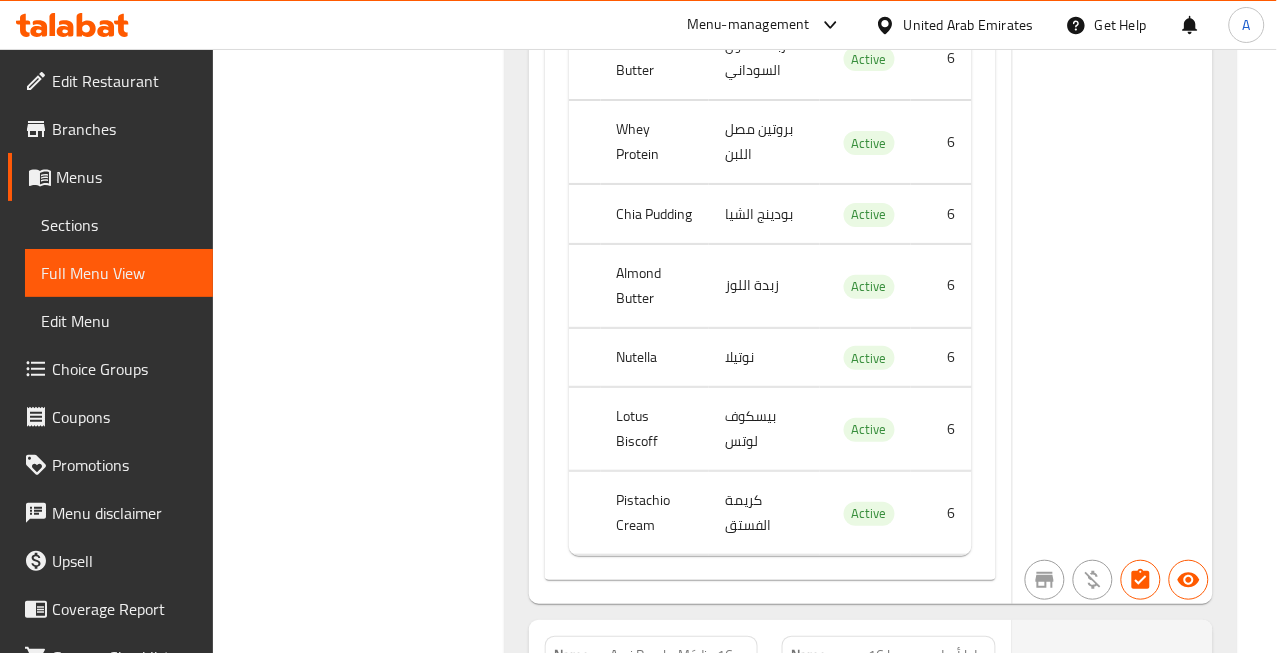 click on "Pistachio Cream" at bounding box center [655, 513] 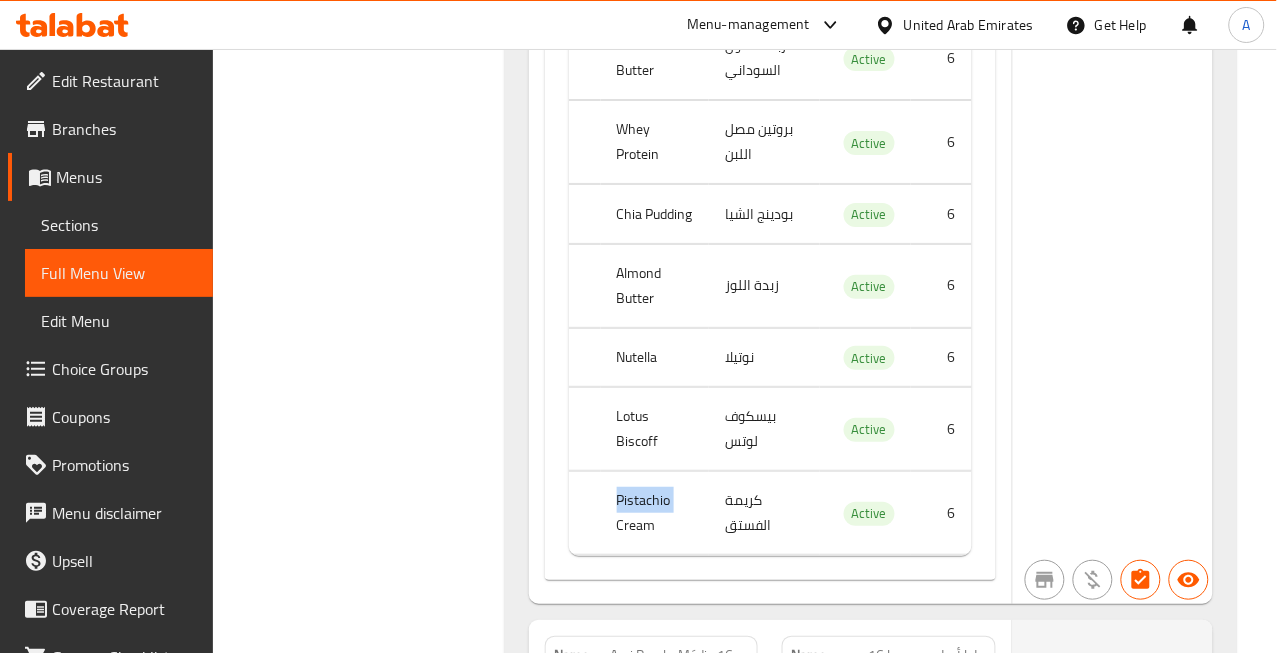 click on "Pistachio Cream" at bounding box center [655, 513] 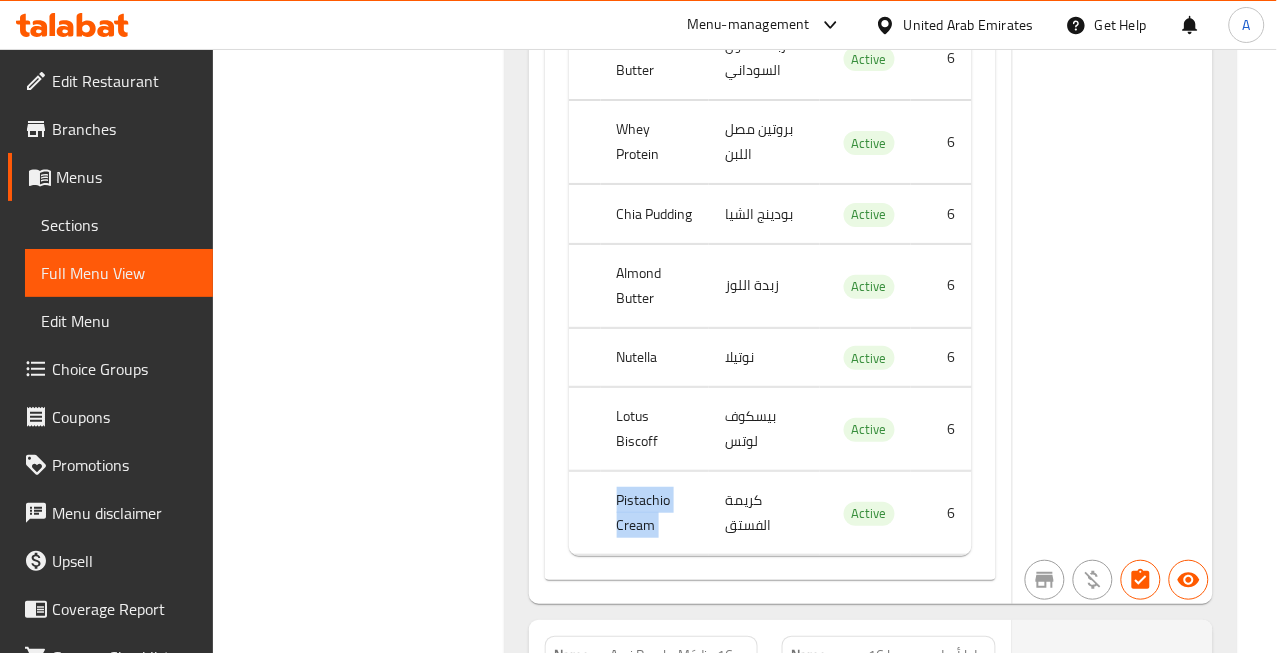 click on "Pistachio Cream" at bounding box center (655, 513) 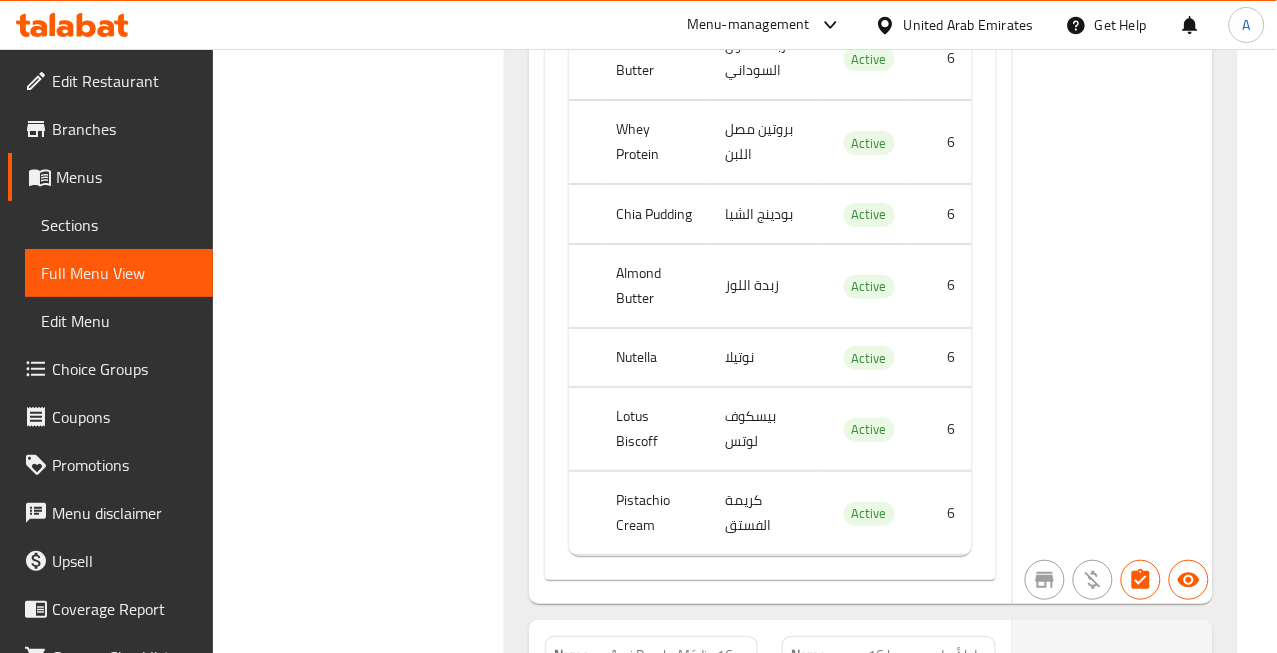 click on "كريمة الفستق" at bounding box center (764, 513) 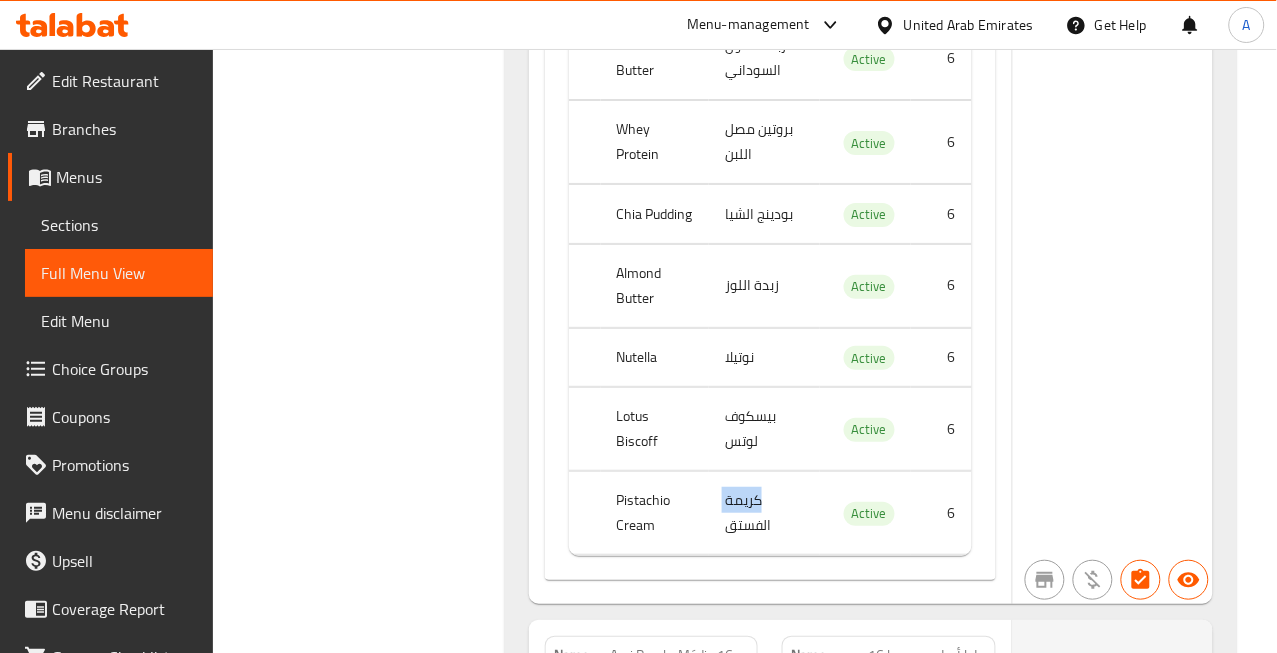 click on "كريمة الفستق" at bounding box center (764, 513) 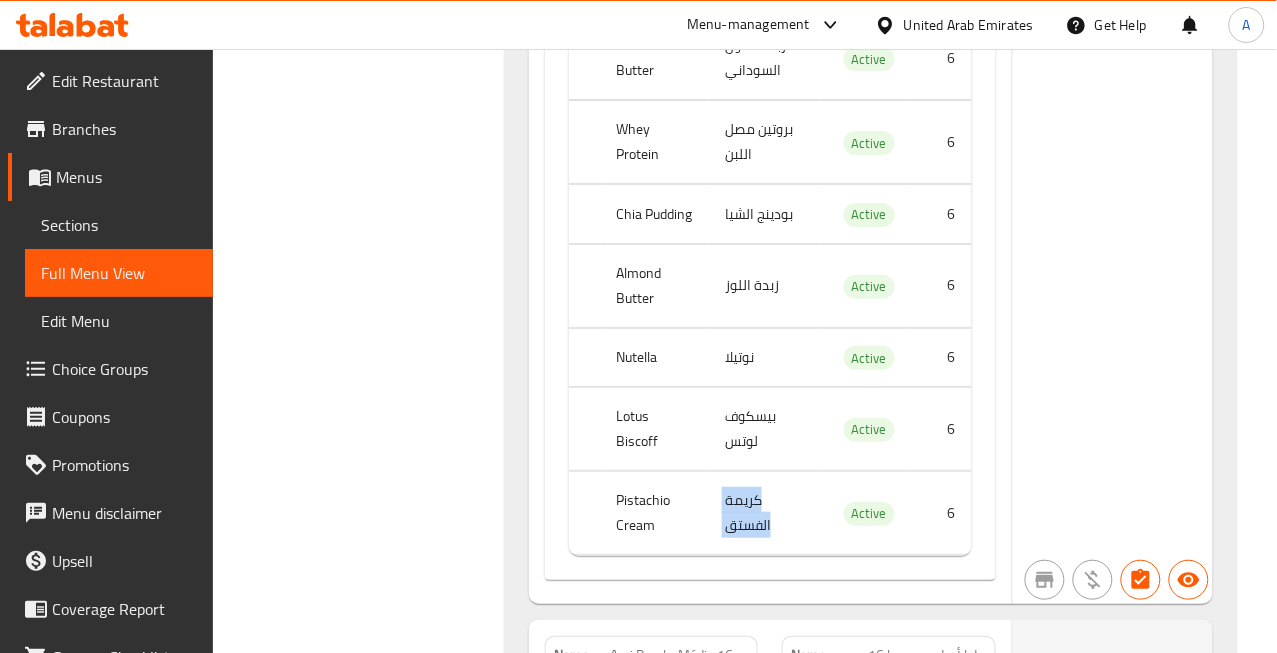 click on "كريمة الفستق" at bounding box center (764, 513) 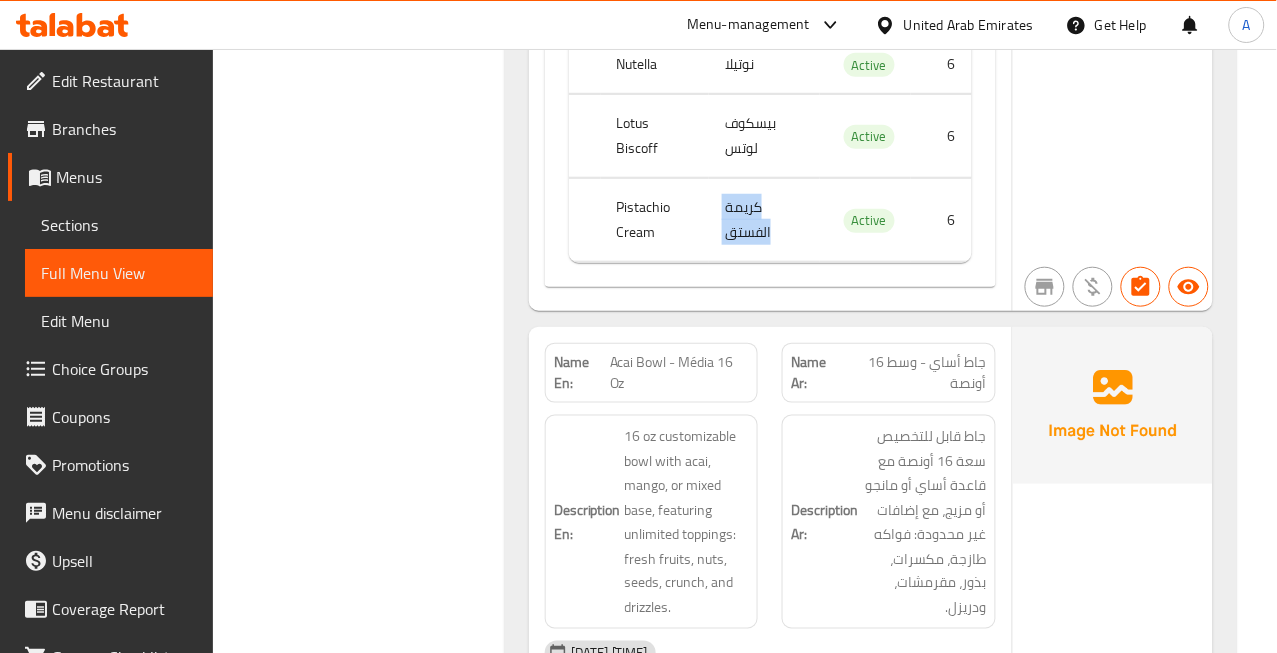 scroll, scrollTop: 3567, scrollLeft: 0, axis: vertical 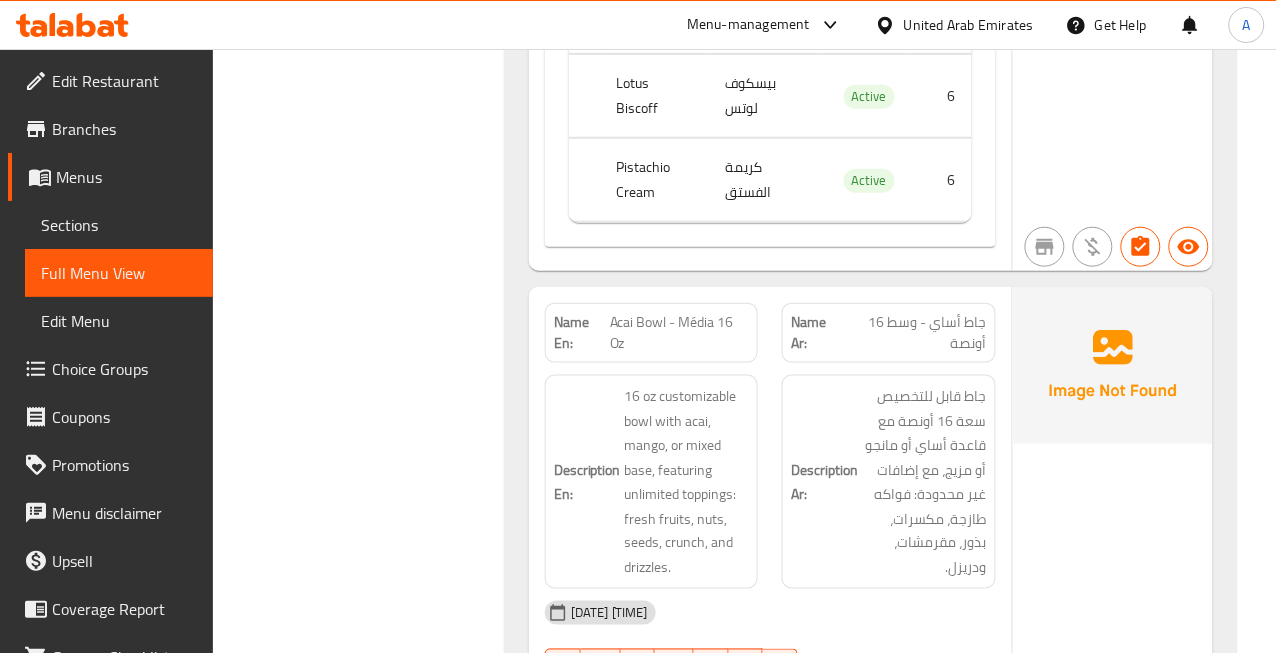 click on "Acai Bowl - Média 16 Oz" at bounding box center (680, 333) 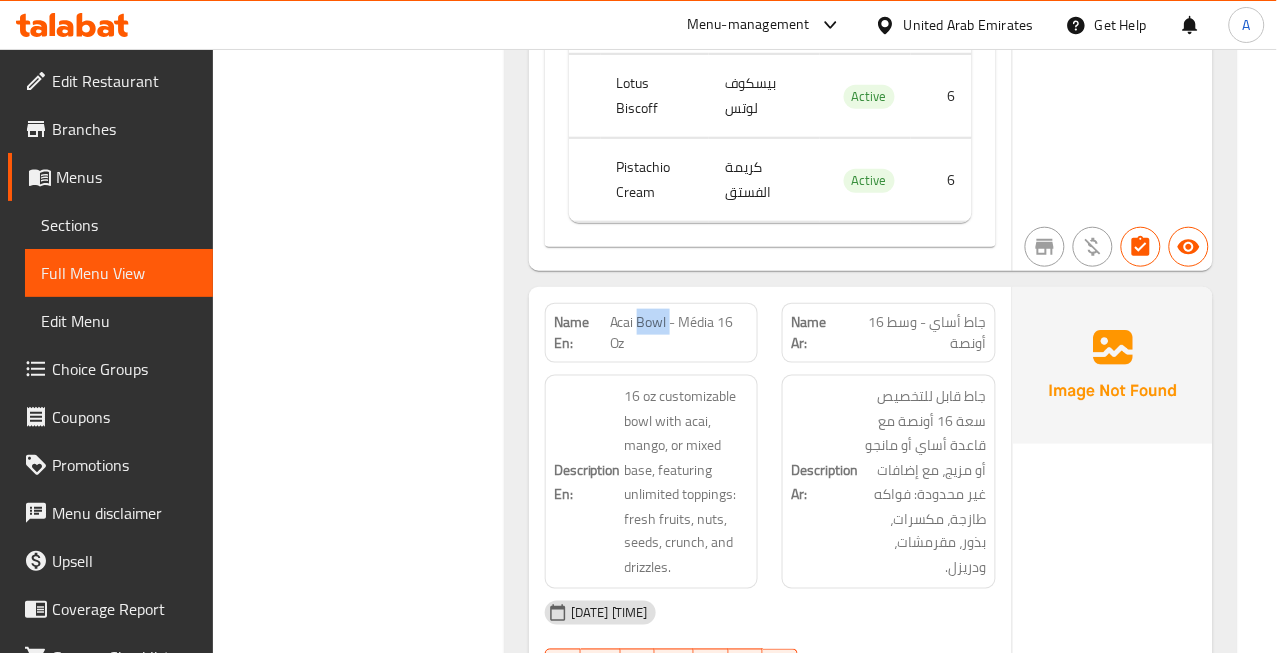 click on "Acai Bowl - Média 16 Oz" at bounding box center (680, 333) 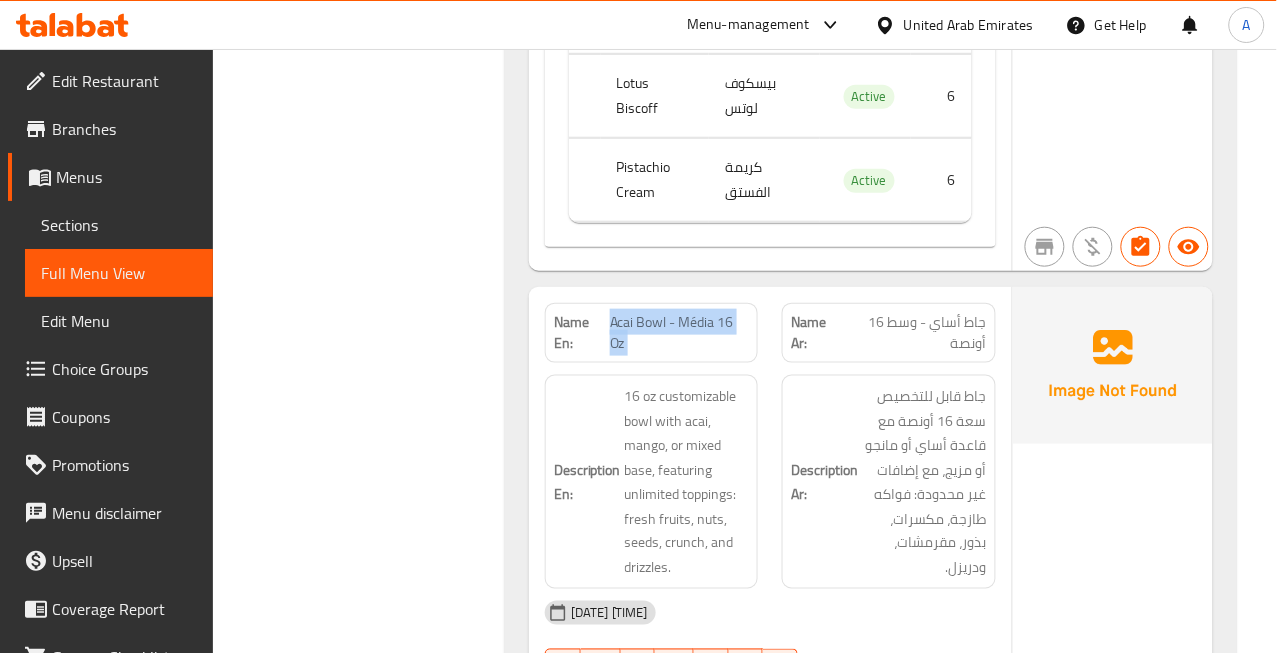 click on "Acai Bowl - Média 16 Oz" at bounding box center [680, 333] 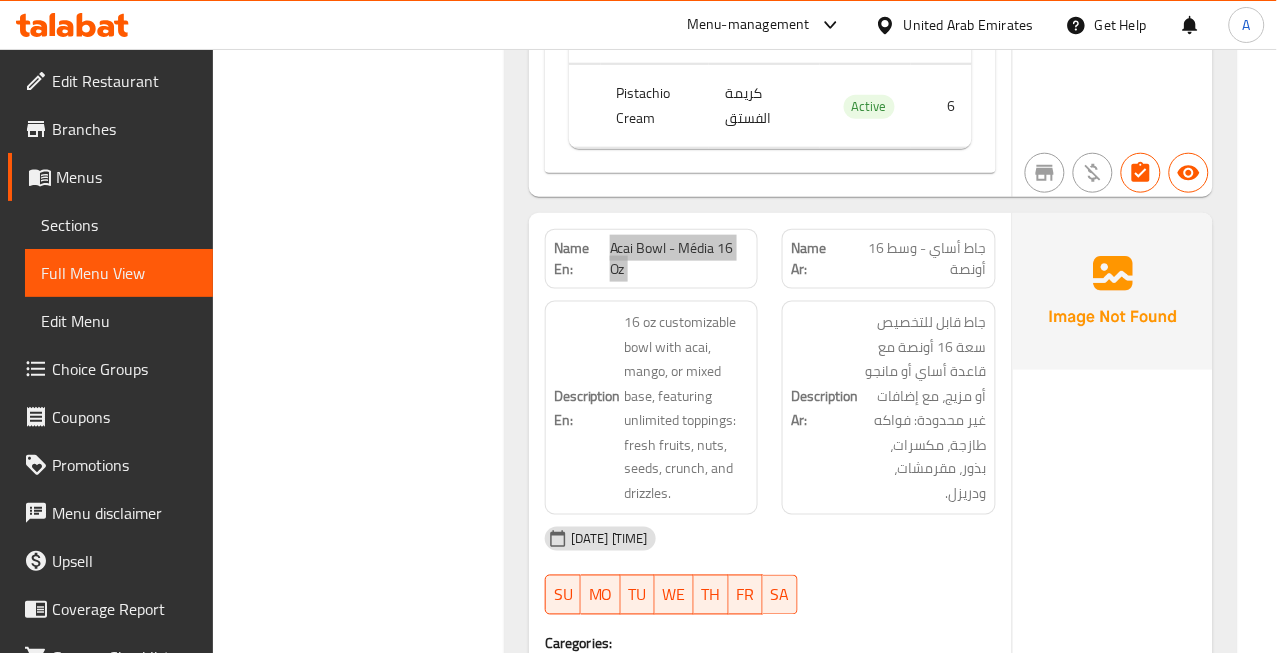 scroll, scrollTop: 3678, scrollLeft: 0, axis: vertical 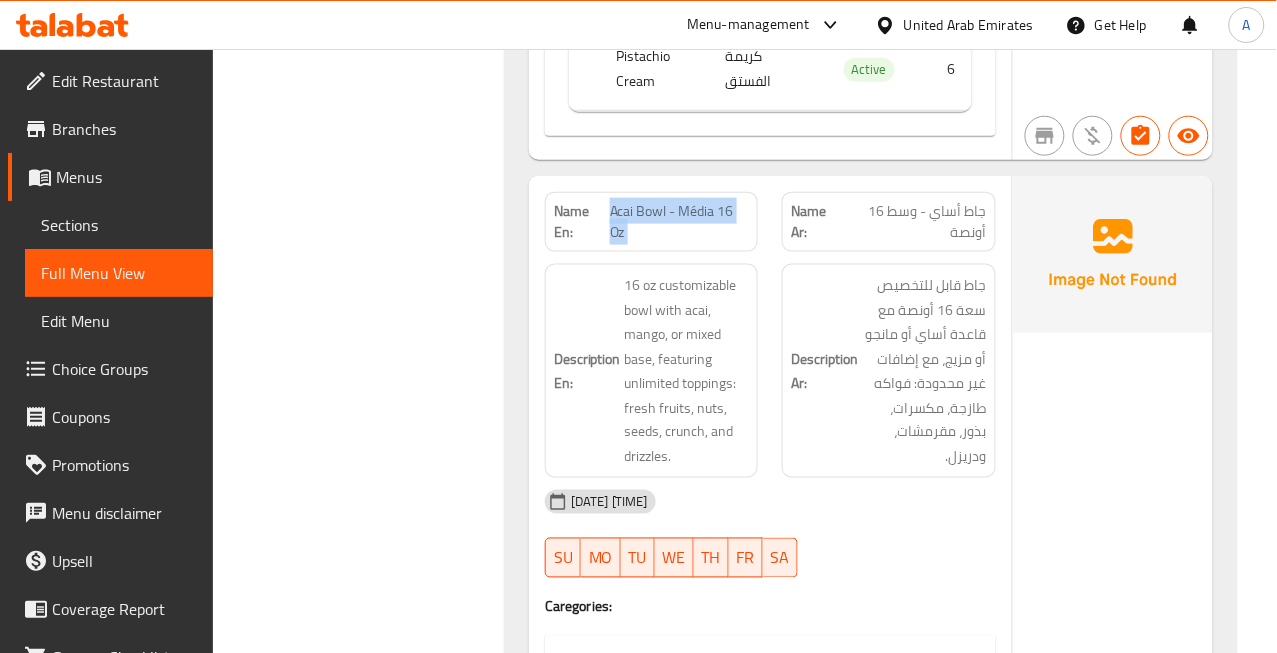 click on "Acai Bowl - Média 16 Oz" at bounding box center [680, 222] 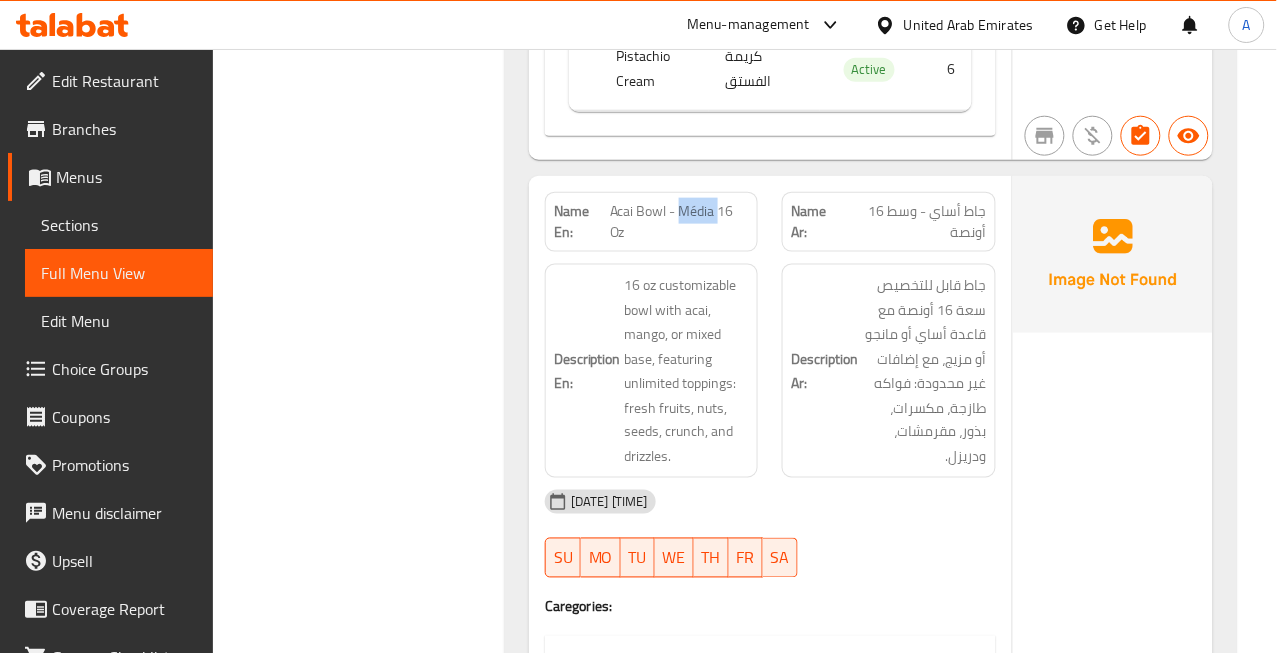 click on "Acai Bowl - Média 16 Oz" at bounding box center [680, 222] 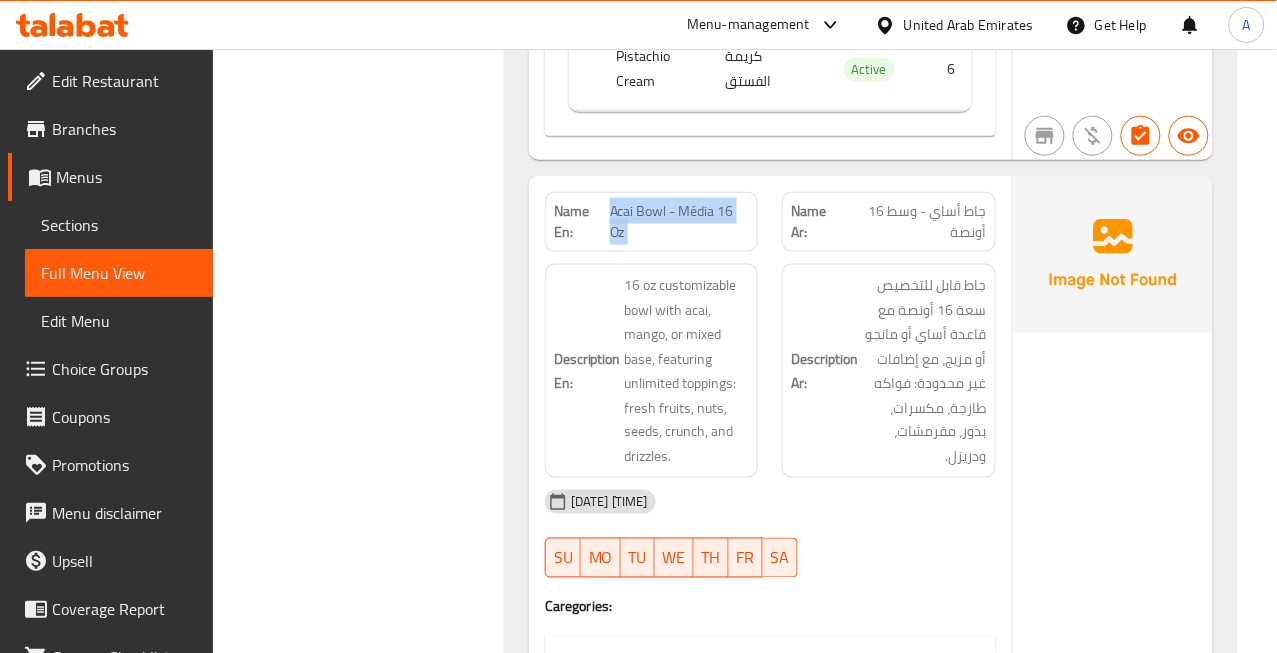 click on "Acai Bowl - Média 16 Oz" at bounding box center (680, 222) 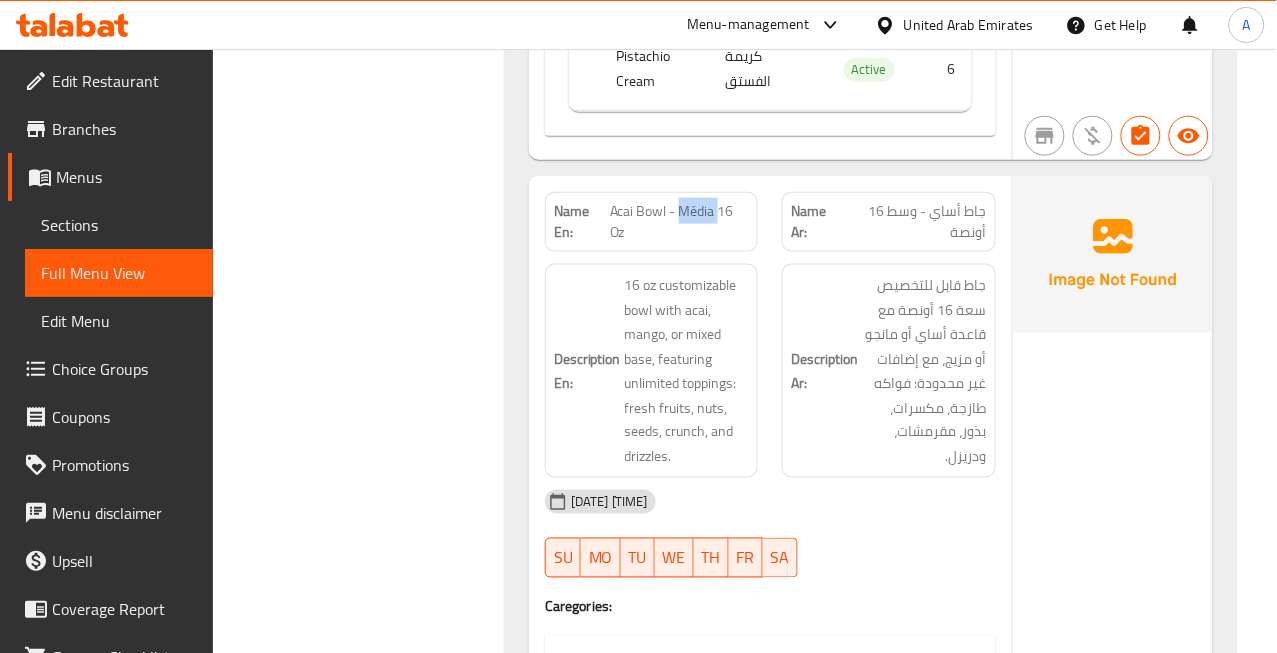 click on "Acai Bowl - Média 16 Oz" at bounding box center (680, 222) 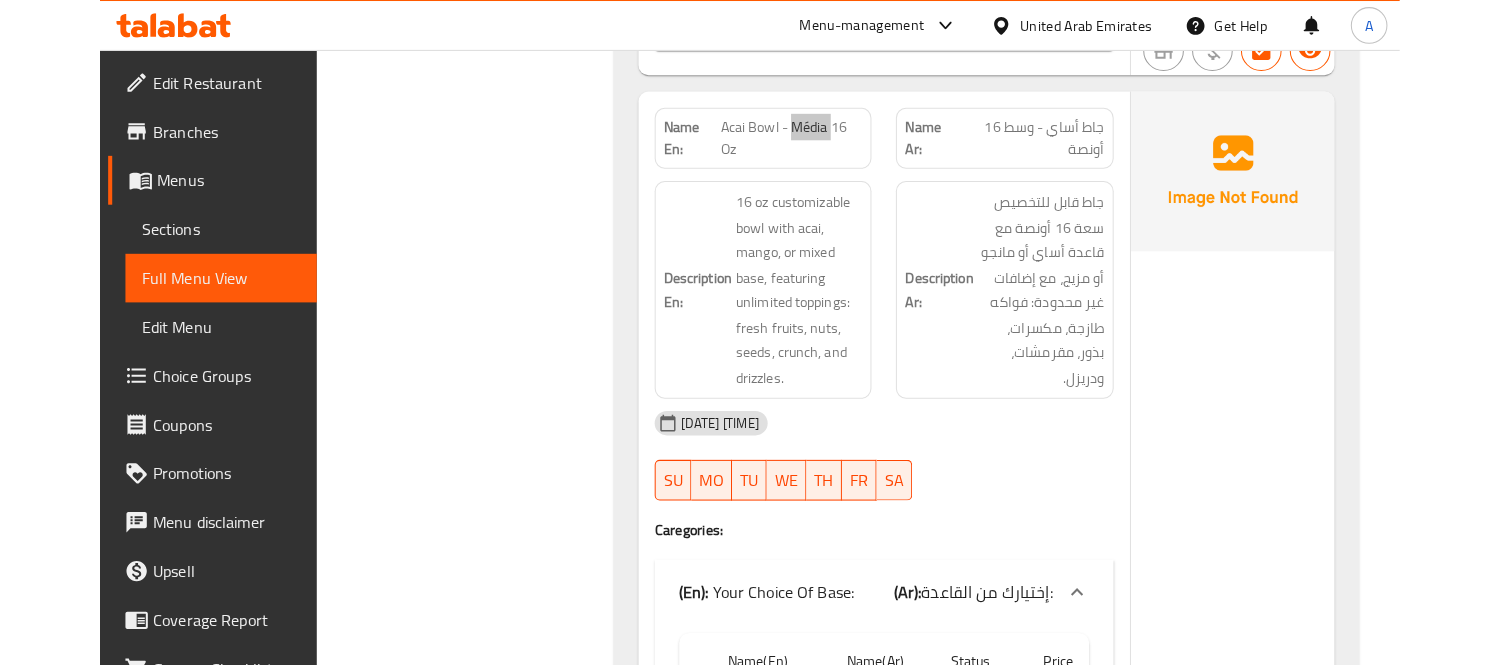 scroll, scrollTop: 3777, scrollLeft: 0, axis: vertical 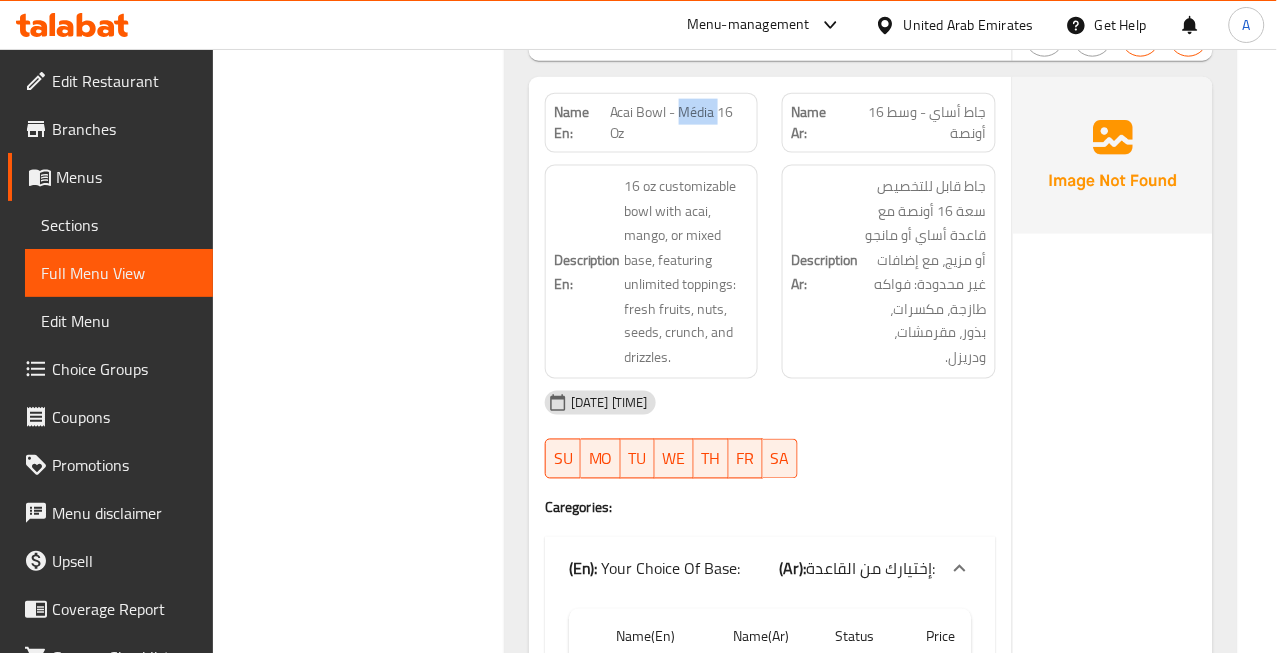 click on "Acai Bowl - Média 16 Oz" at bounding box center [680, 123] 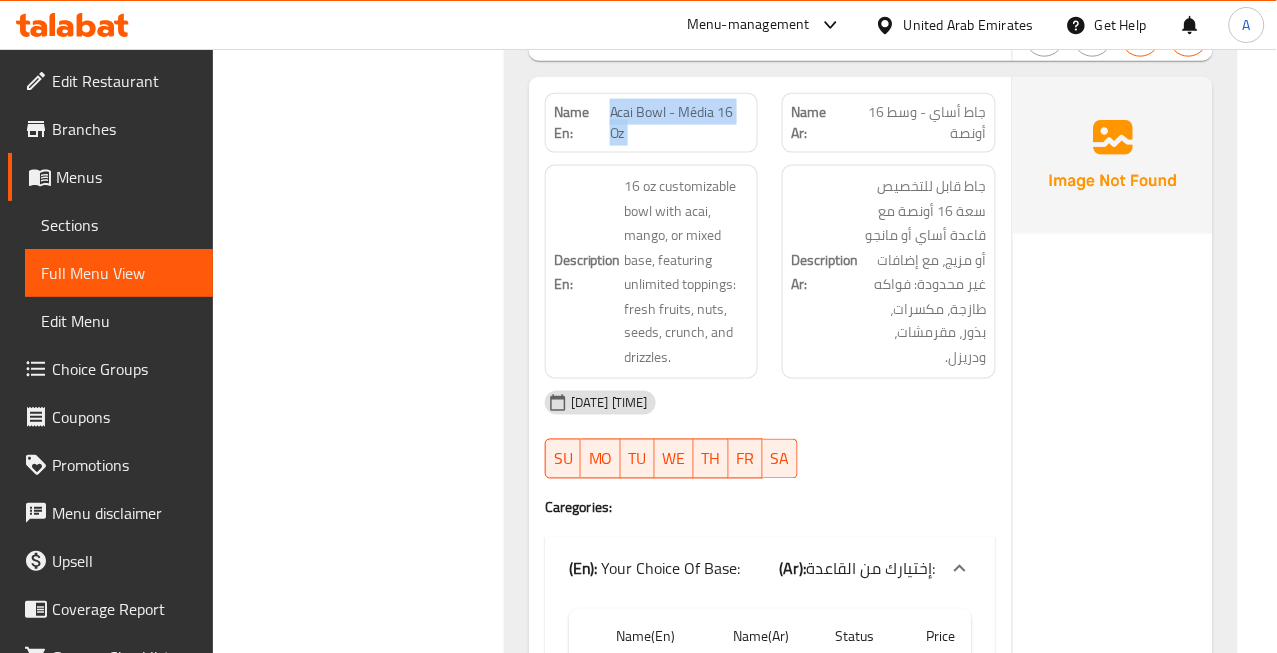 click on "Acai Bowl - Média 16 Oz" at bounding box center [680, 123] 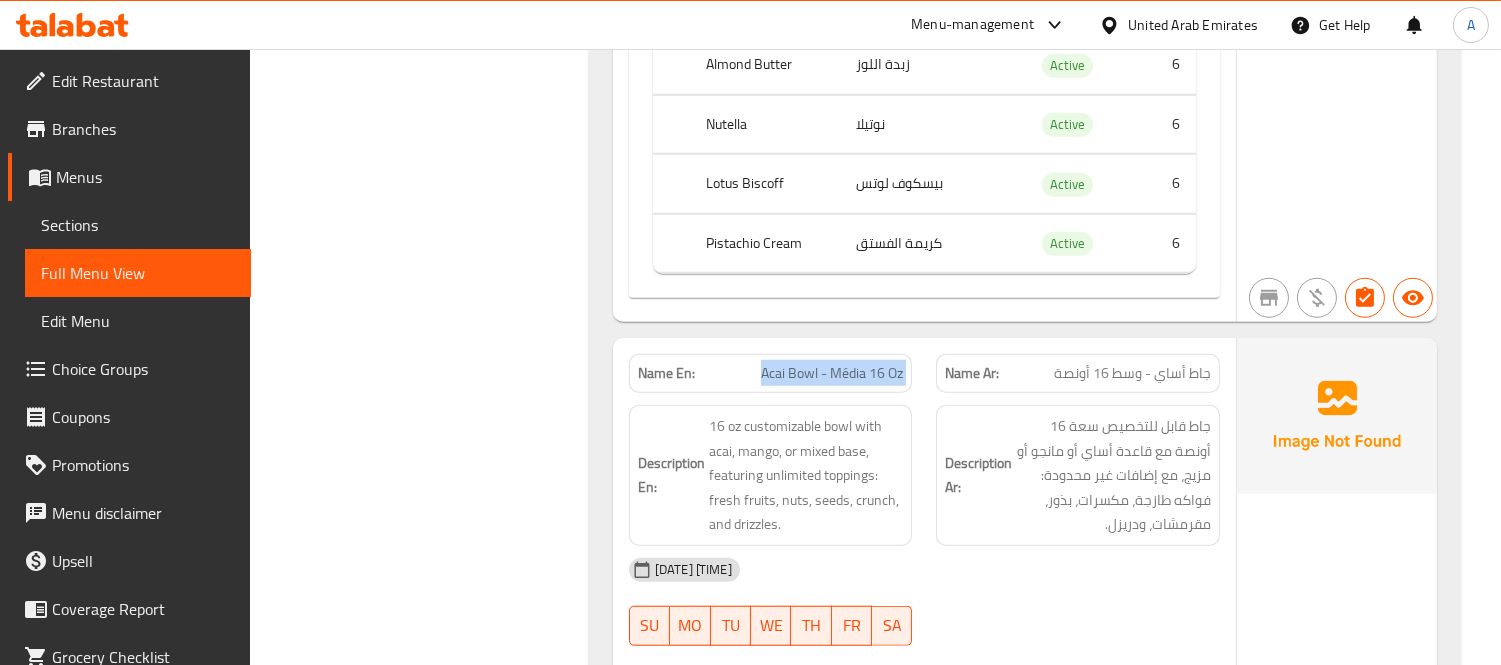 scroll, scrollTop: 3111, scrollLeft: 0, axis: vertical 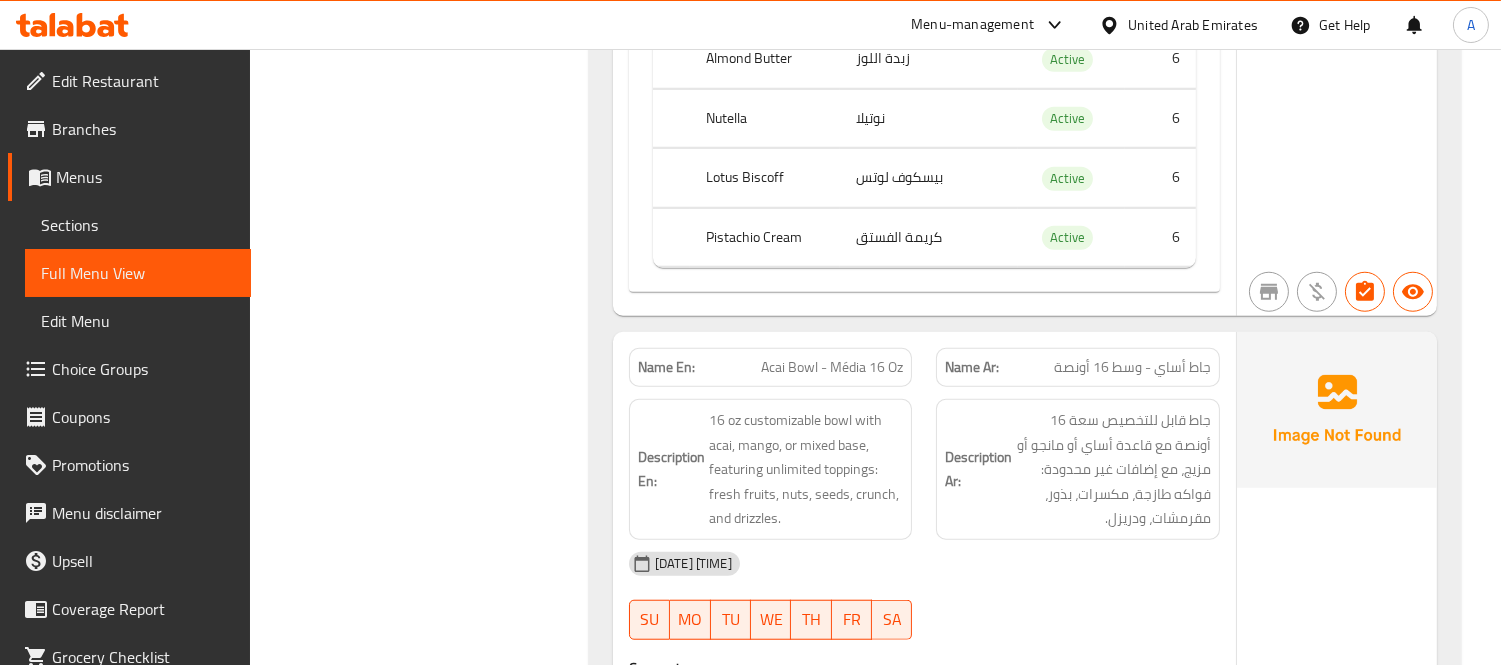click on "جاط أساي - وسط 16 أونصة" at bounding box center [1132, 367] 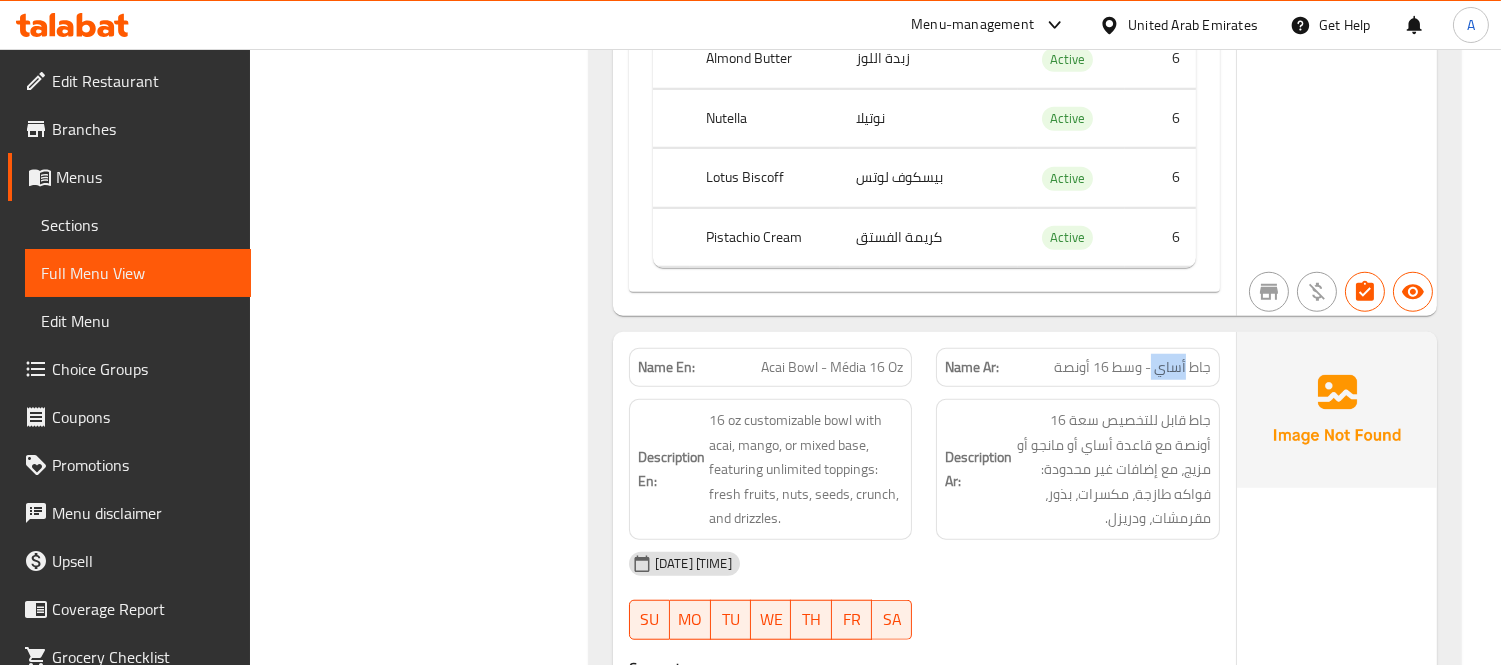 click on "جاط أساي - وسط 16 أونصة" at bounding box center (1132, 367) 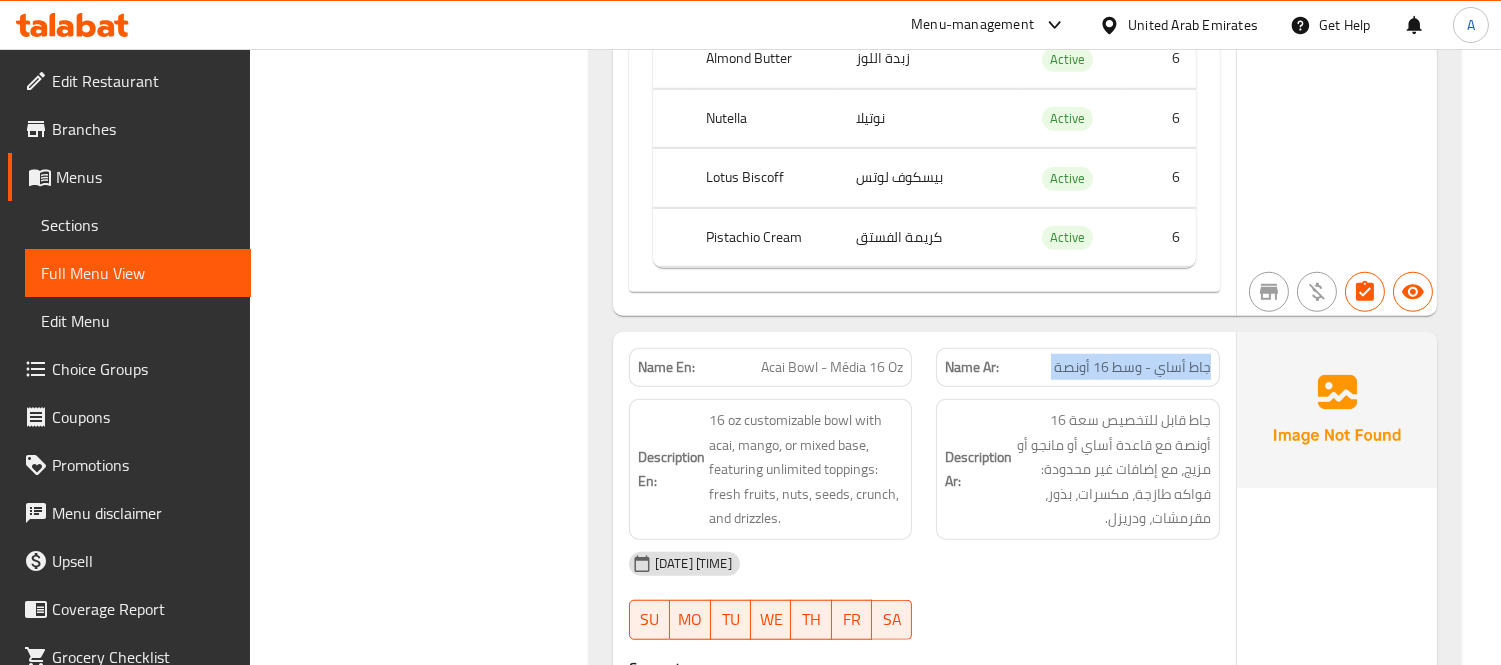 click on "جاط أساي - وسط 16 أونصة" at bounding box center [1132, 367] 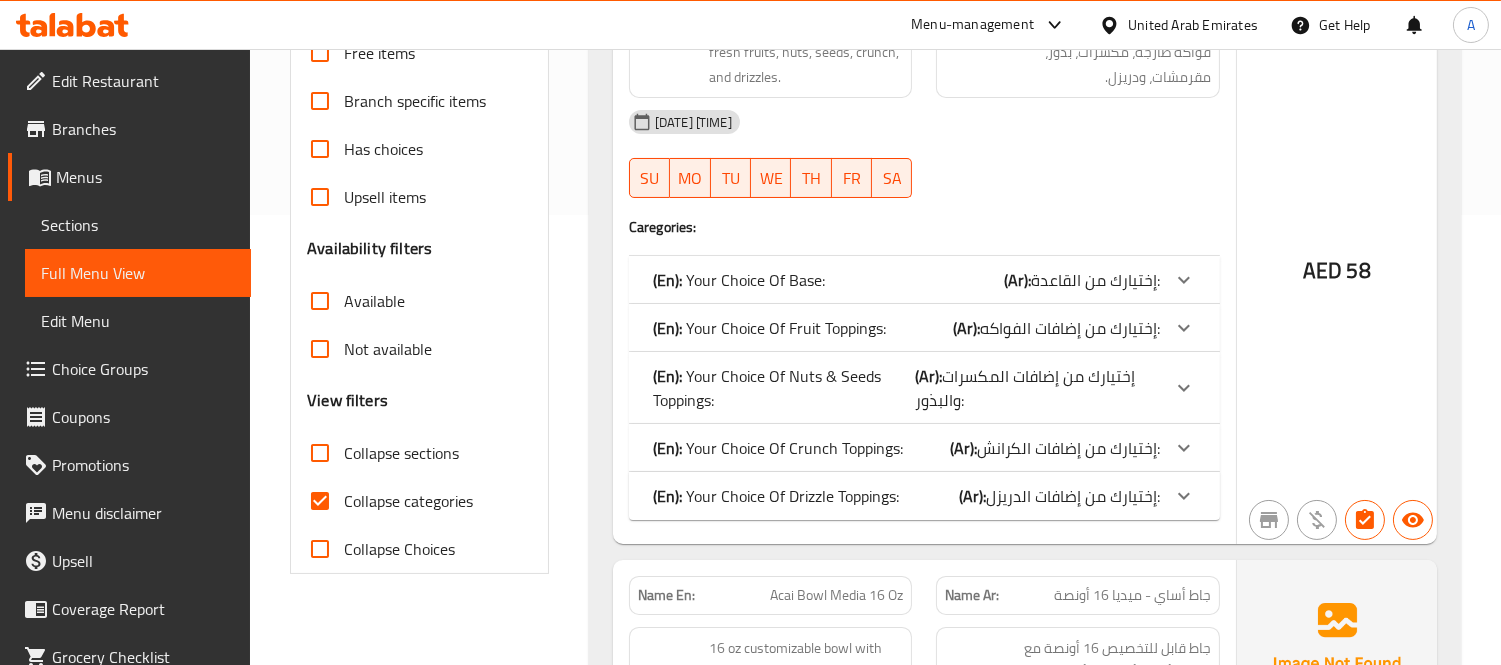 scroll, scrollTop: 444, scrollLeft: 0, axis: vertical 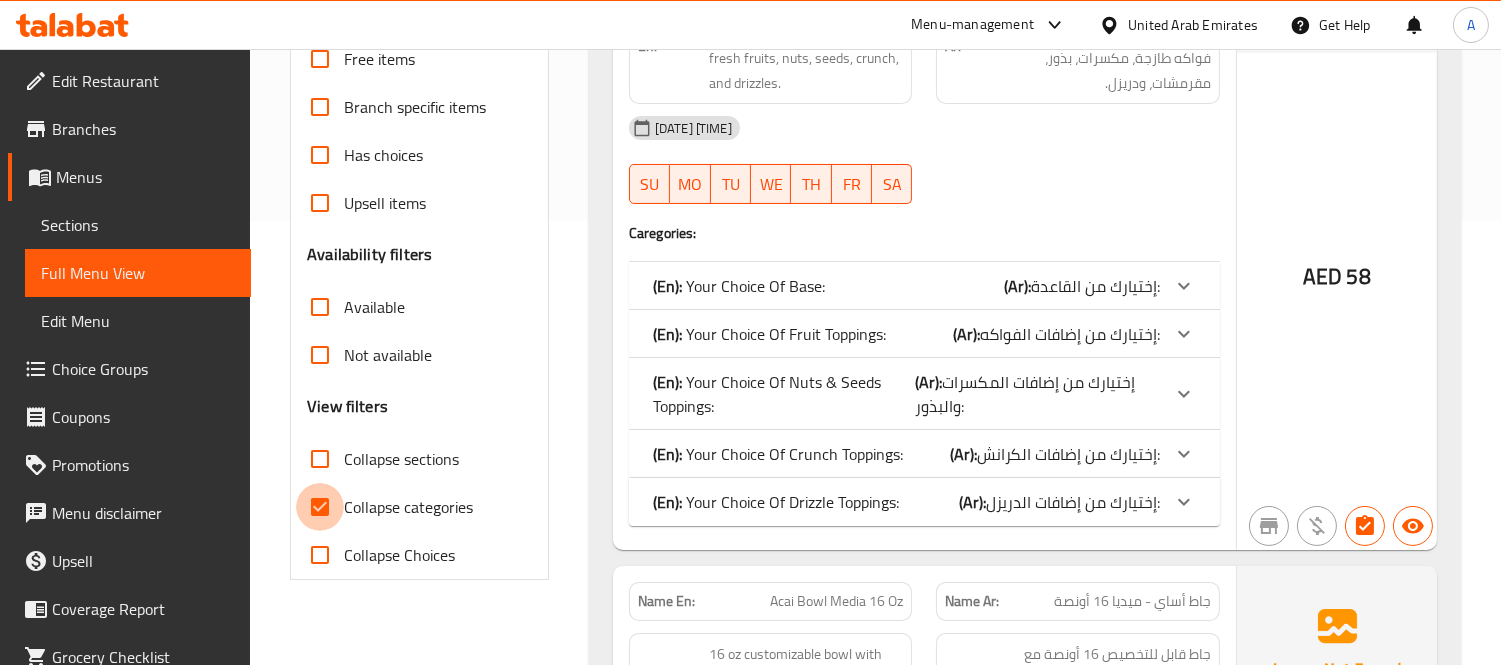 click on "Collapse categories" at bounding box center (320, 507) 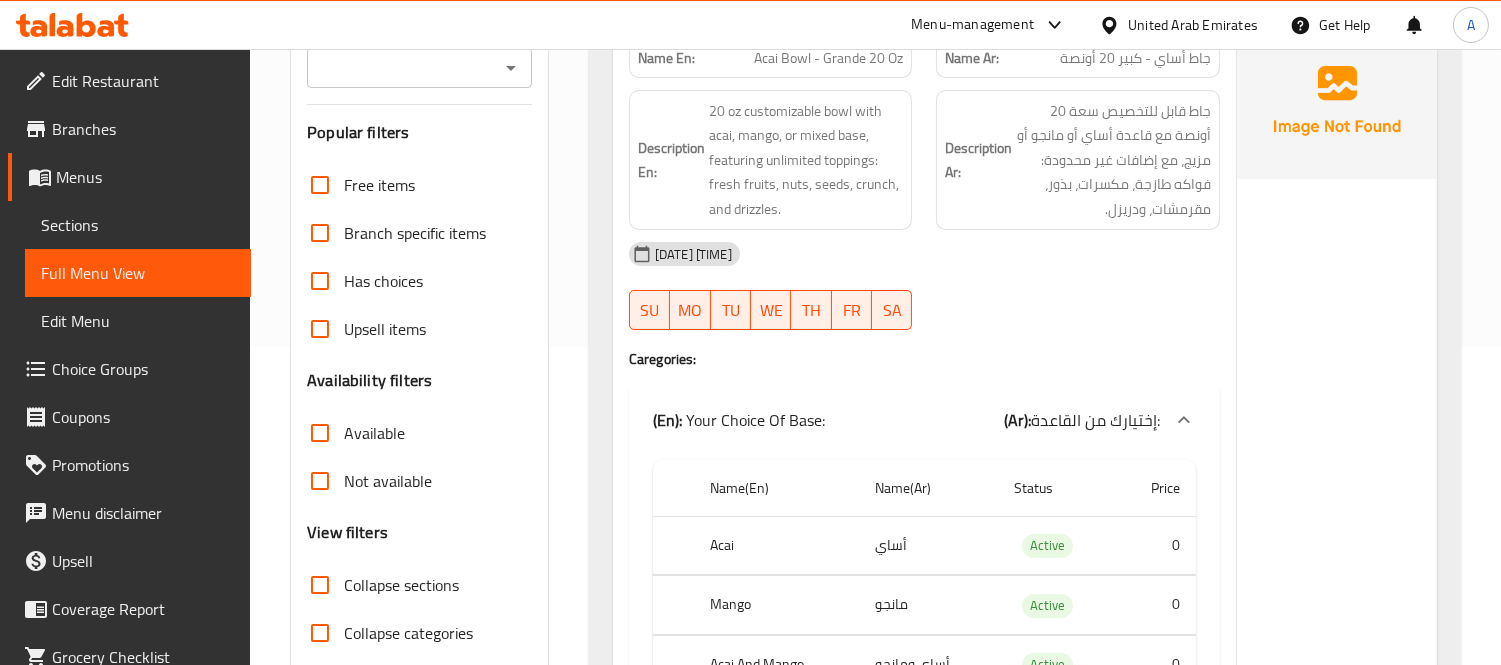 scroll, scrollTop: 0, scrollLeft: 0, axis: both 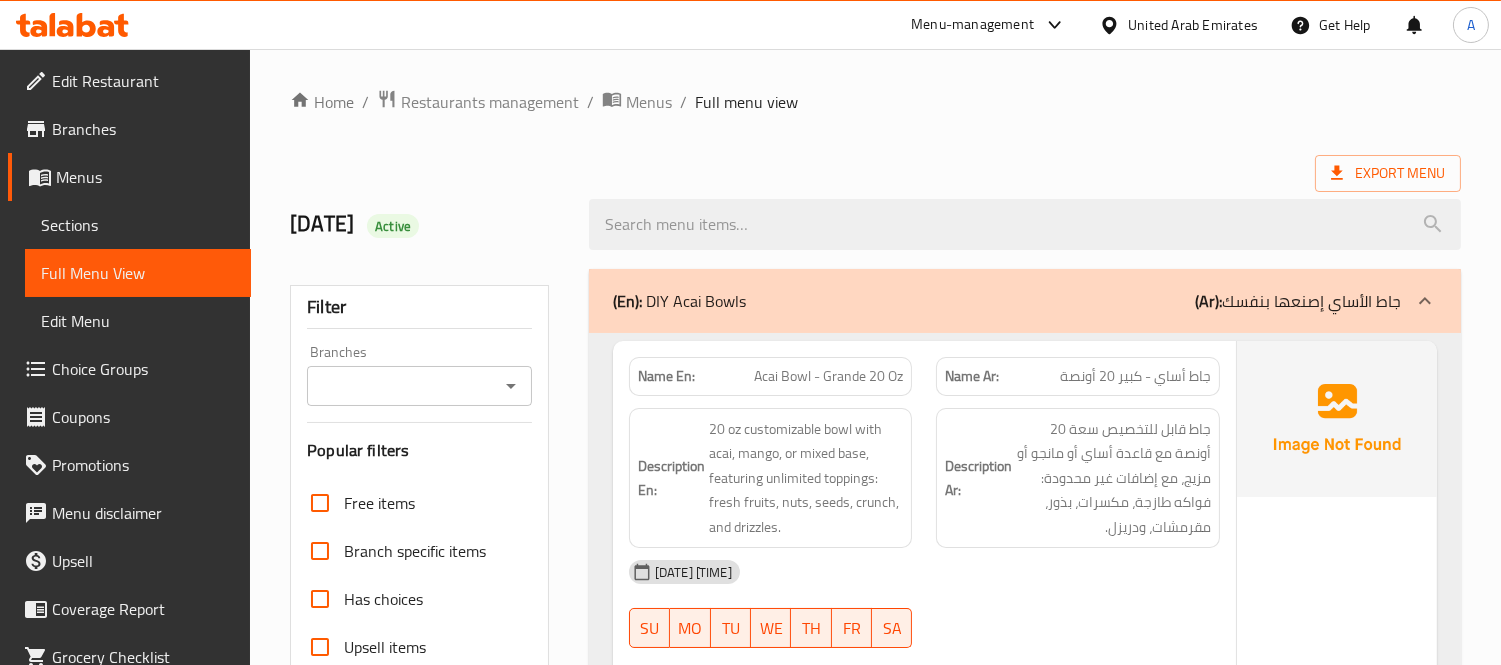 click on "Home / Restaurants management / Menus / Full menu view" at bounding box center [875, 102] 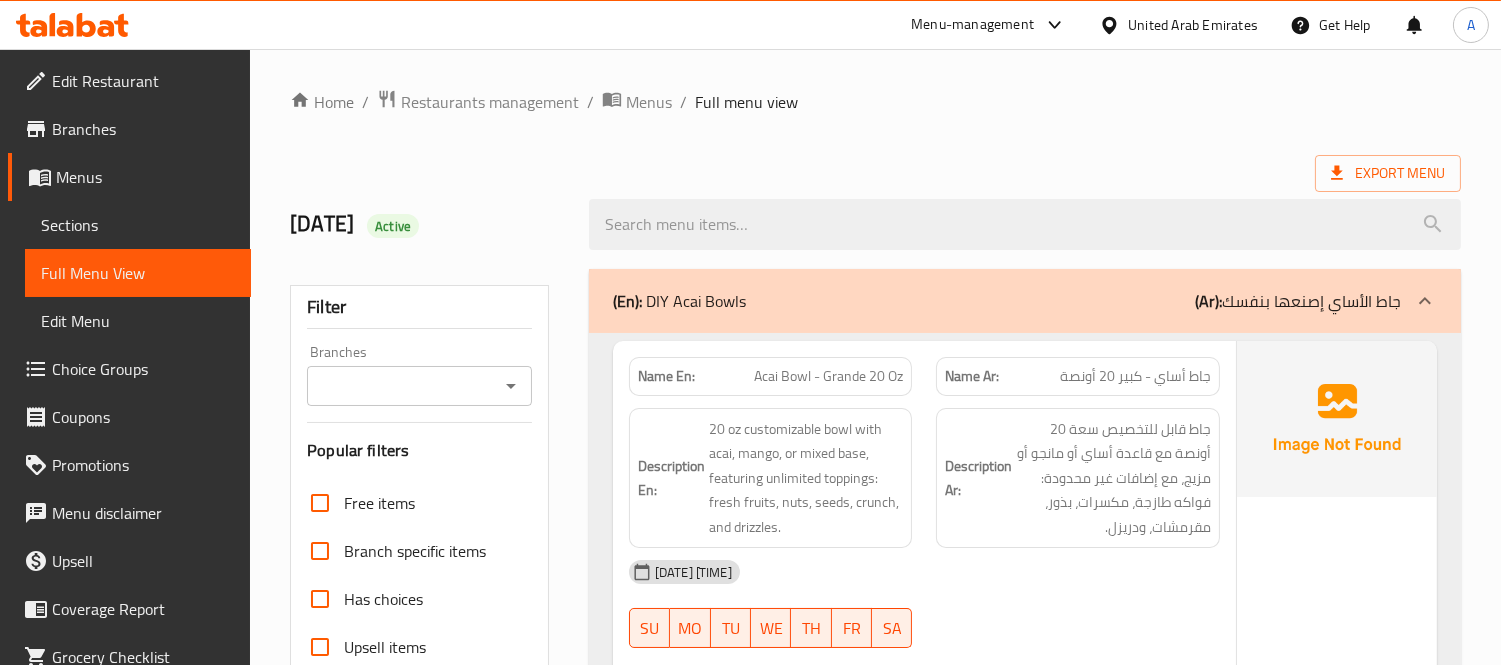 click on "Home / Restaurants management / Menus / Full menu view" at bounding box center [875, 102] 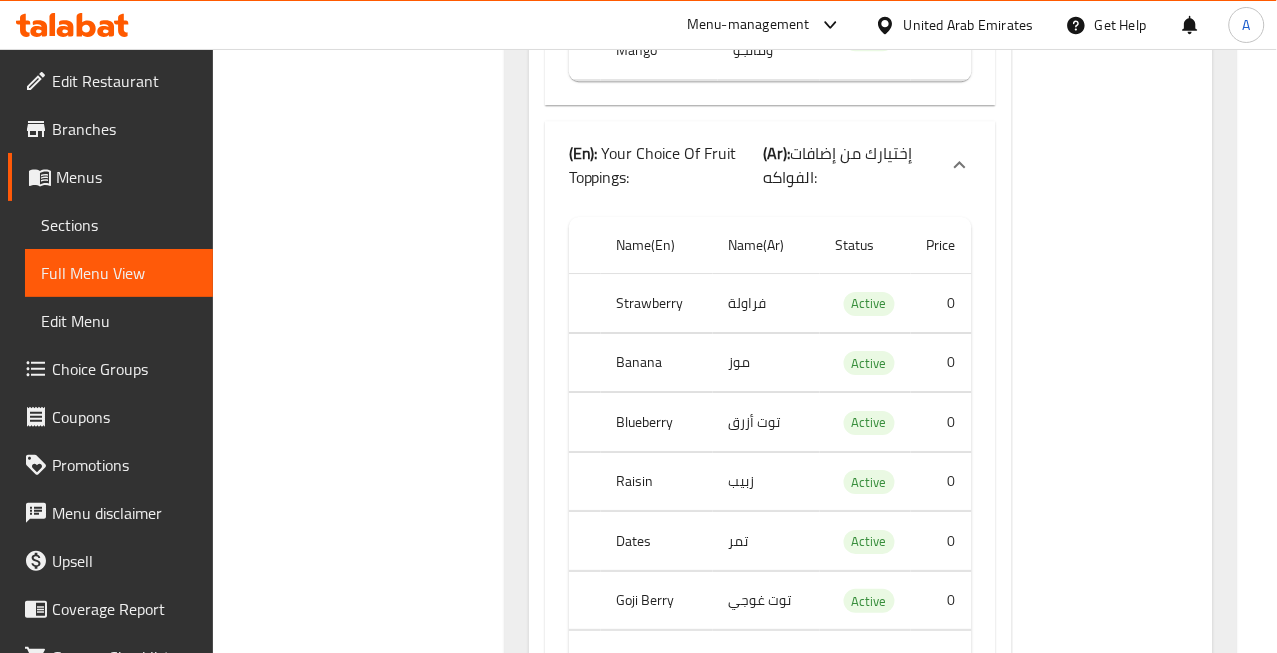scroll, scrollTop: 4602, scrollLeft: 0, axis: vertical 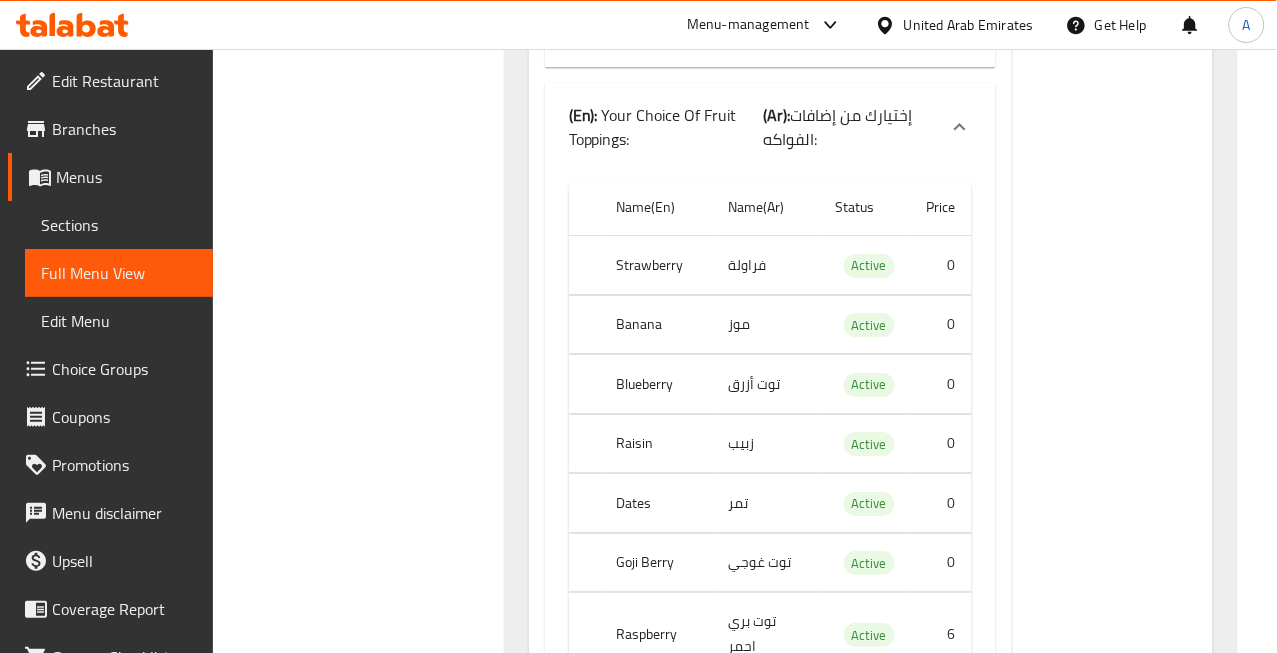 click on "Strawberry" at bounding box center (659, -3644) 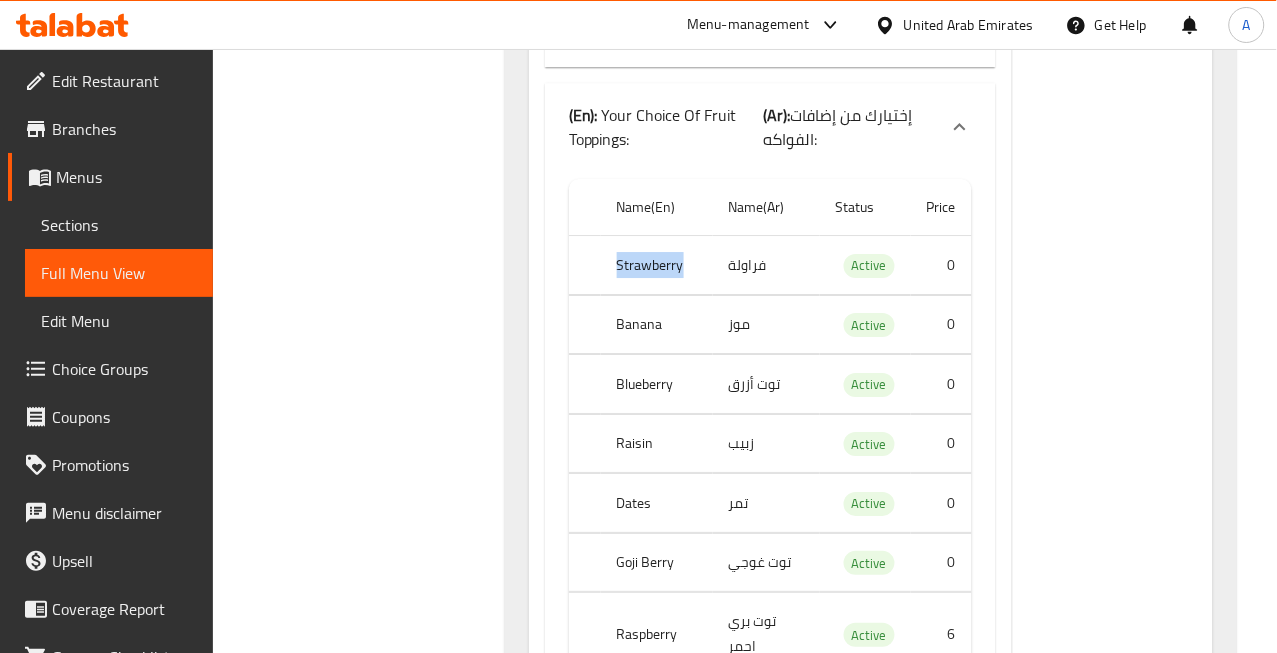 click on "Strawberry" at bounding box center (659, -3644) 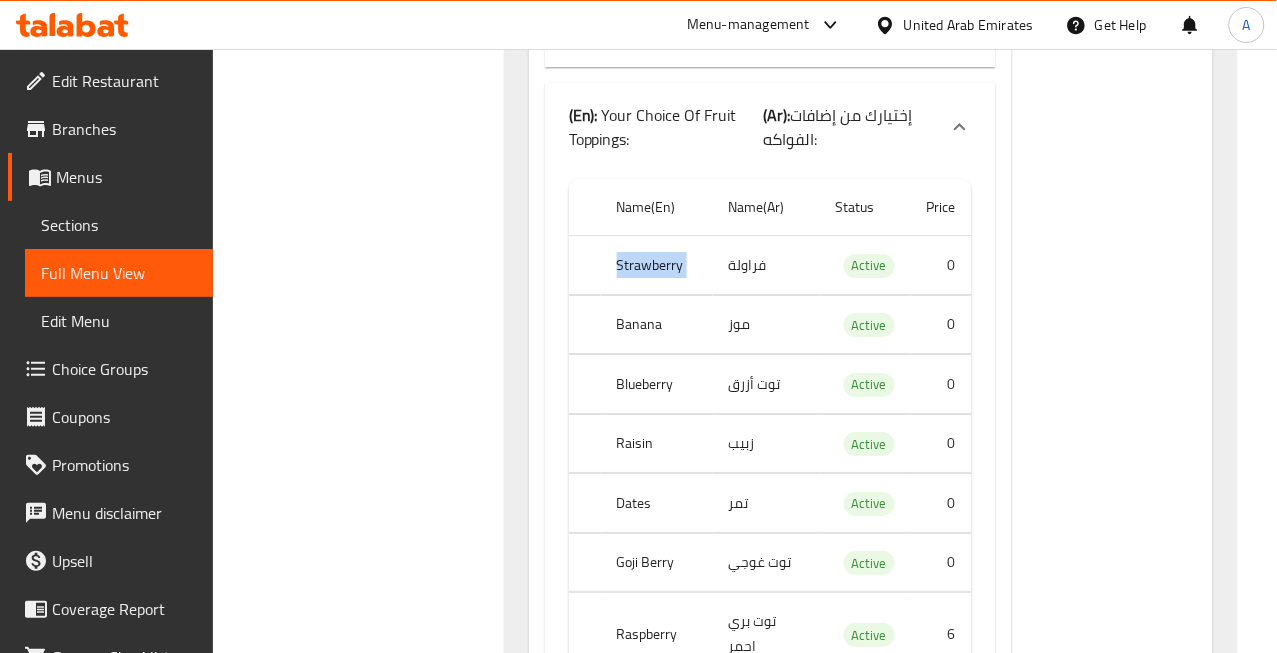 click on "Strawberry" at bounding box center [659, -3644] 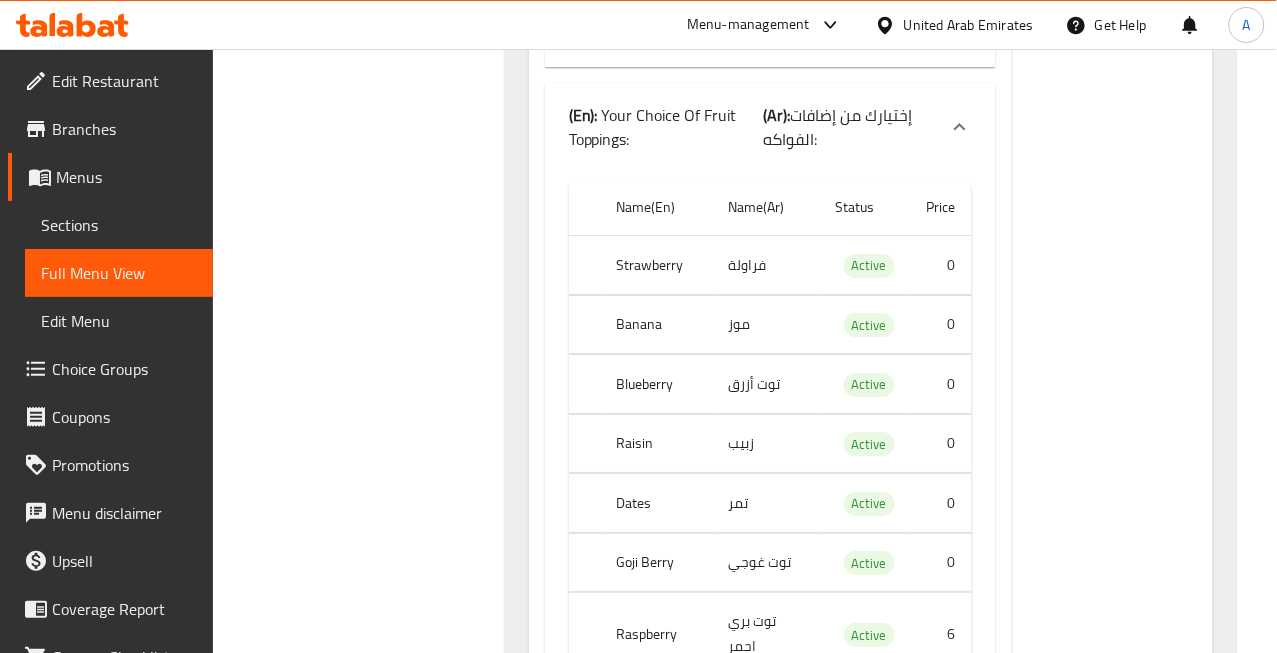 click on "Banana" at bounding box center (659, -3585) 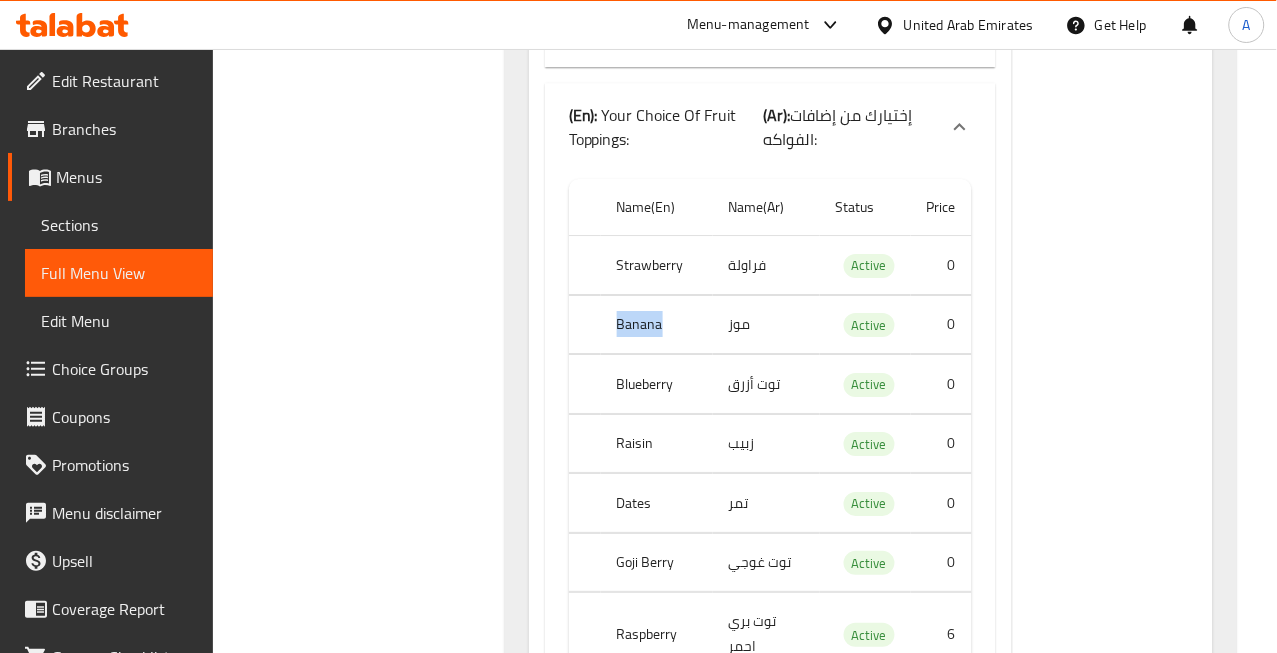 click on "Banana" at bounding box center [659, -3585] 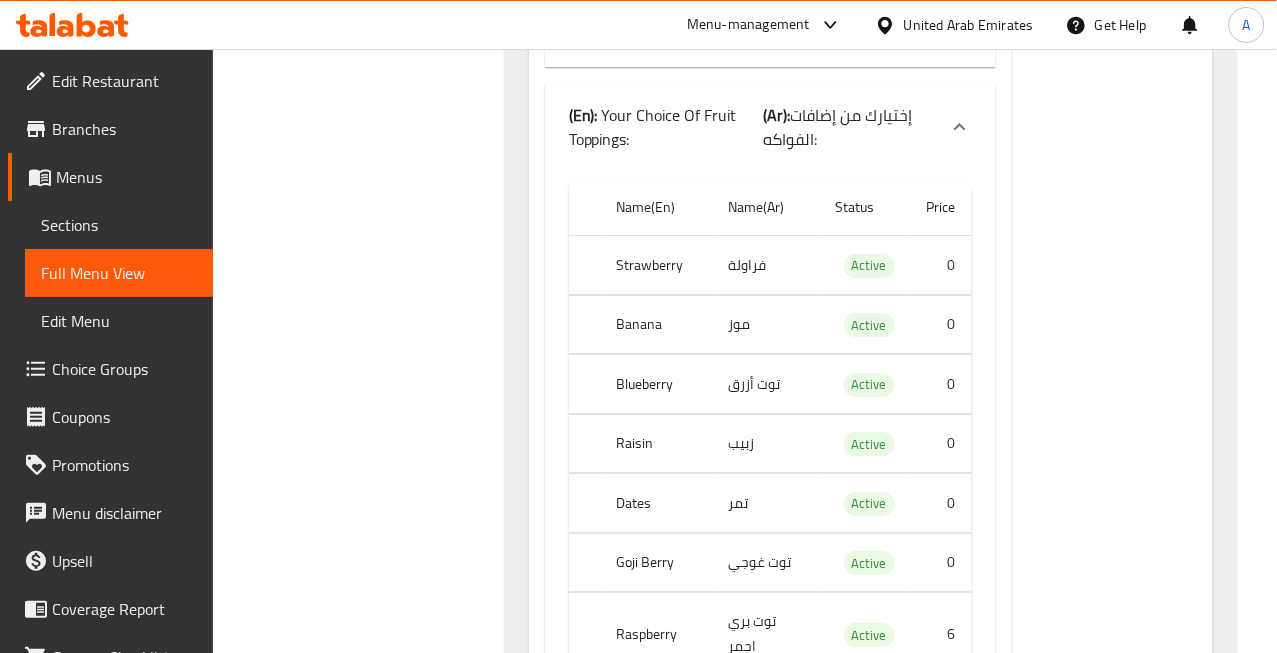 click on "Blueberry" at bounding box center [659, -3513] 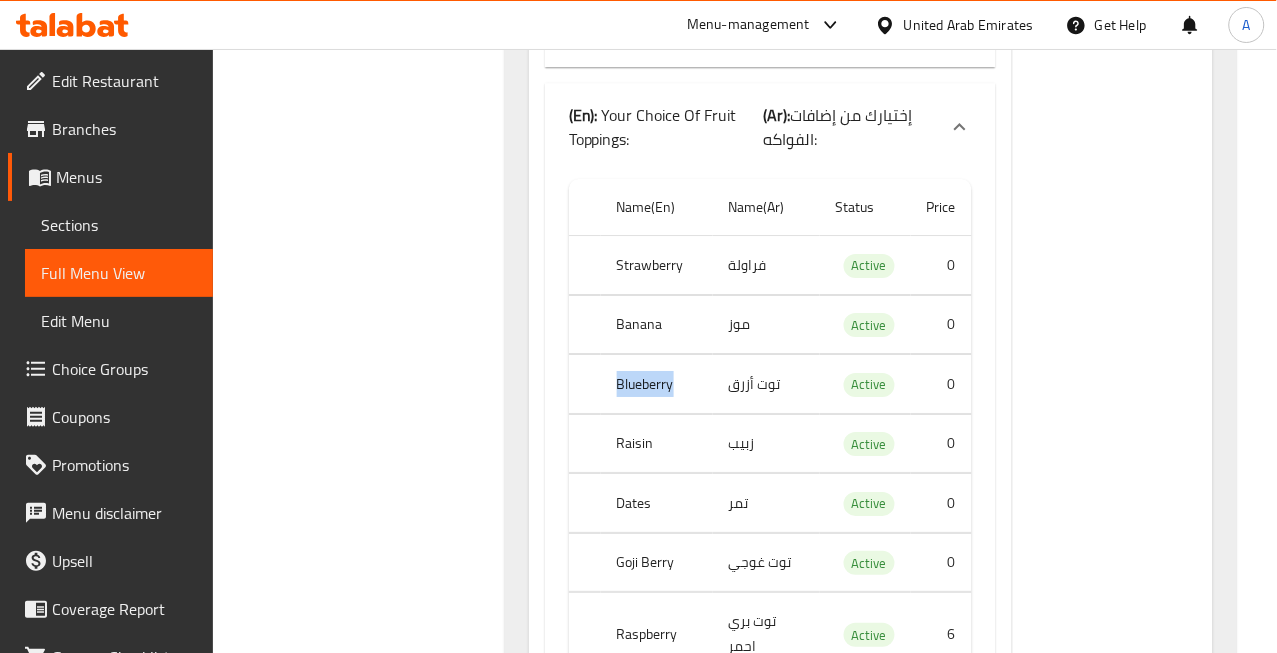 click on "Blueberry" at bounding box center (659, -3513) 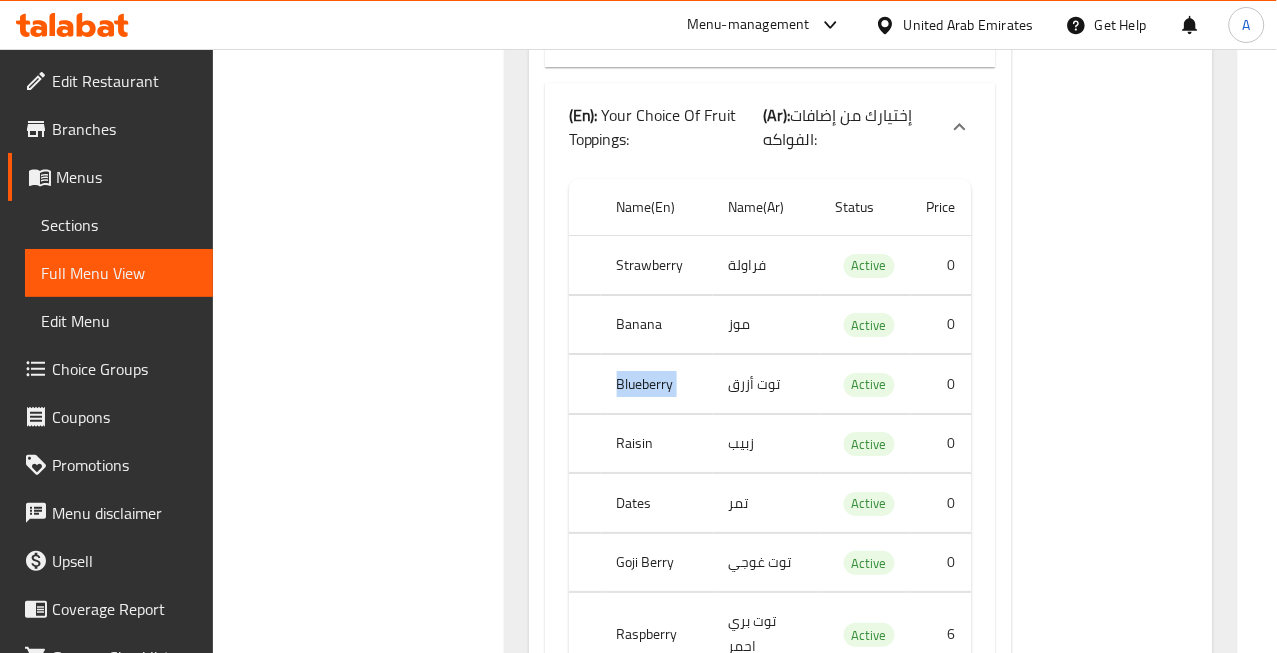 click on "Blueberry" at bounding box center [659, -3513] 